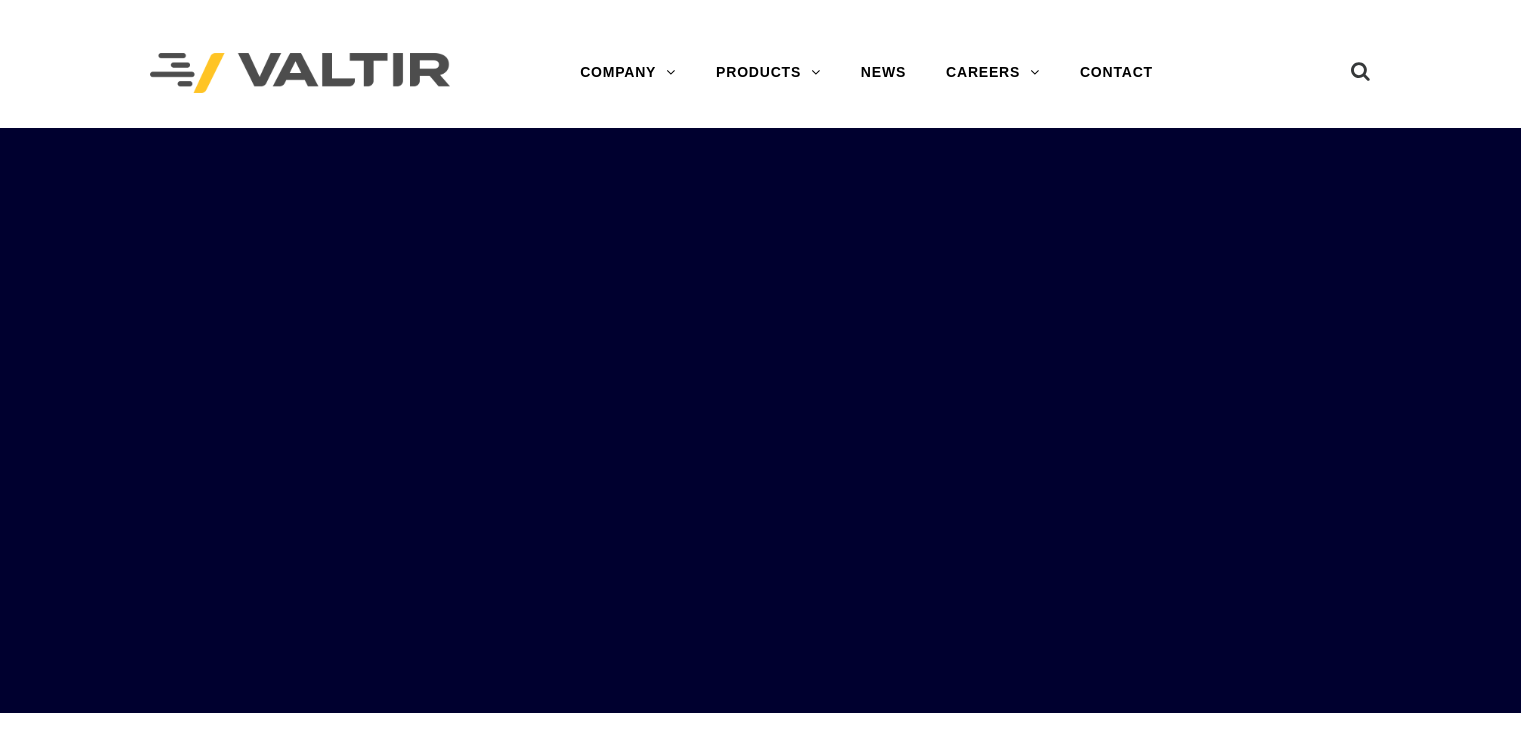 scroll, scrollTop: 0, scrollLeft: 0, axis: both 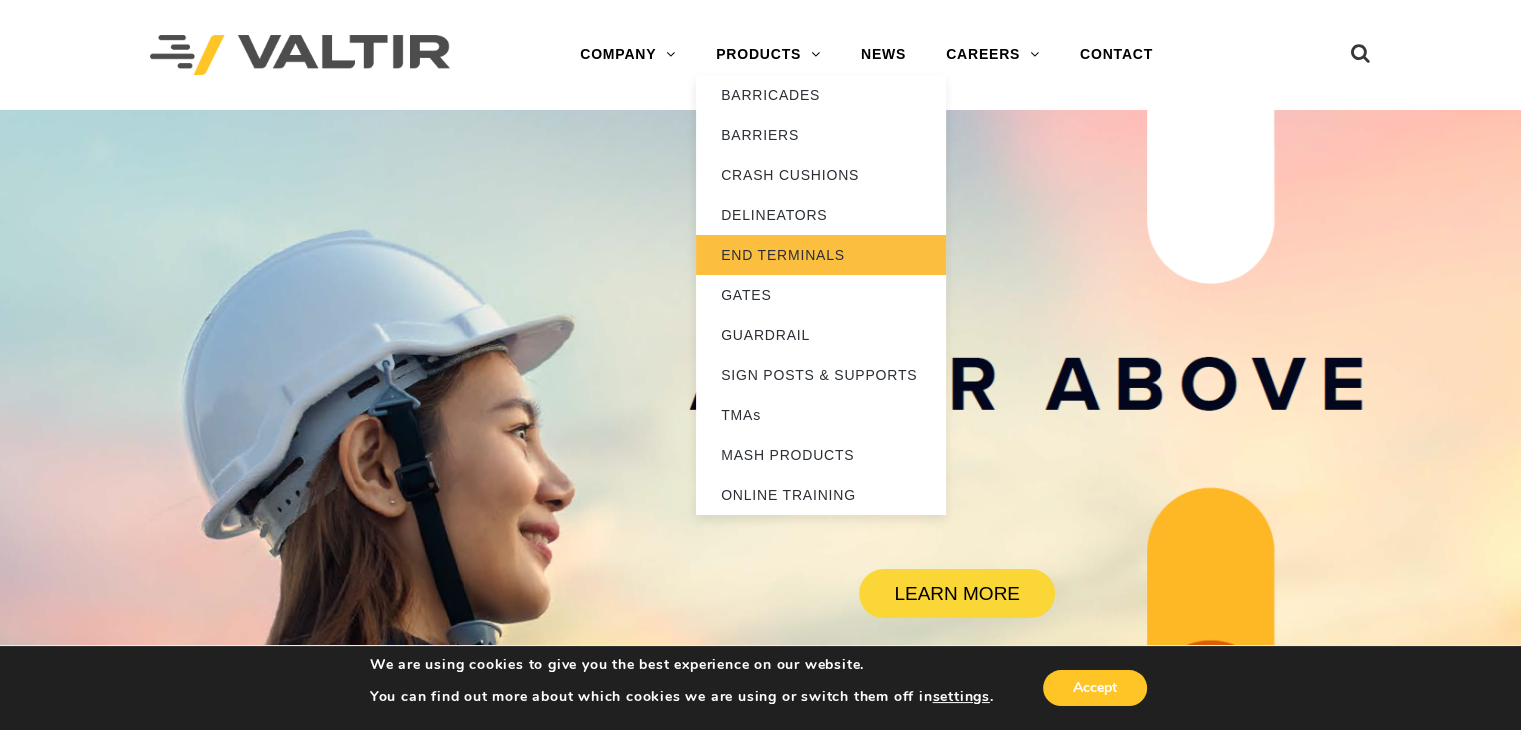click on "END TERMINALS" at bounding box center [821, 255] 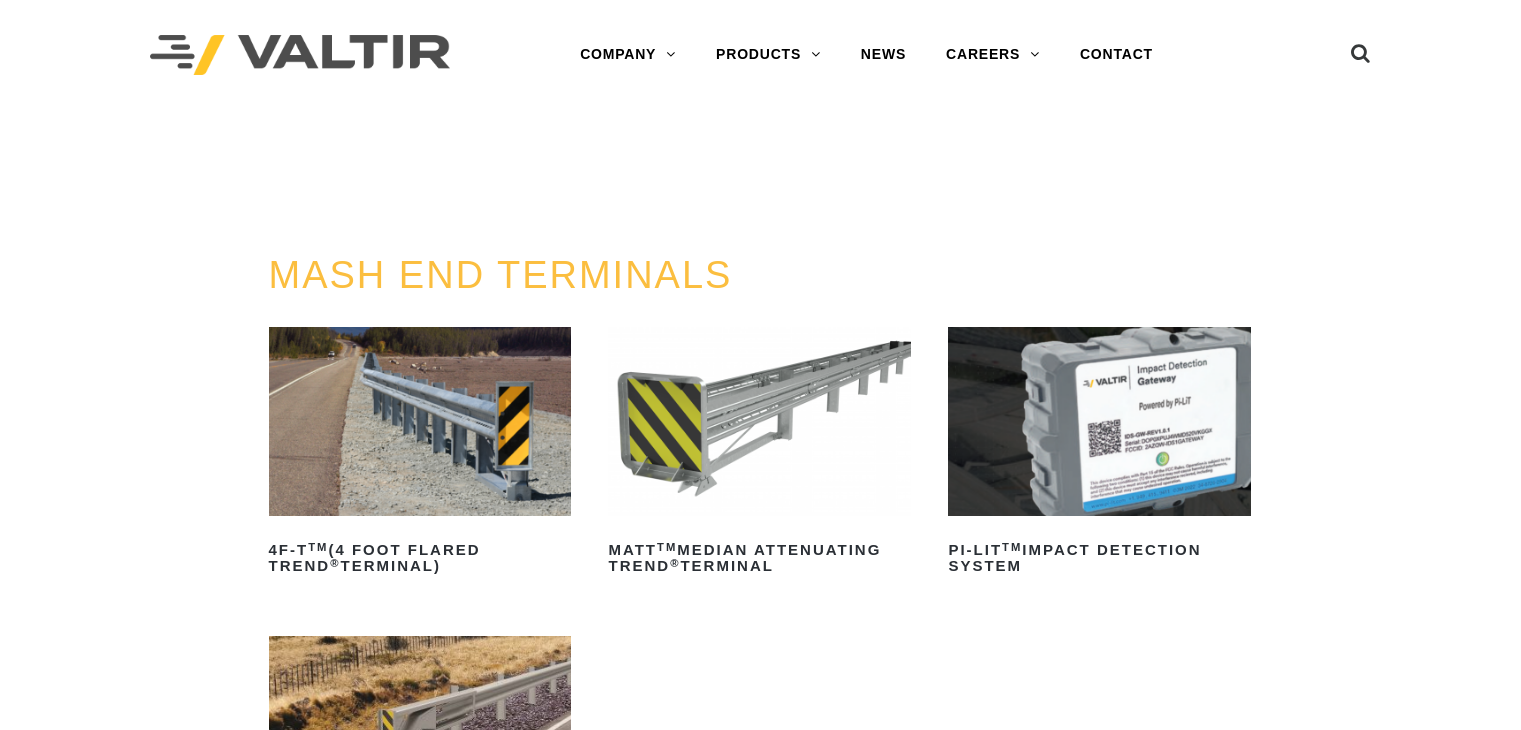 scroll, scrollTop: 0, scrollLeft: 0, axis: both 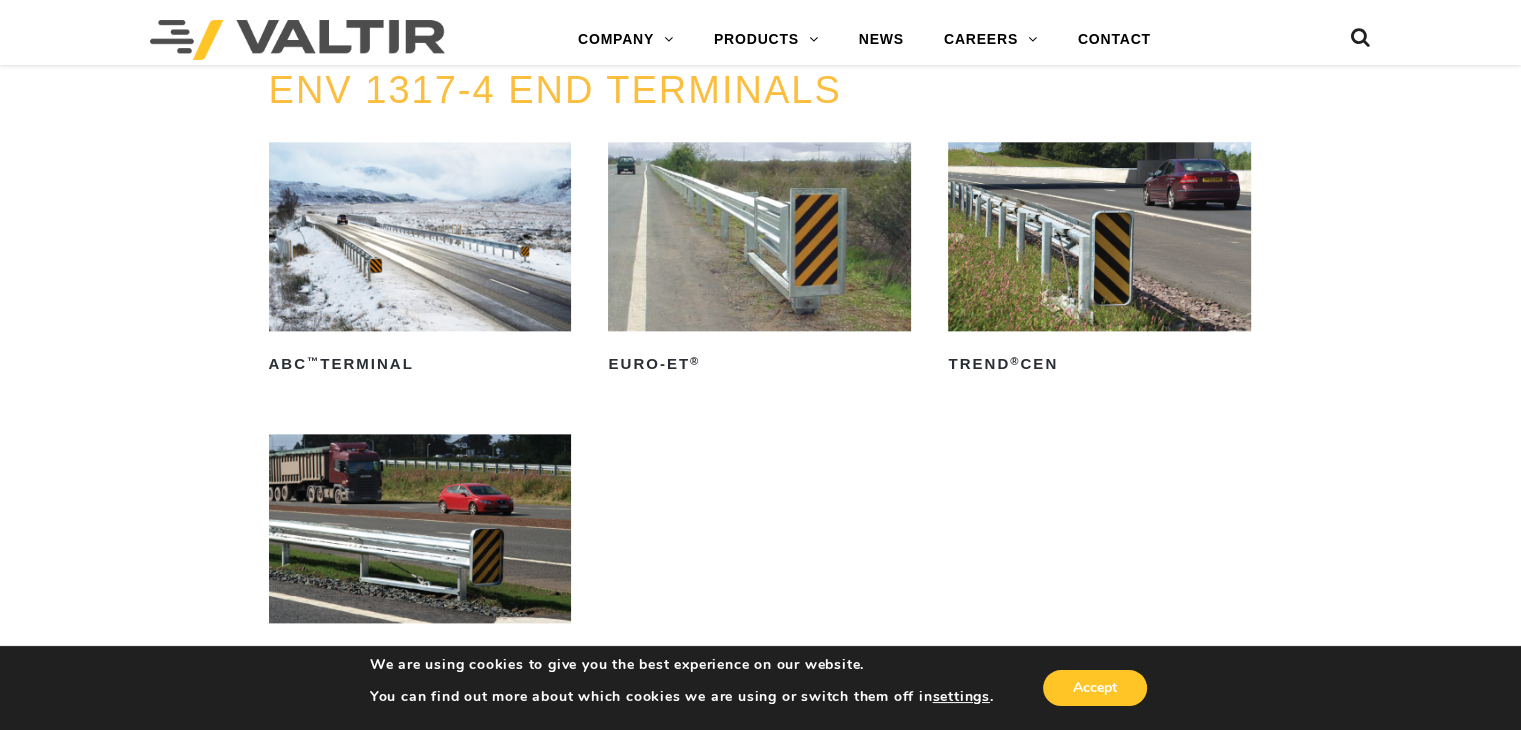 click at bounding box center [1099, 236] 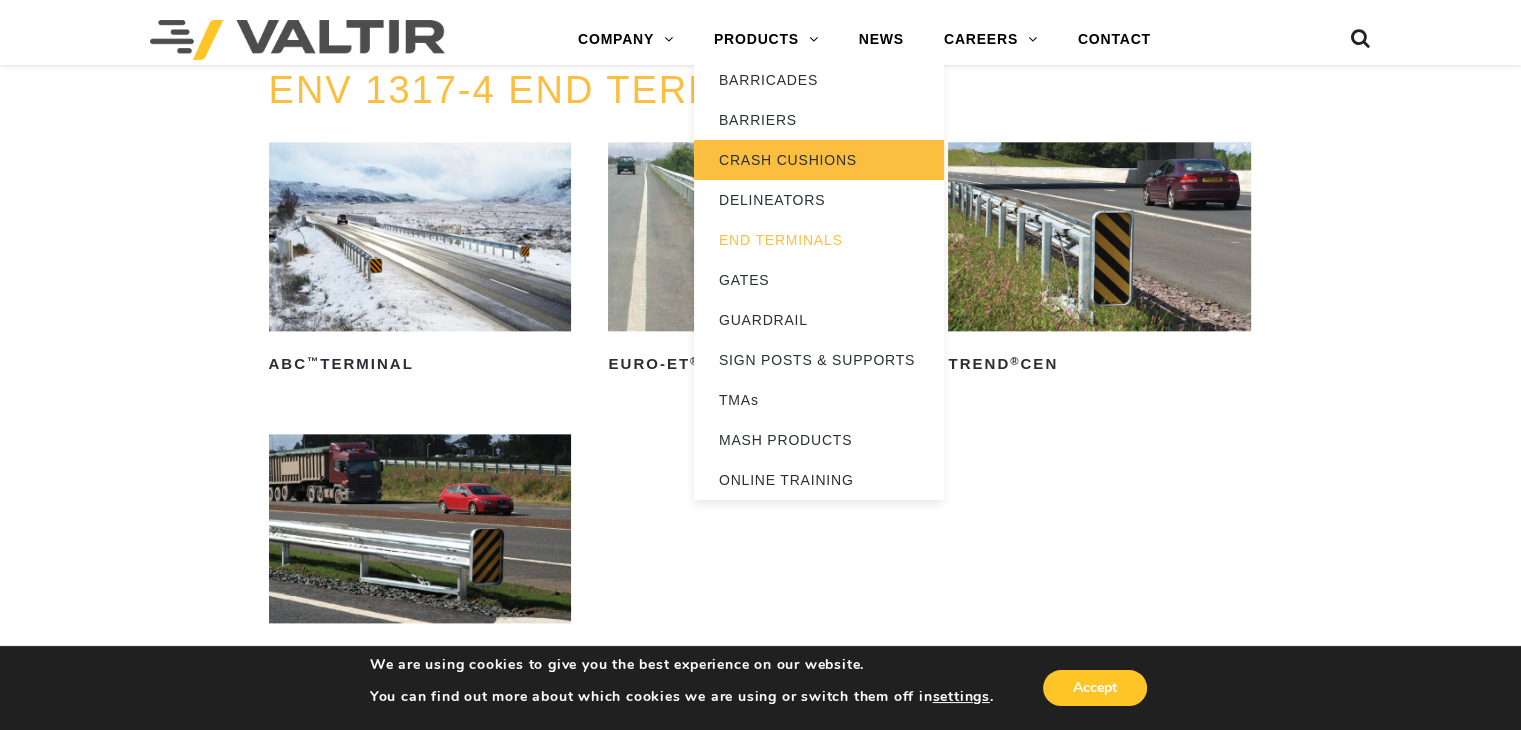 click on "CRASH CUSHIONS" at bounding box center [819, 160] 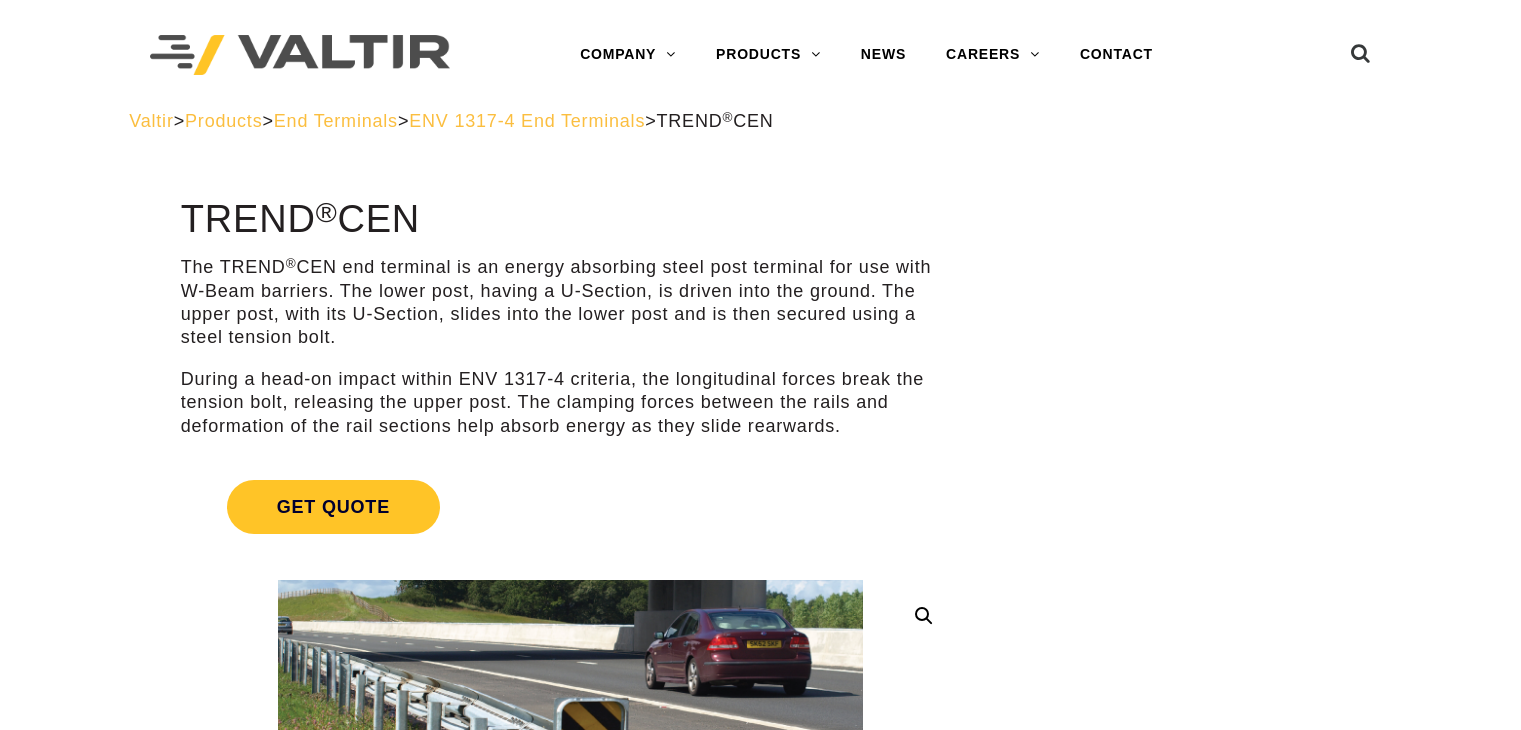scroll, scrollTop: 0, scrollLeft: 0, axis: both 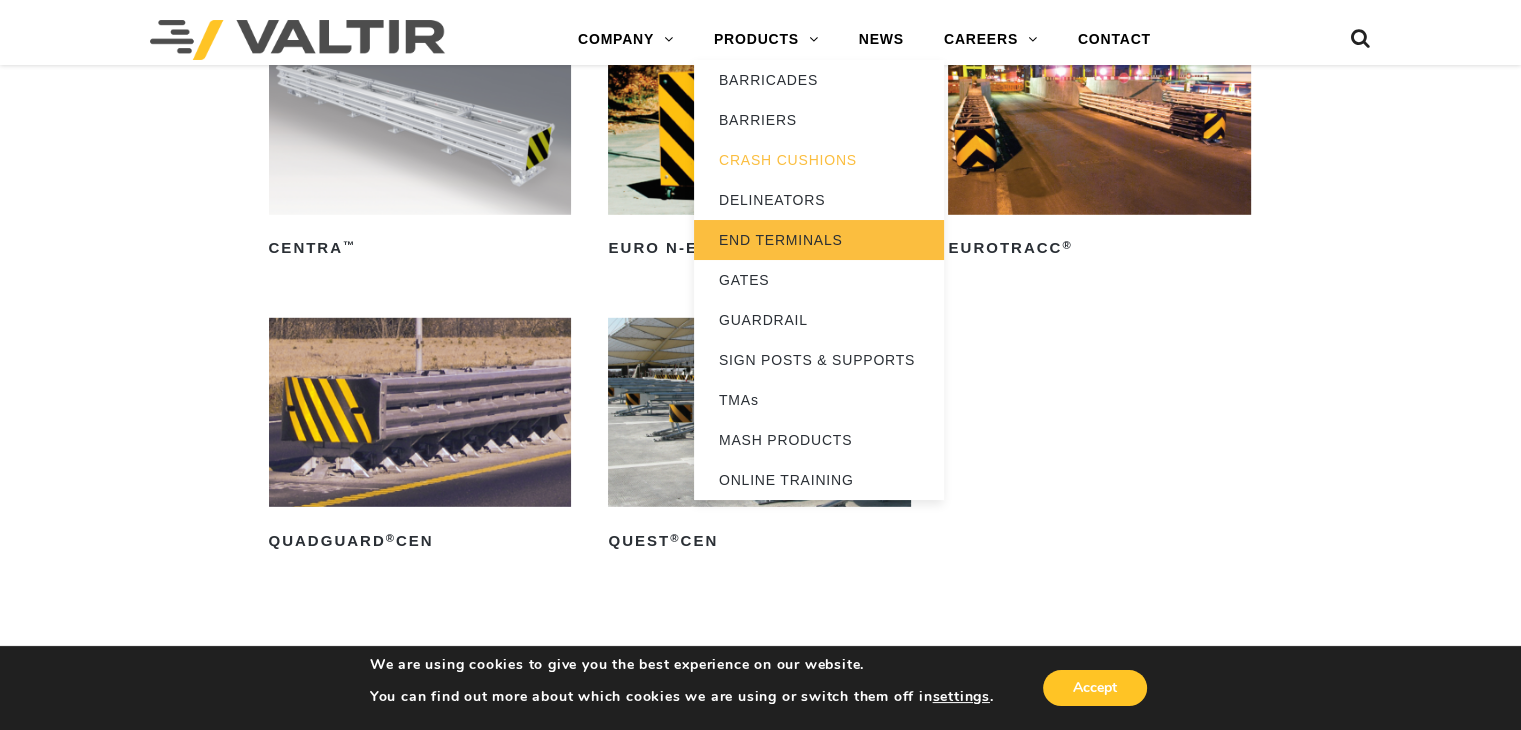 click on "END TERMINALS" at bounding box center (819, 240) 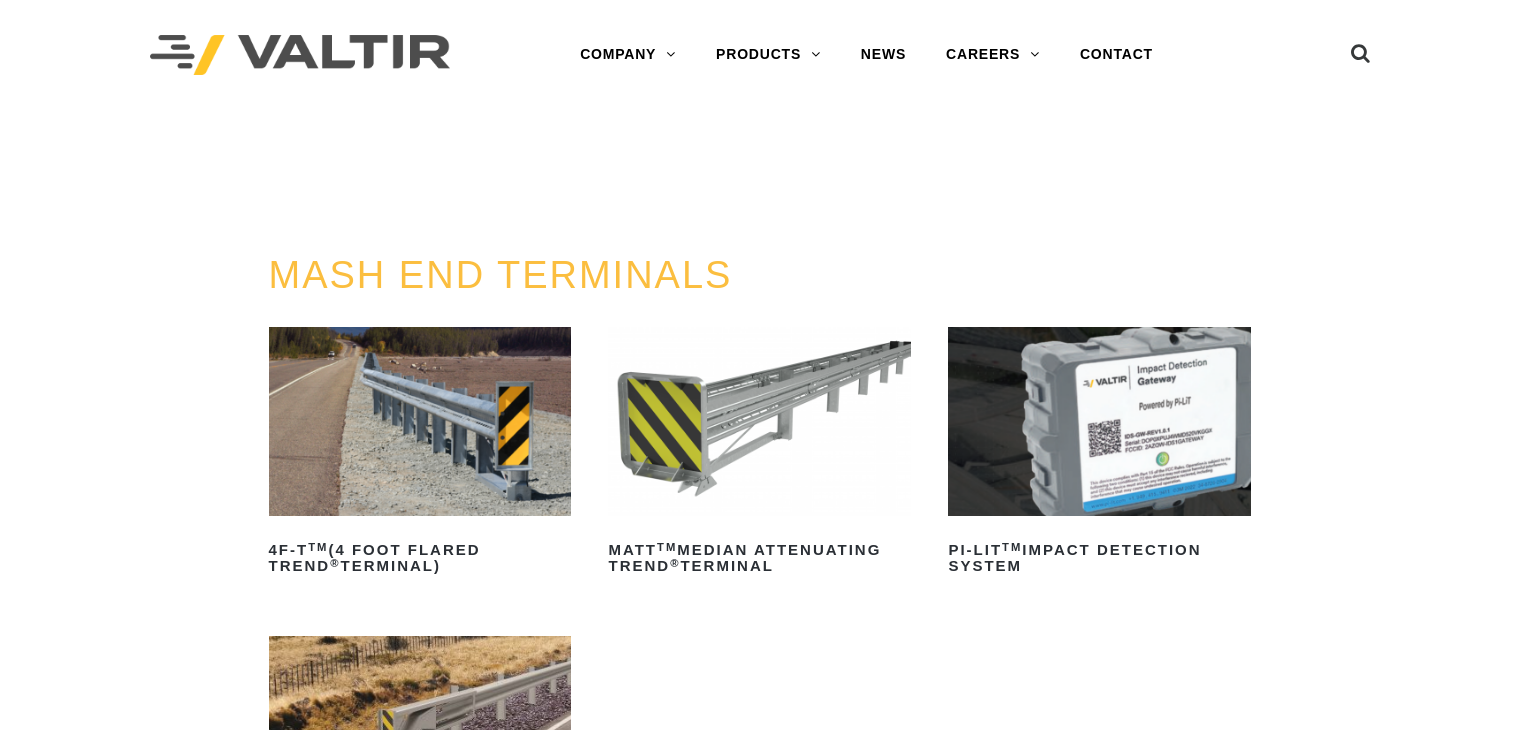 scroll, scrollTop: 0, scrollLeft: 0, axis: both 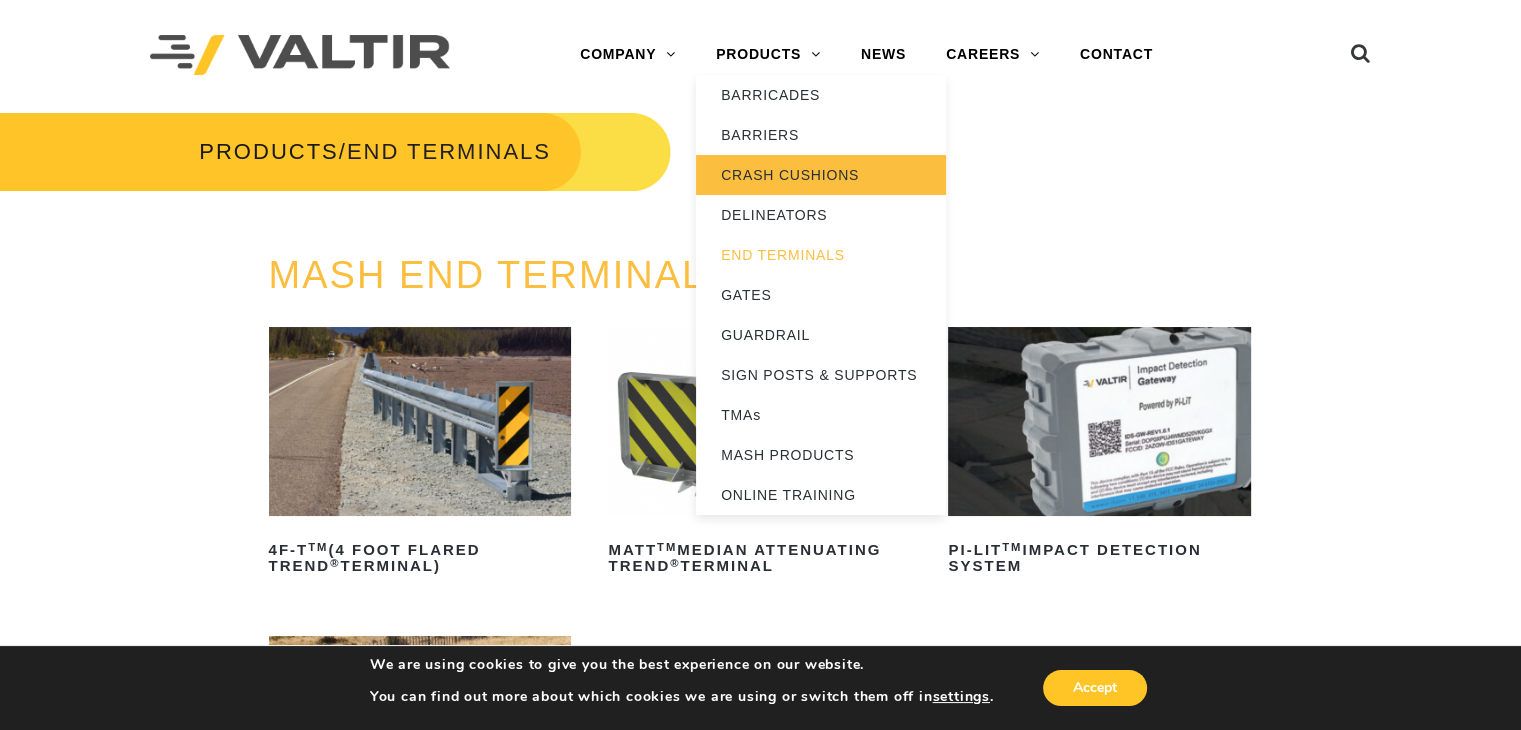 click on "CRASH CUSHIONS" at bounding box center (821, 175) 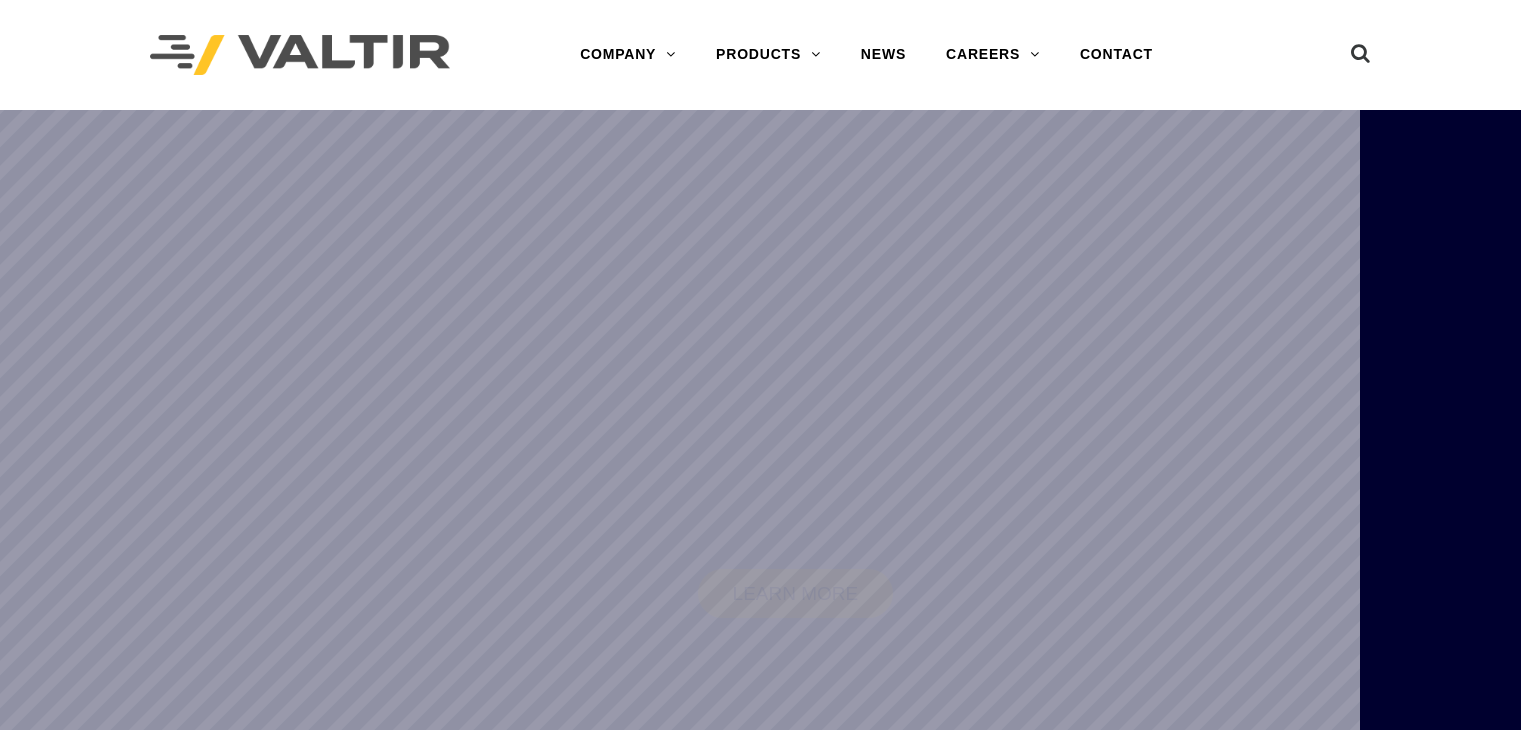 scroll, scrollTop: 0, scrollLeft: 0, axis: both 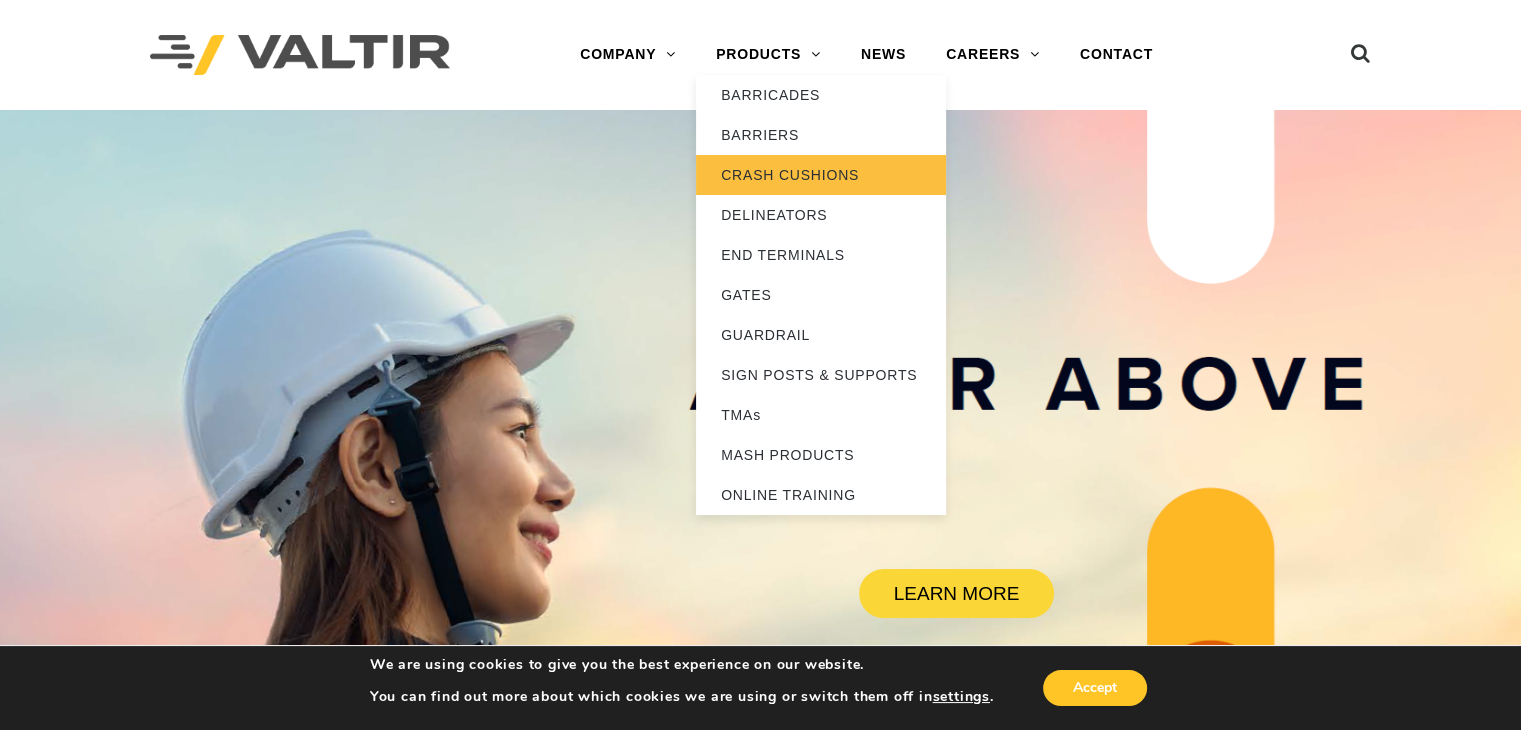 click on "CRASH CUSHIONS" at bounding box center [821, 175] 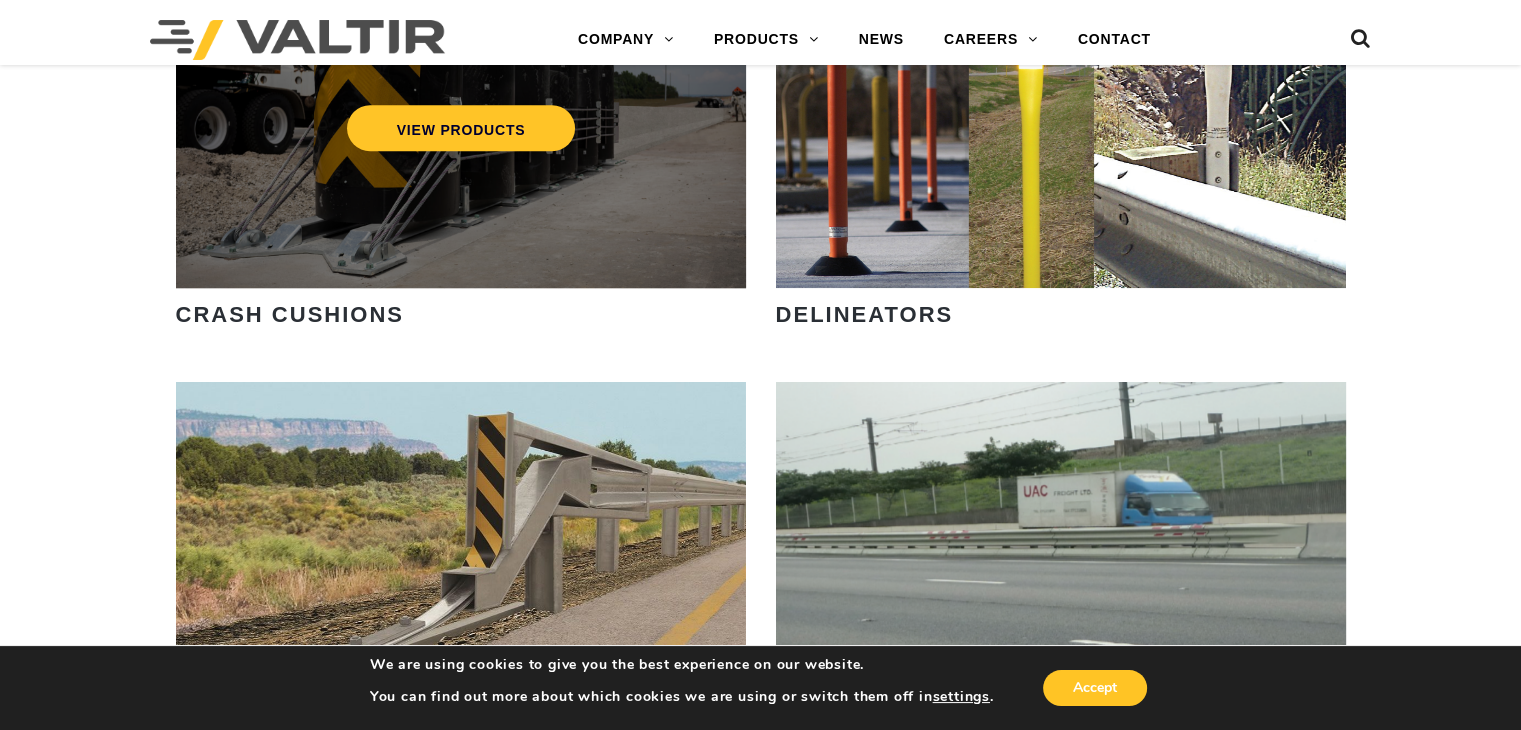 scroll, scrollTop: 1708, scrollLeft: 0, axis: vertical 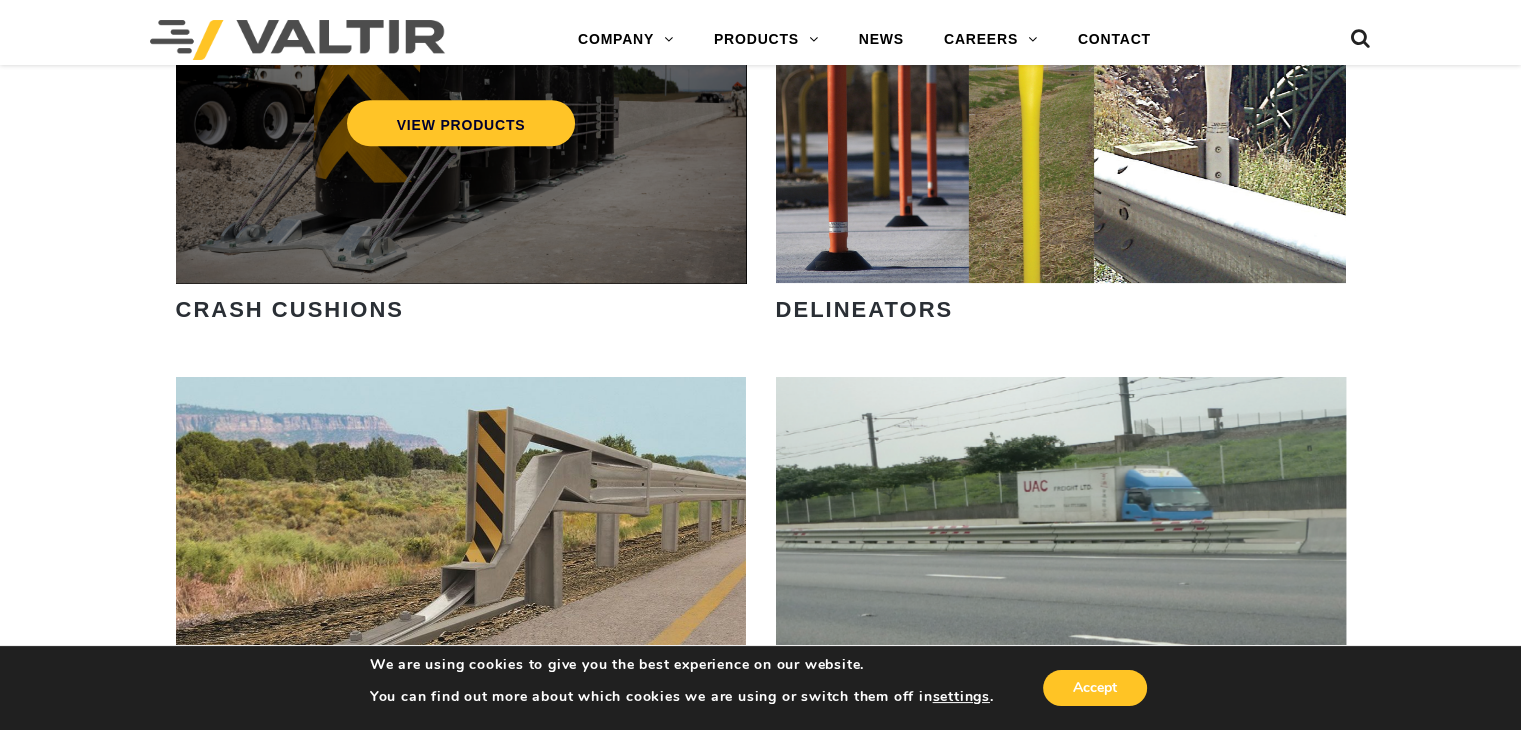 click on "VIEW PRODUCTS" at bounding box center (461, 108) 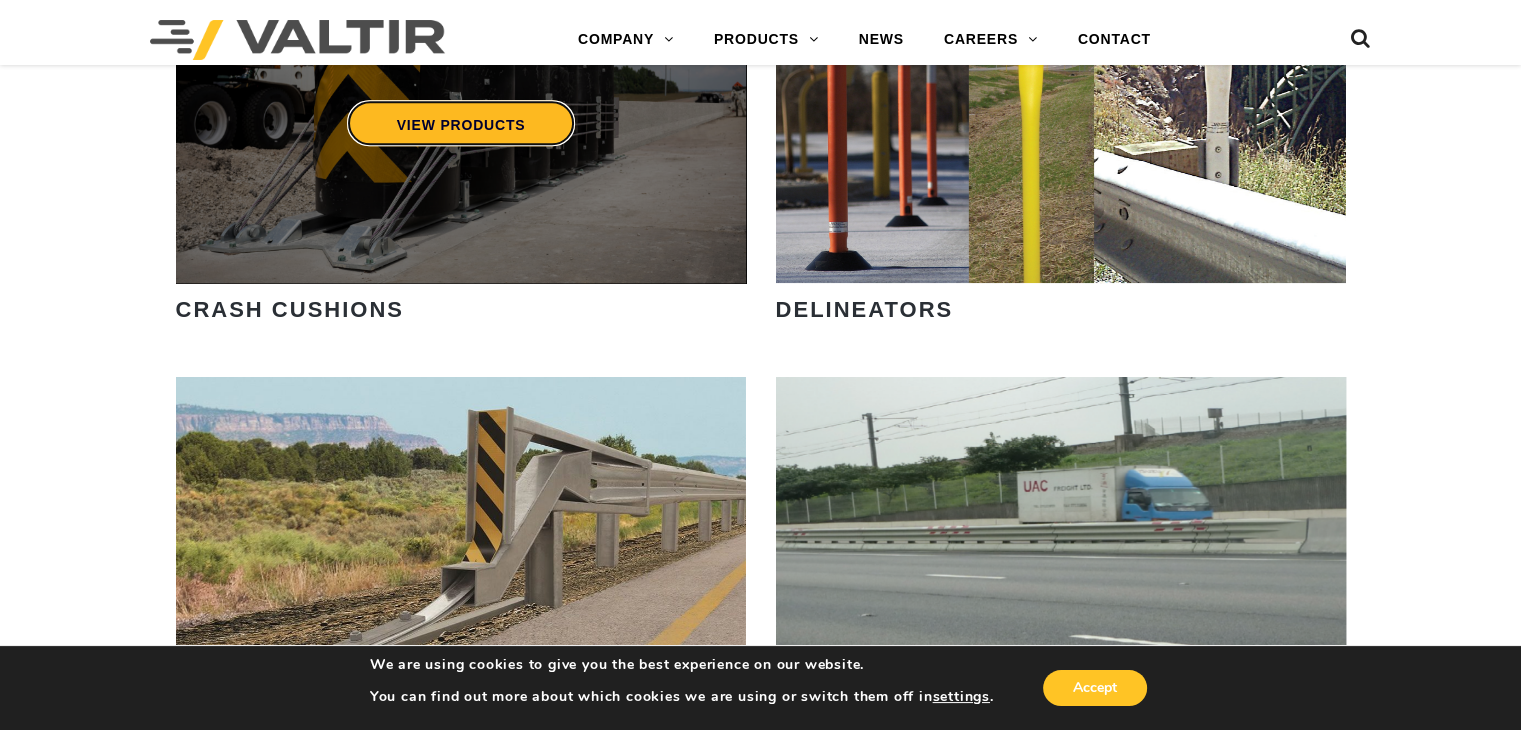click on "VIEW PRODUCTS" at bounding box center [460, 123] 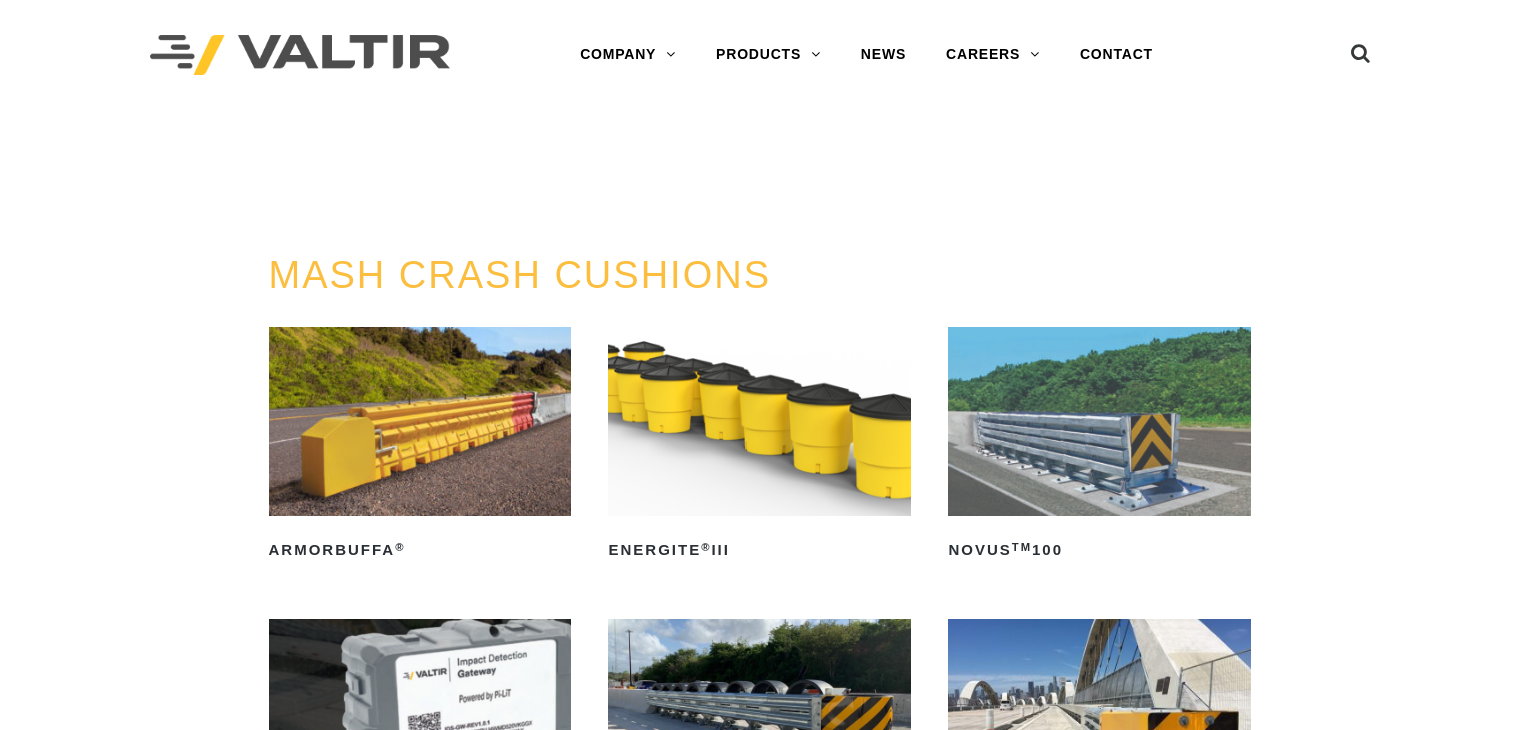 scroll, scrollTop: 374, scrollLeft: 0, axis: vertical 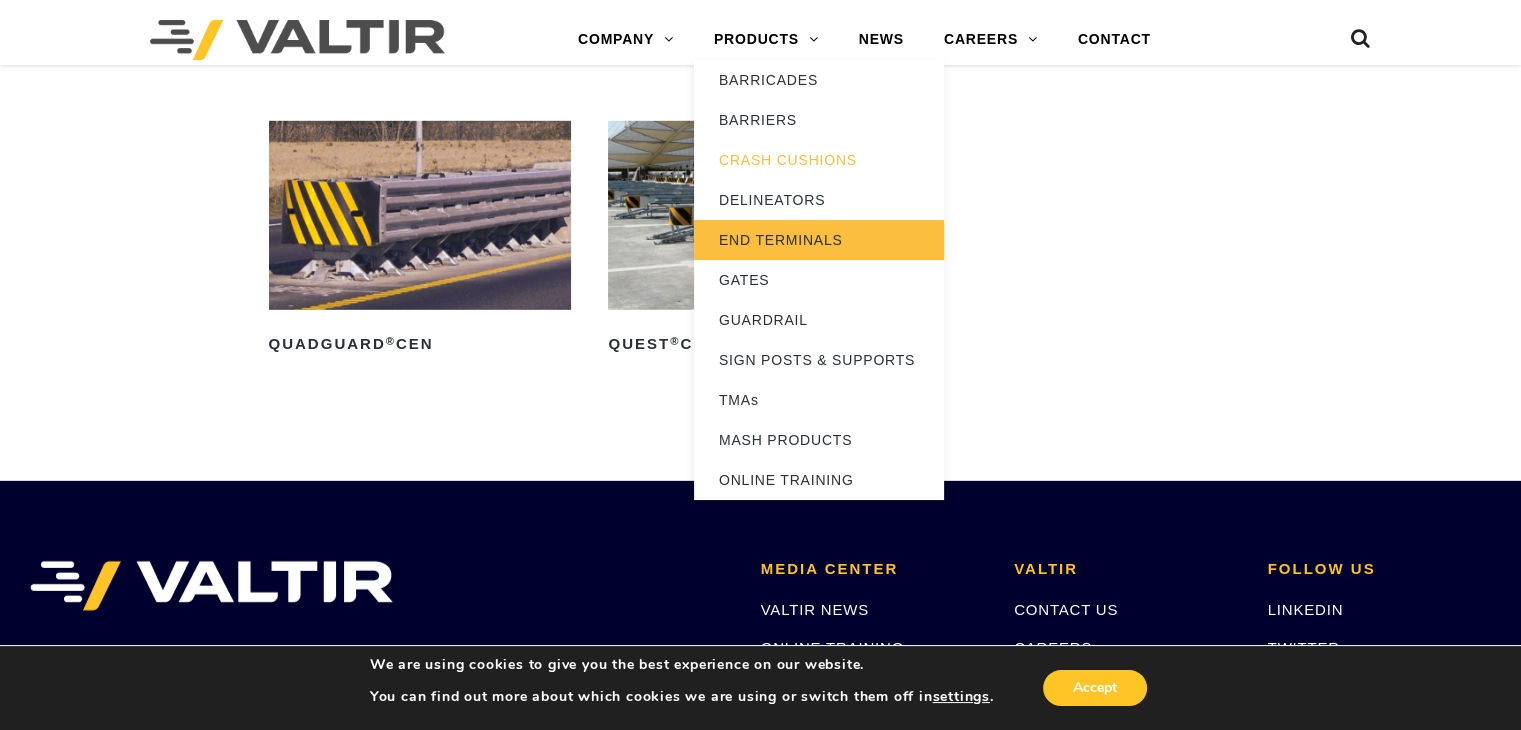 click on "END TERMINALS" at bounding box center (819, 240) 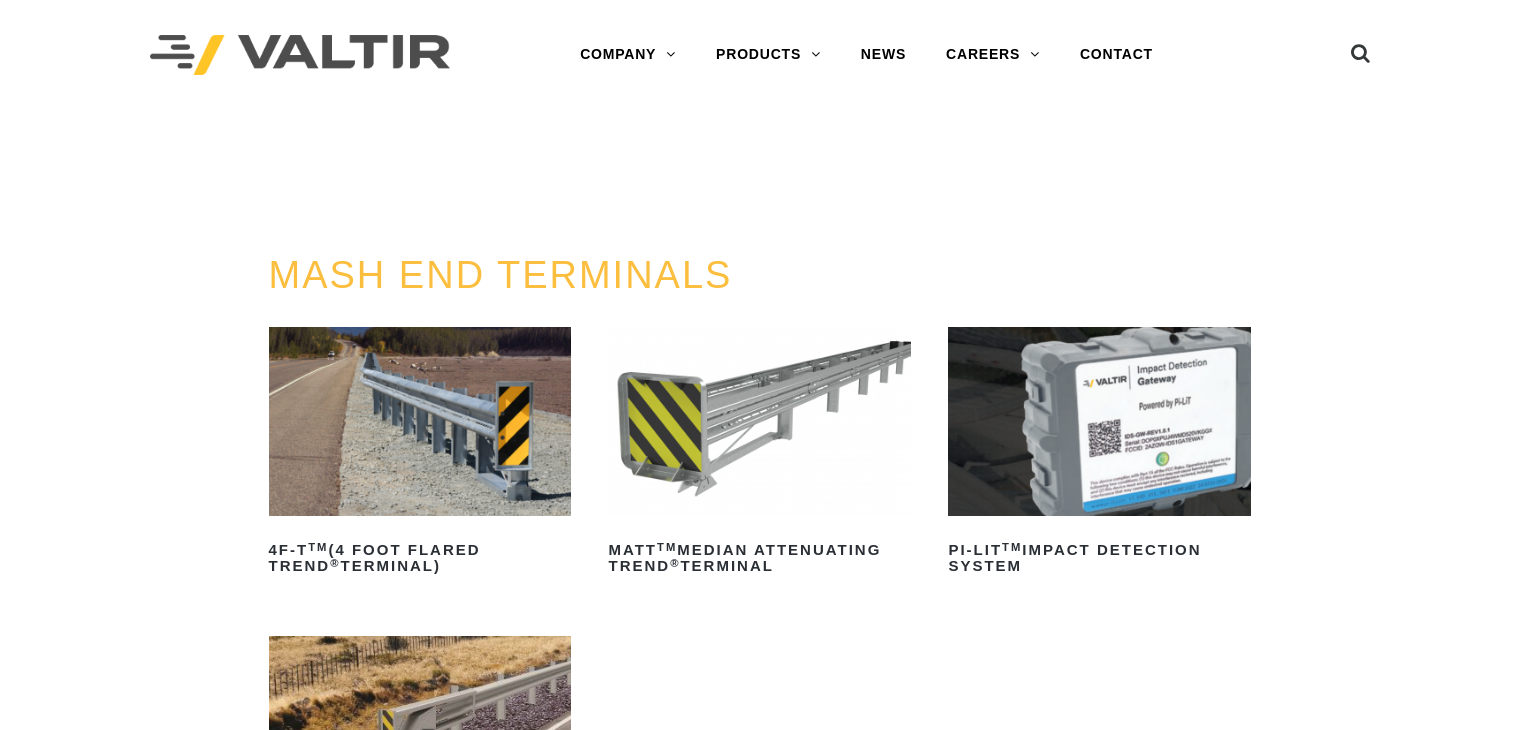 scroll, scrollTop: 0, scrollLeft: 0, axis: both 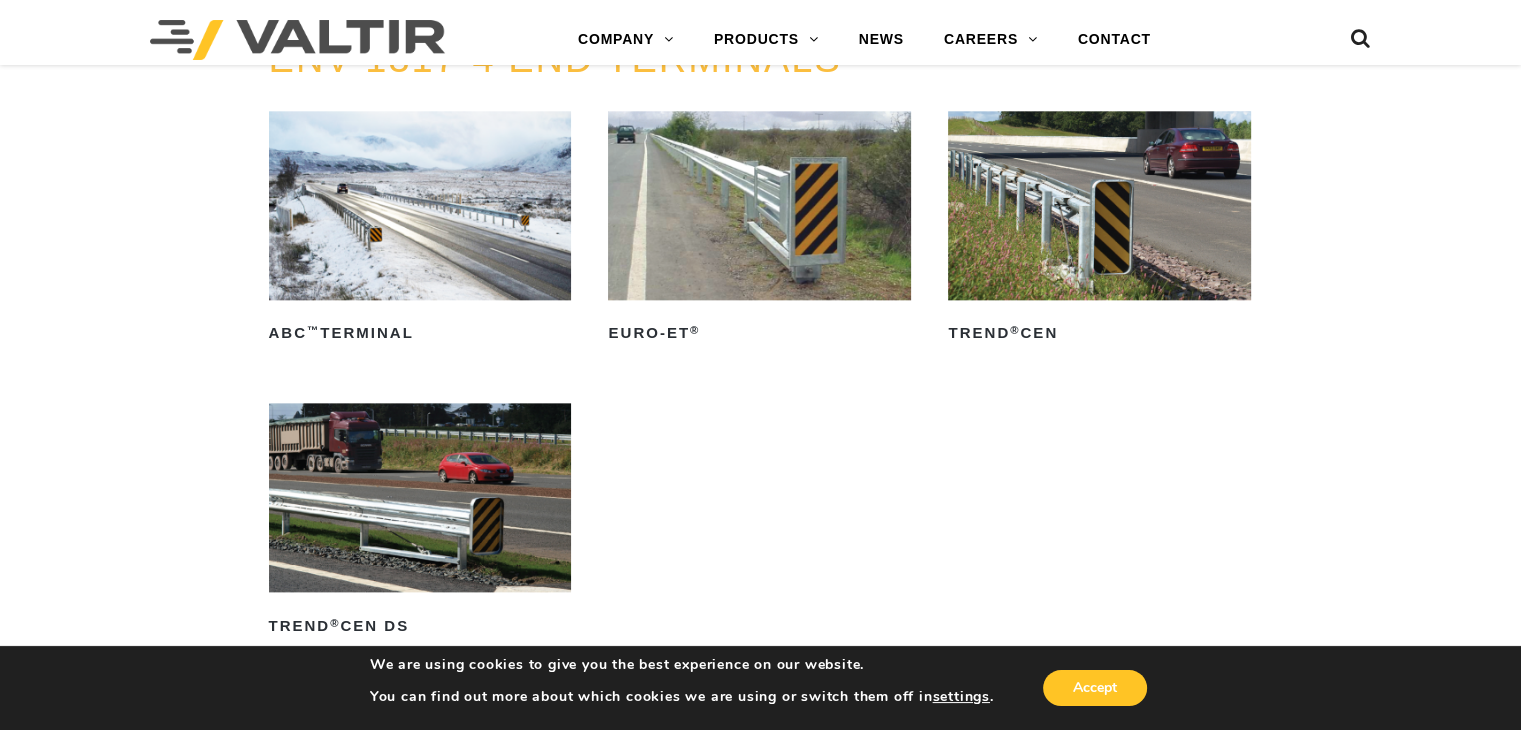 drag, startPoint x: 1035, startPoint y: 281, endPoint x: 1022, endPoint y: 229, distance: 53.600372 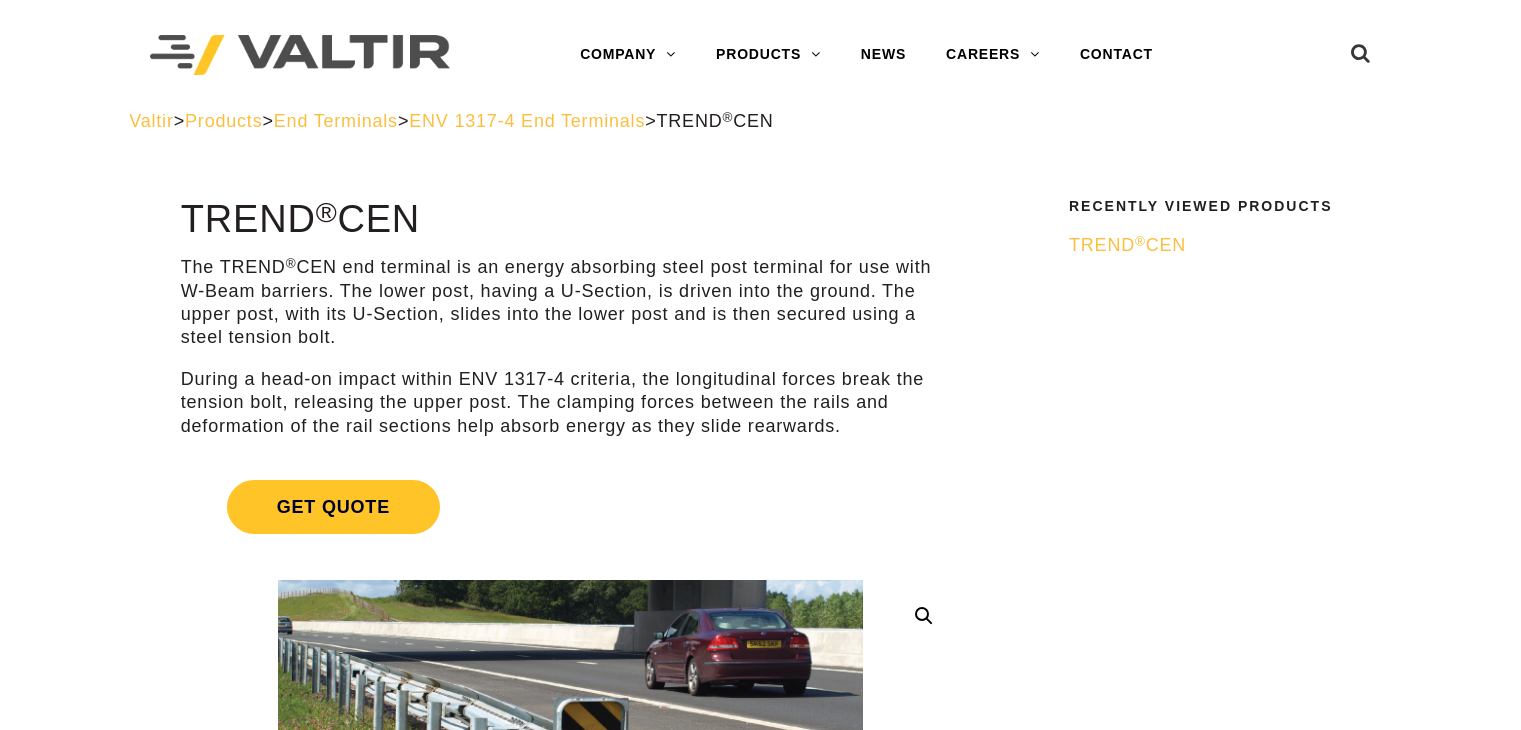 scroll, scrollTop: 0, scrollLeft: 0, axis: both 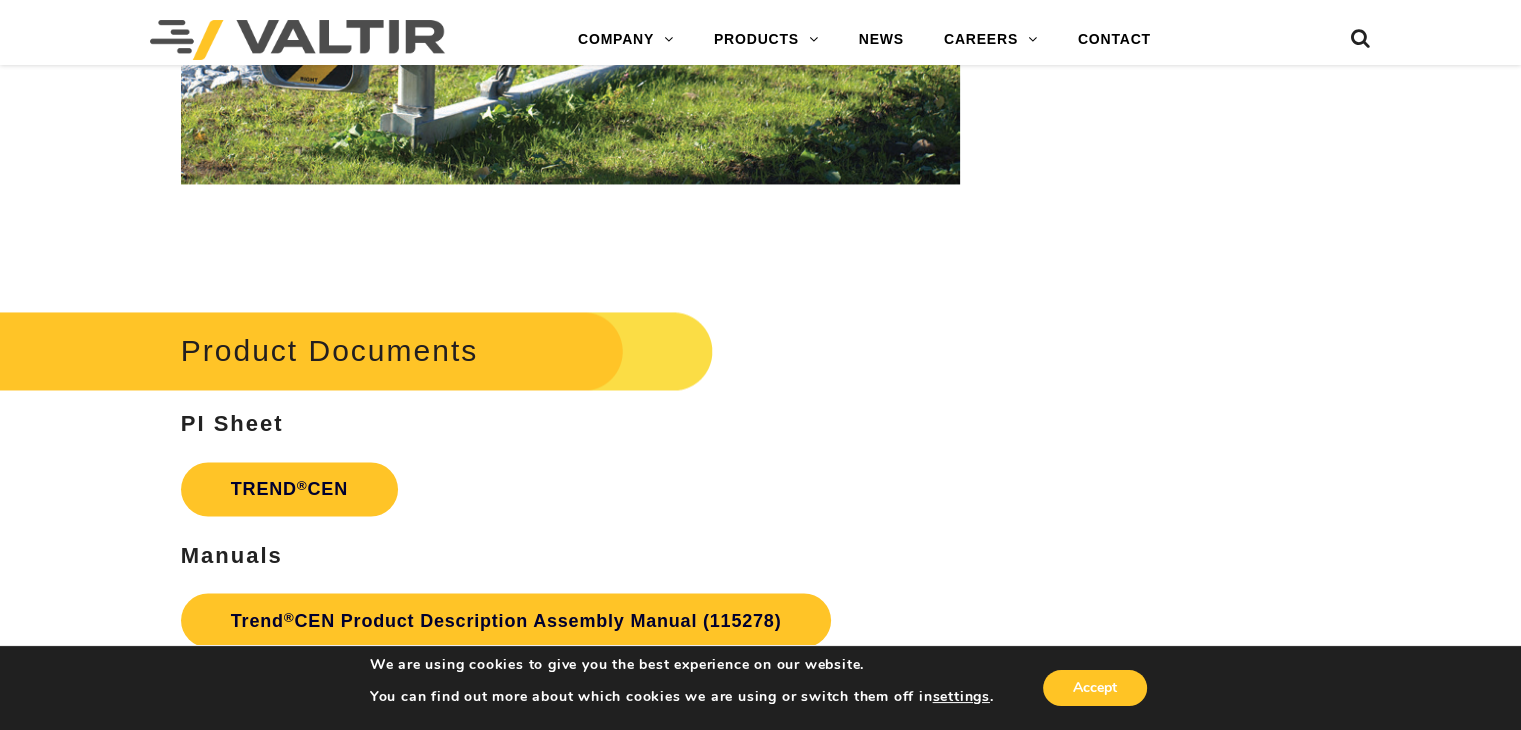 click at bounding box center [1361, 43] 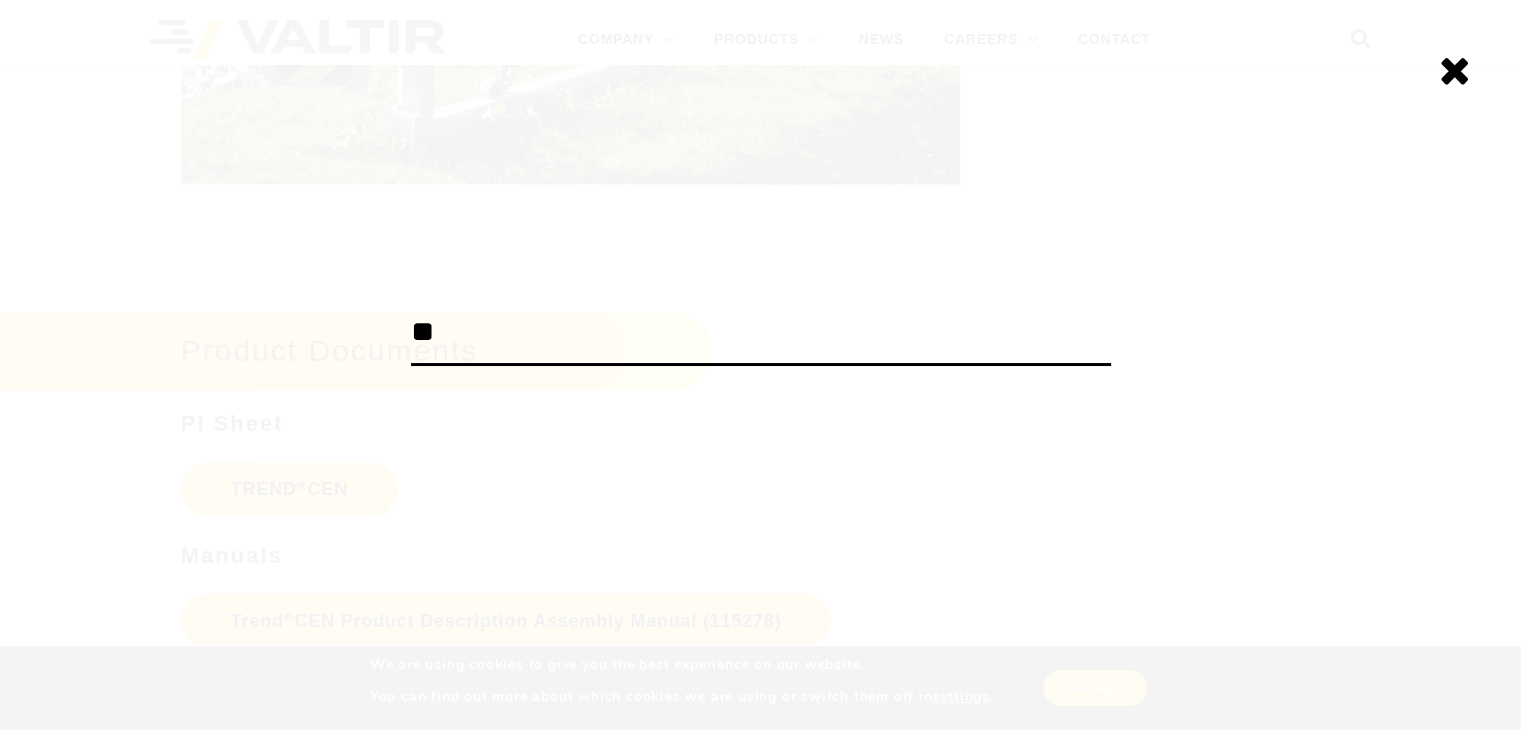 type on "**" 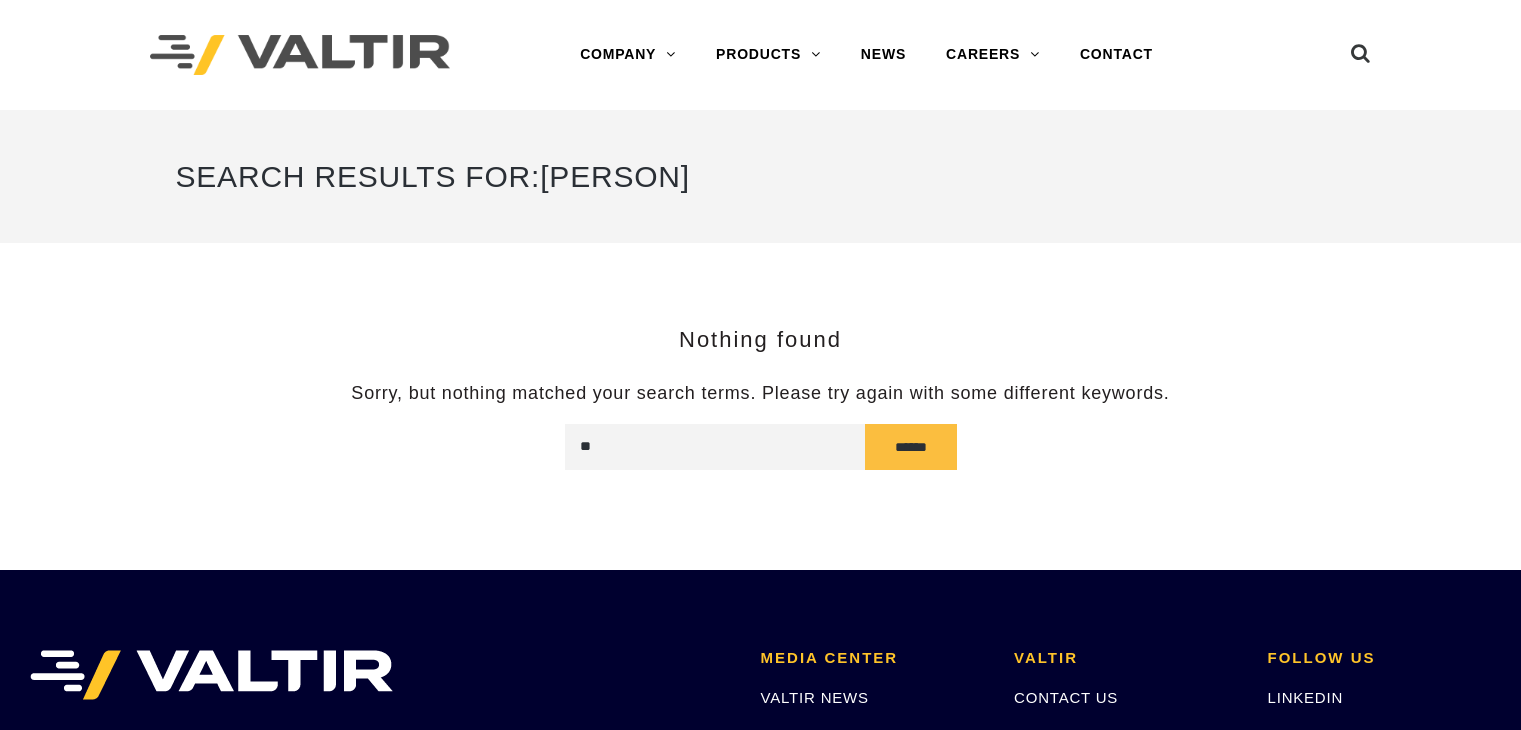 scroll, scrollTop: 0, scrollLeft: 0, axis: both 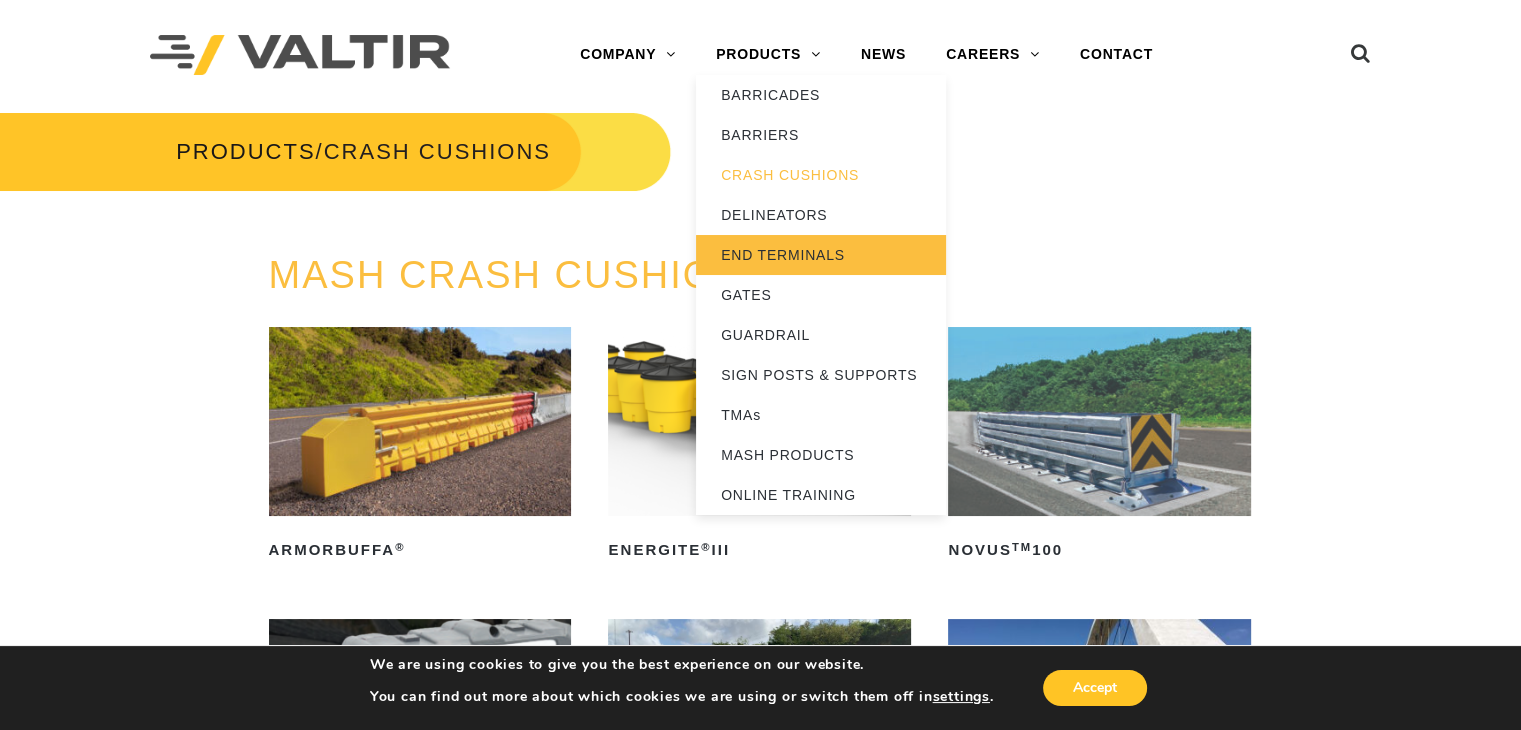 click on "END TERMINALS" at bounding box center [821, 255] 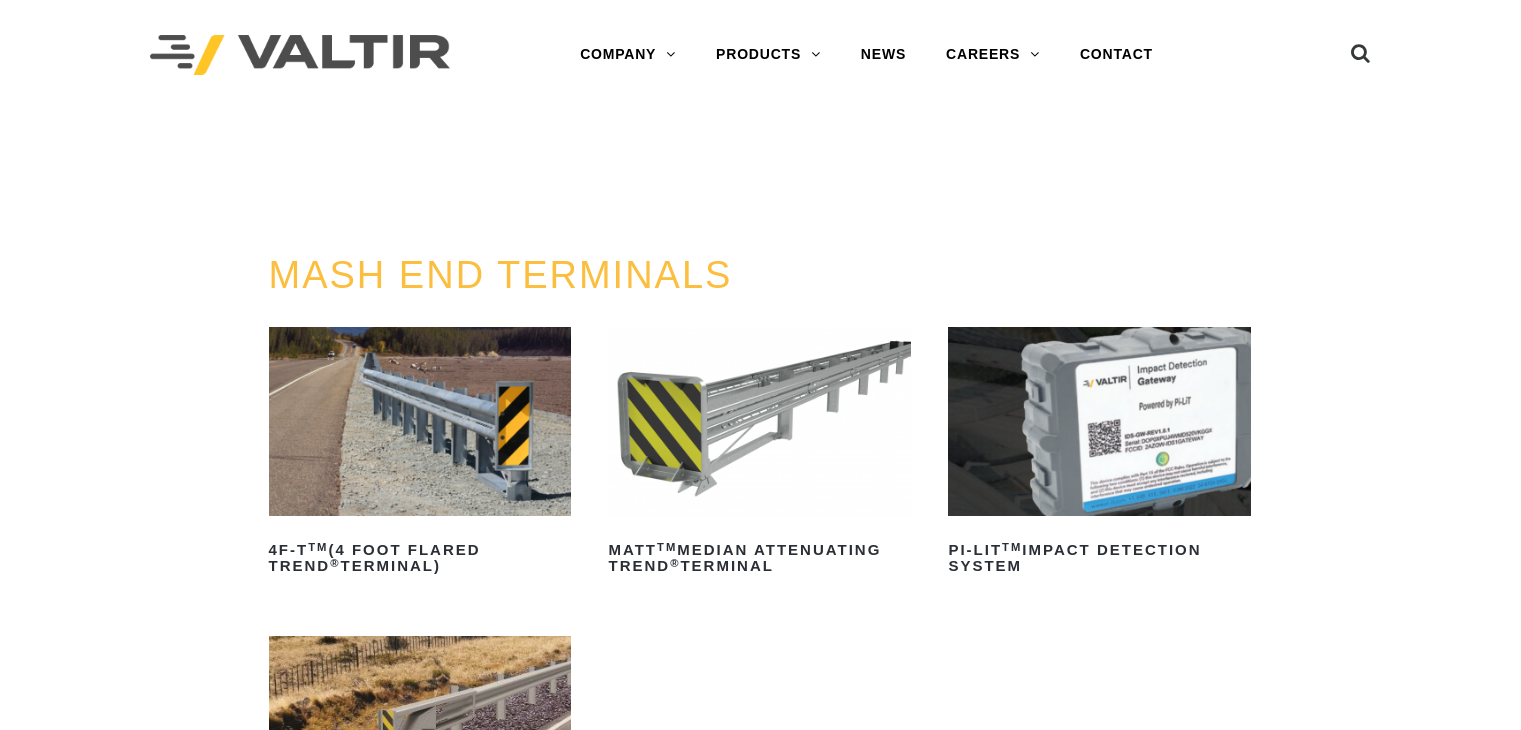 scroll, scrollTop: 0, scrollLeft: 0, axis: both 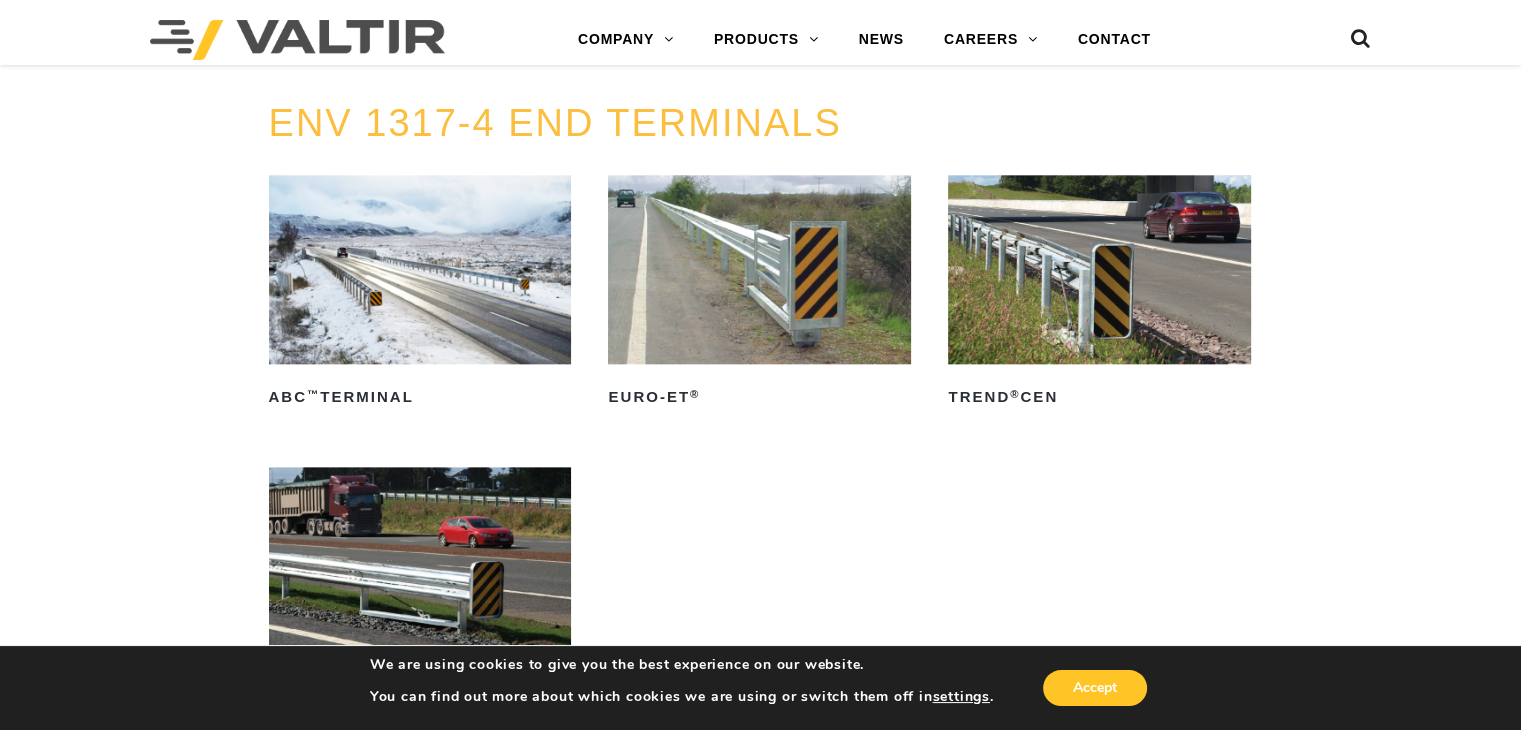 drag, startPoint x: 1107, startPoint y: 317, endPoint x: 999, endPoint y: 322, distance: 108.11568 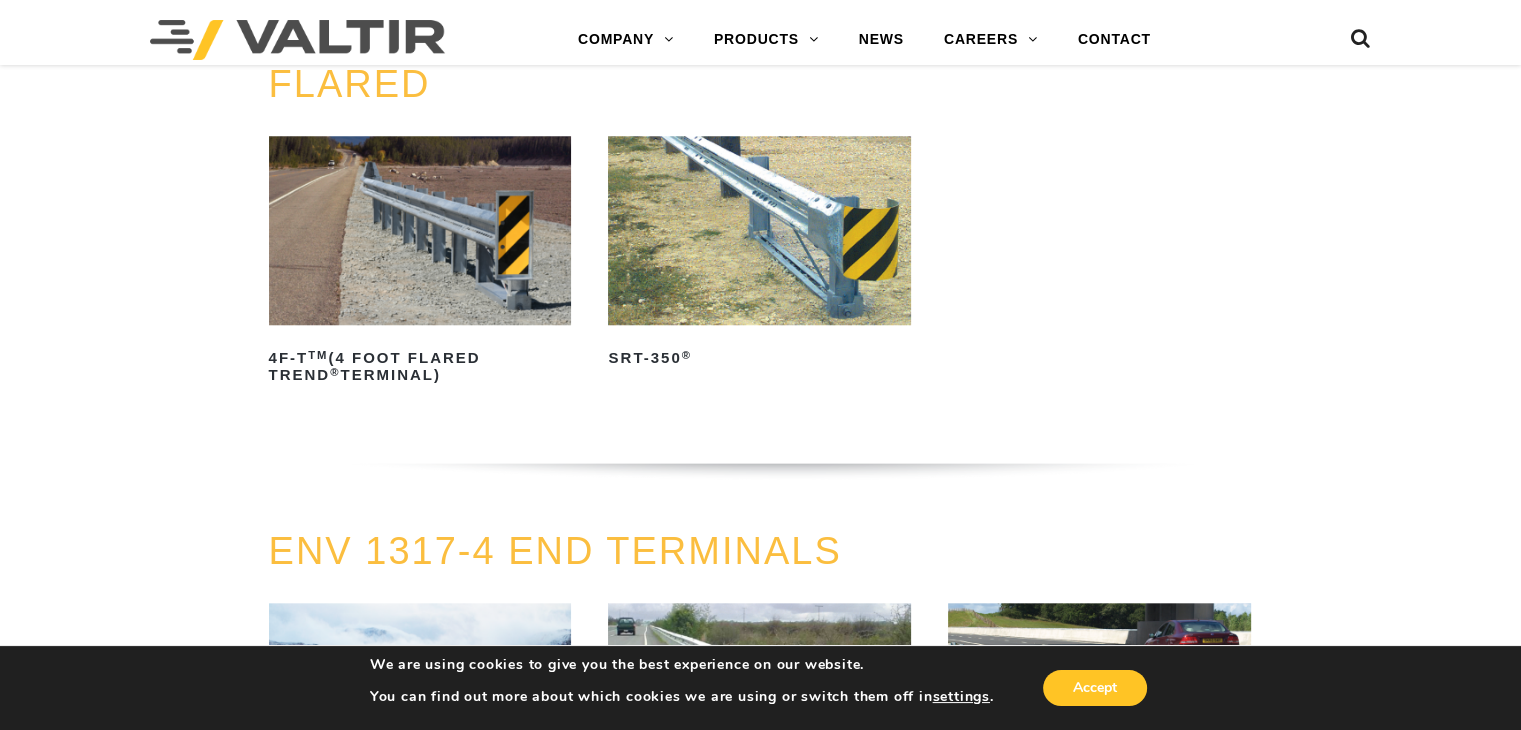 scroll, scrollTop: 1864, scrollLeft: 0, axis: vertical 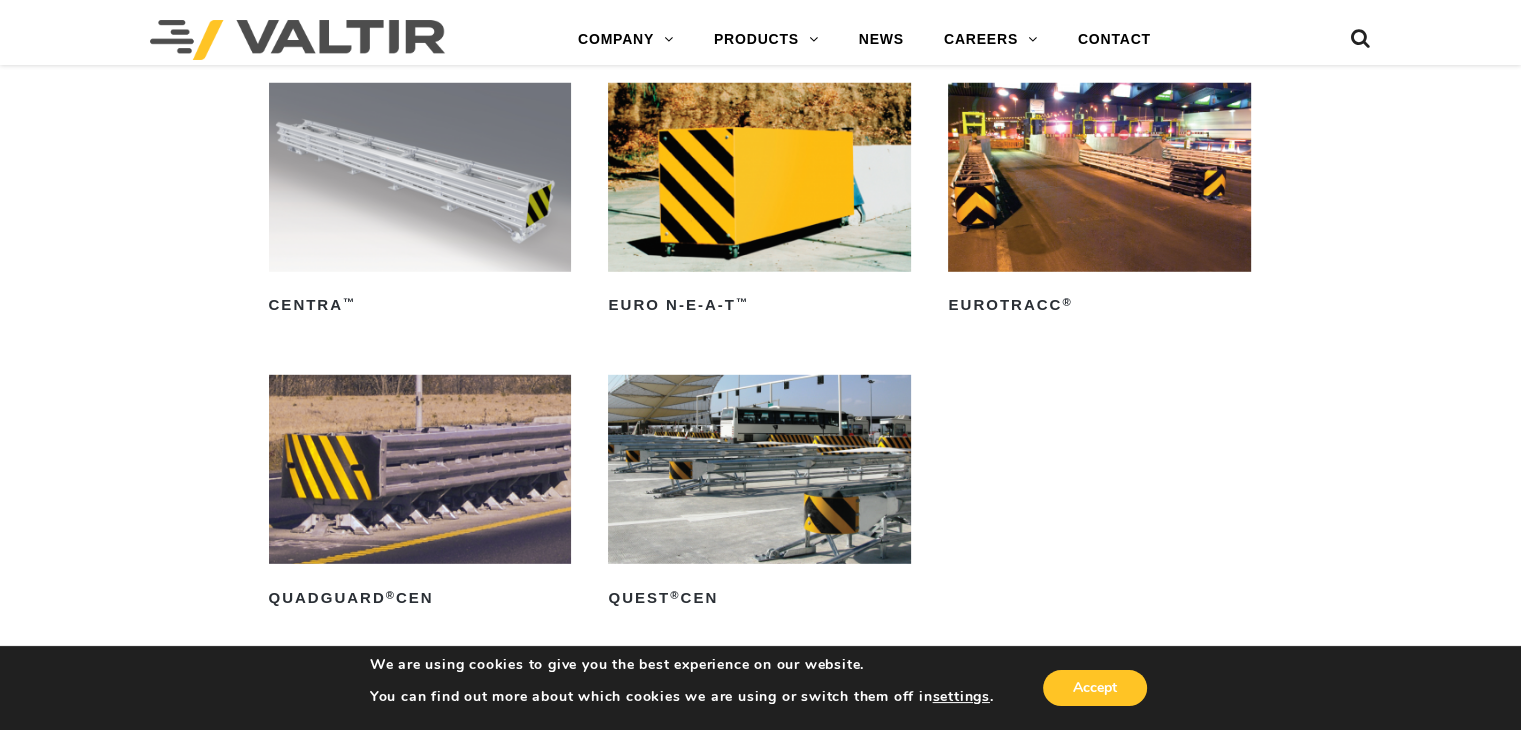 click at bounding box center (1099, 177) 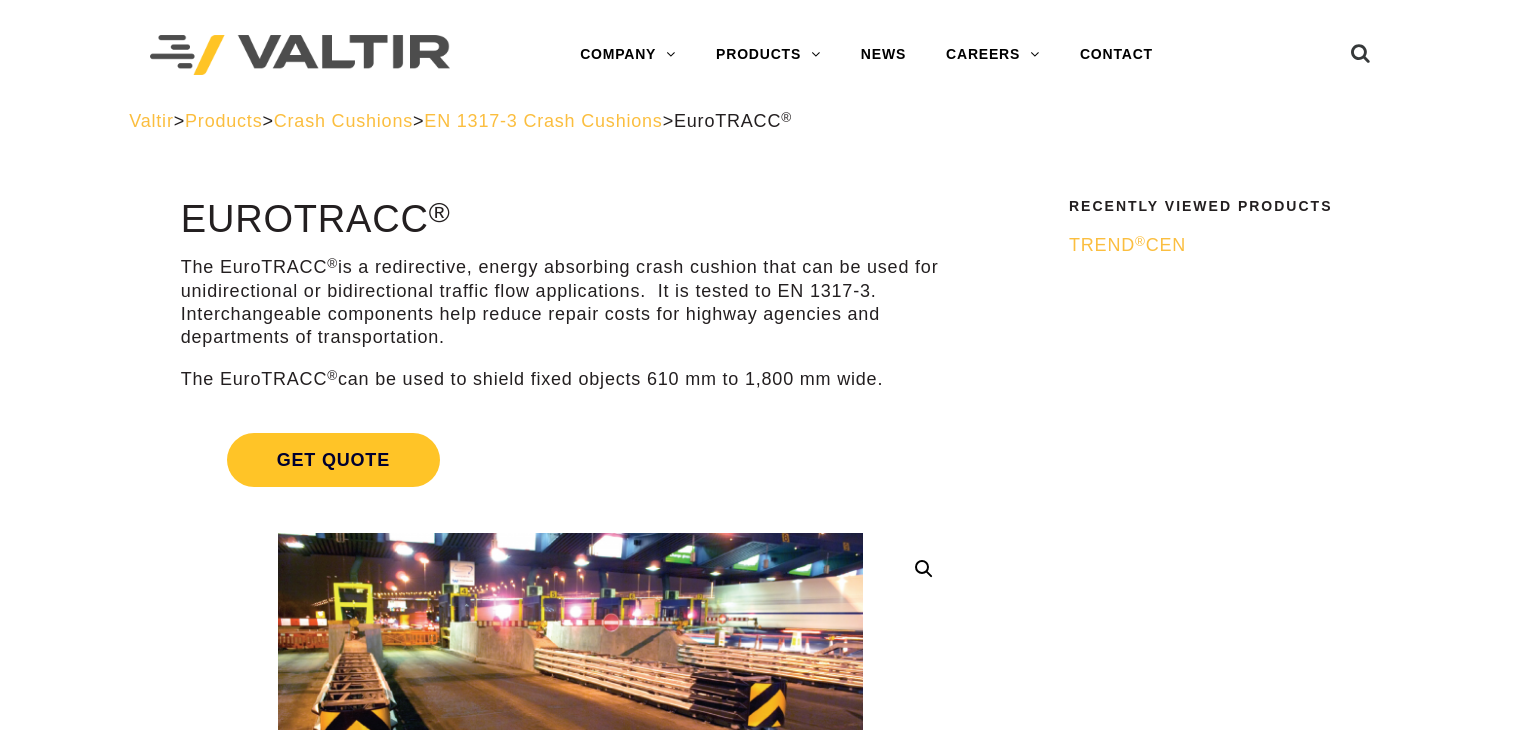 scroll, scrollTop: 0, scrollLeft: 0, axis: both 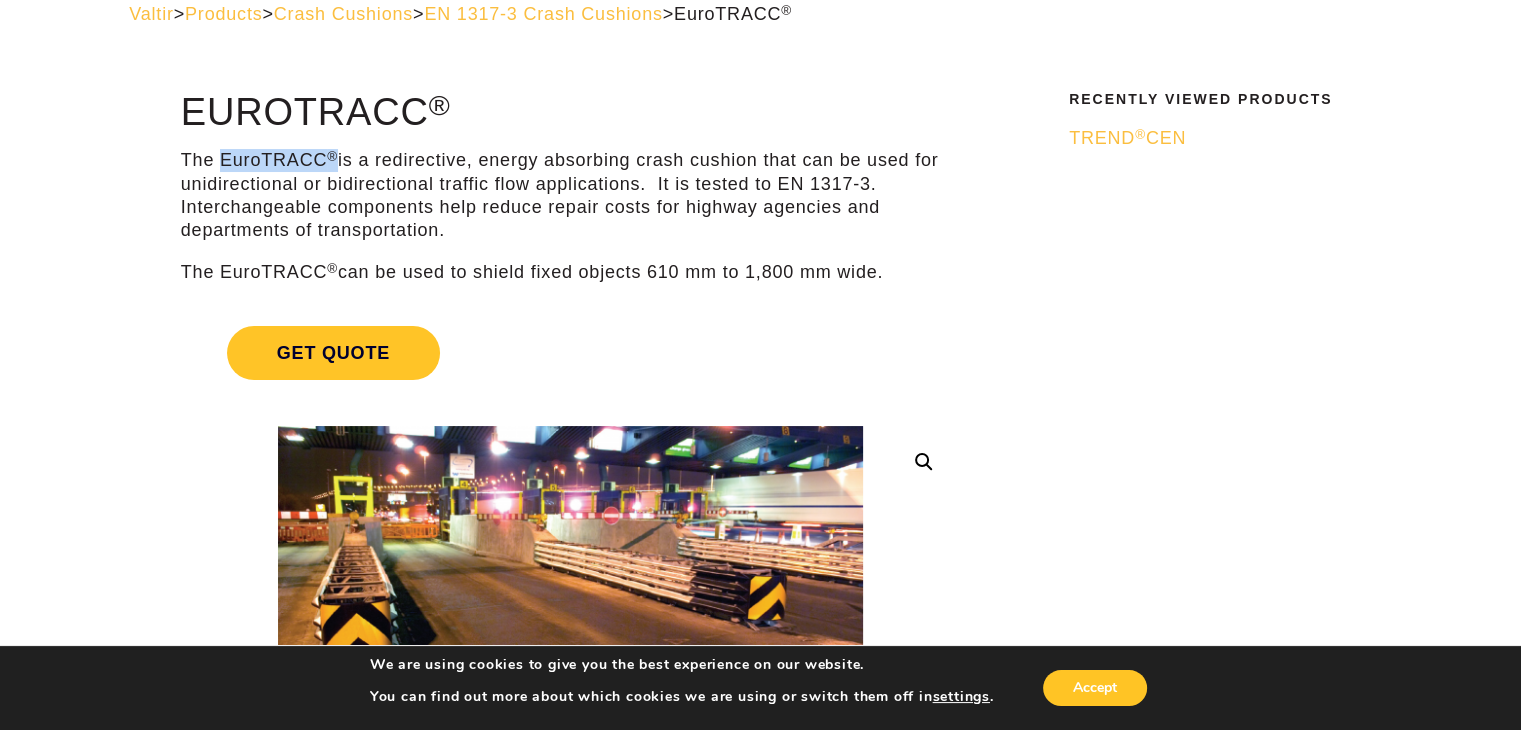 drag, startPoint x: 223, startPoint y: 159, endPoint x: 333, endPoint y: 153, distance: 110.16351 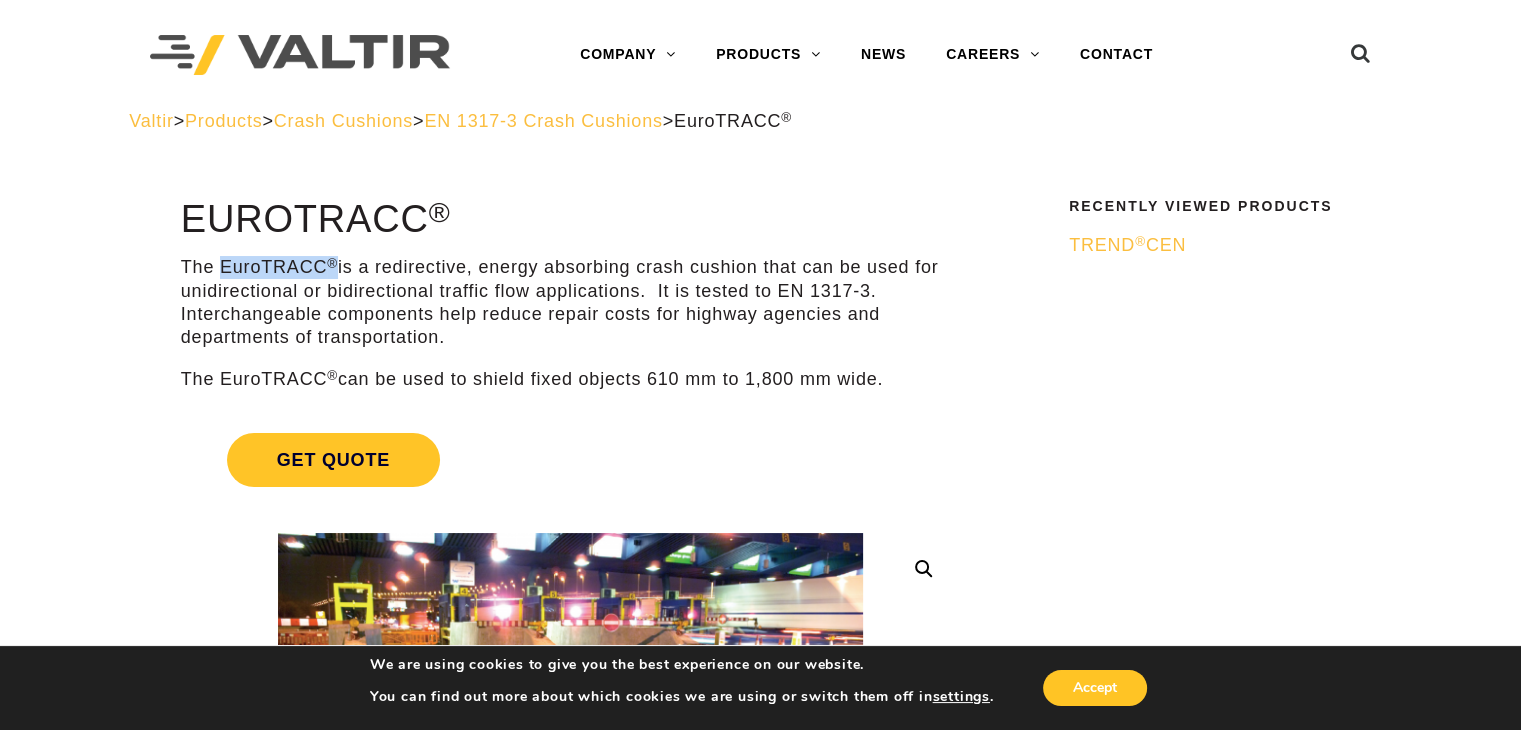 click on "EN 1317-3 Crash Cushions" at bounding box center (543, 121) 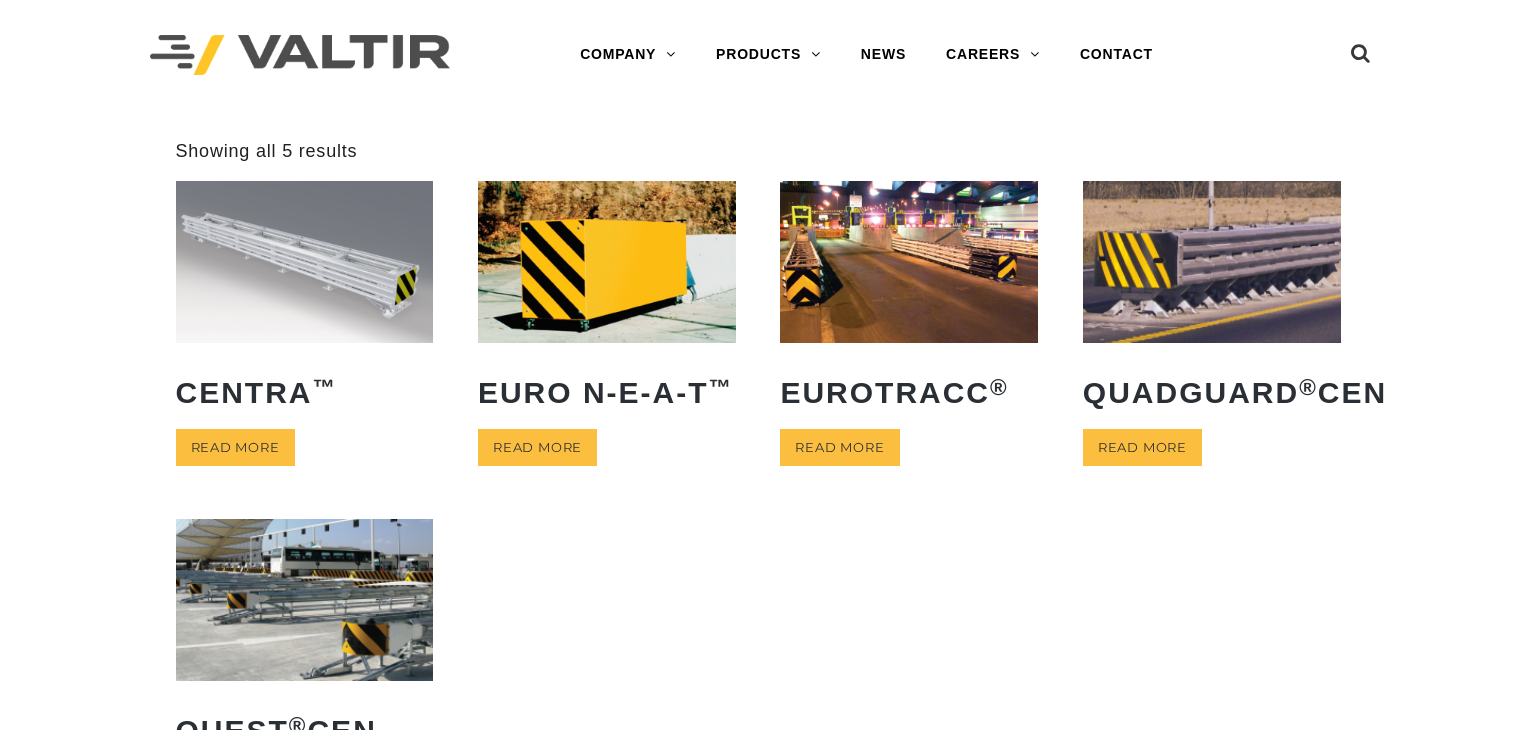 scroll, scrollTop: 0, scrollLeft: 0, axis: both 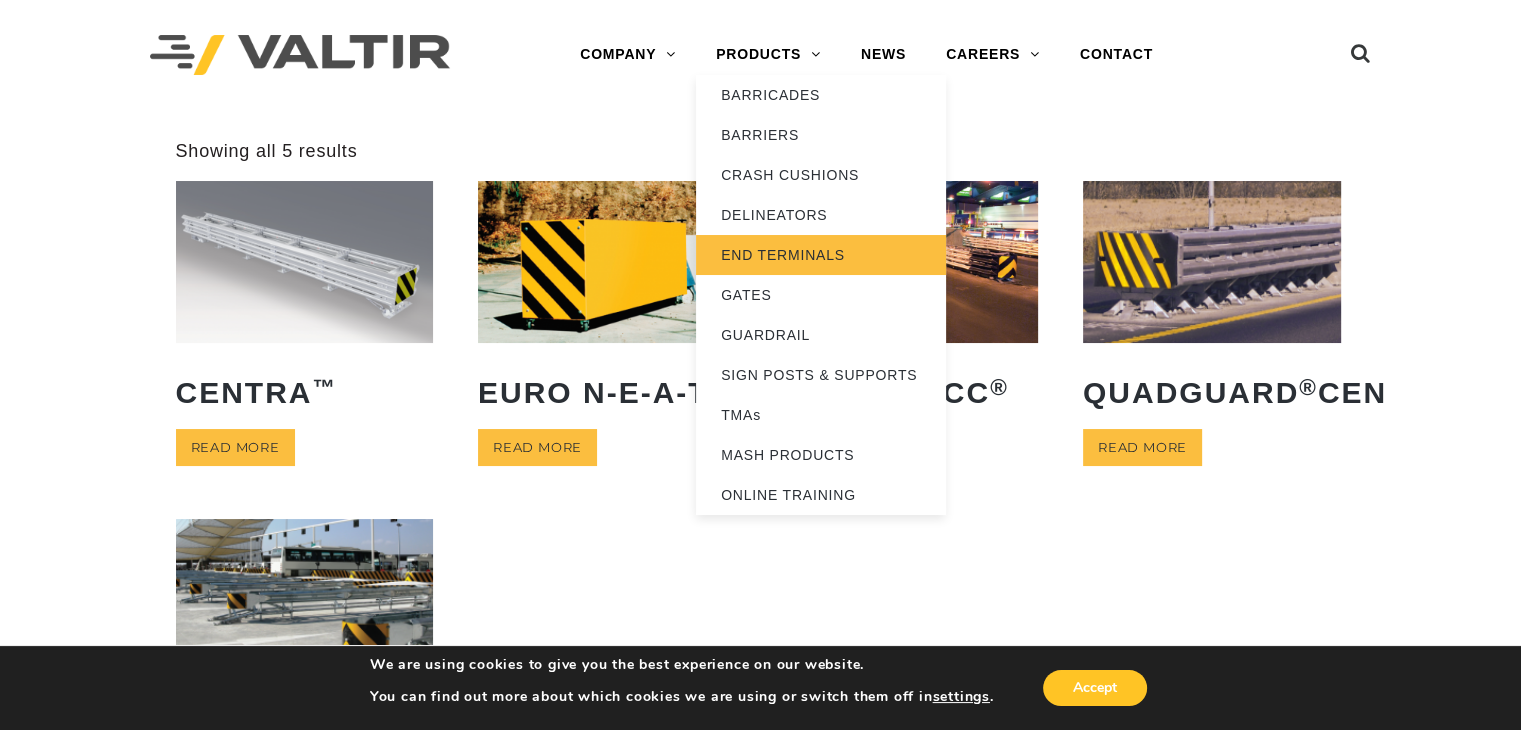 click on "END TERMINALS" at bounding box center [821, 255] 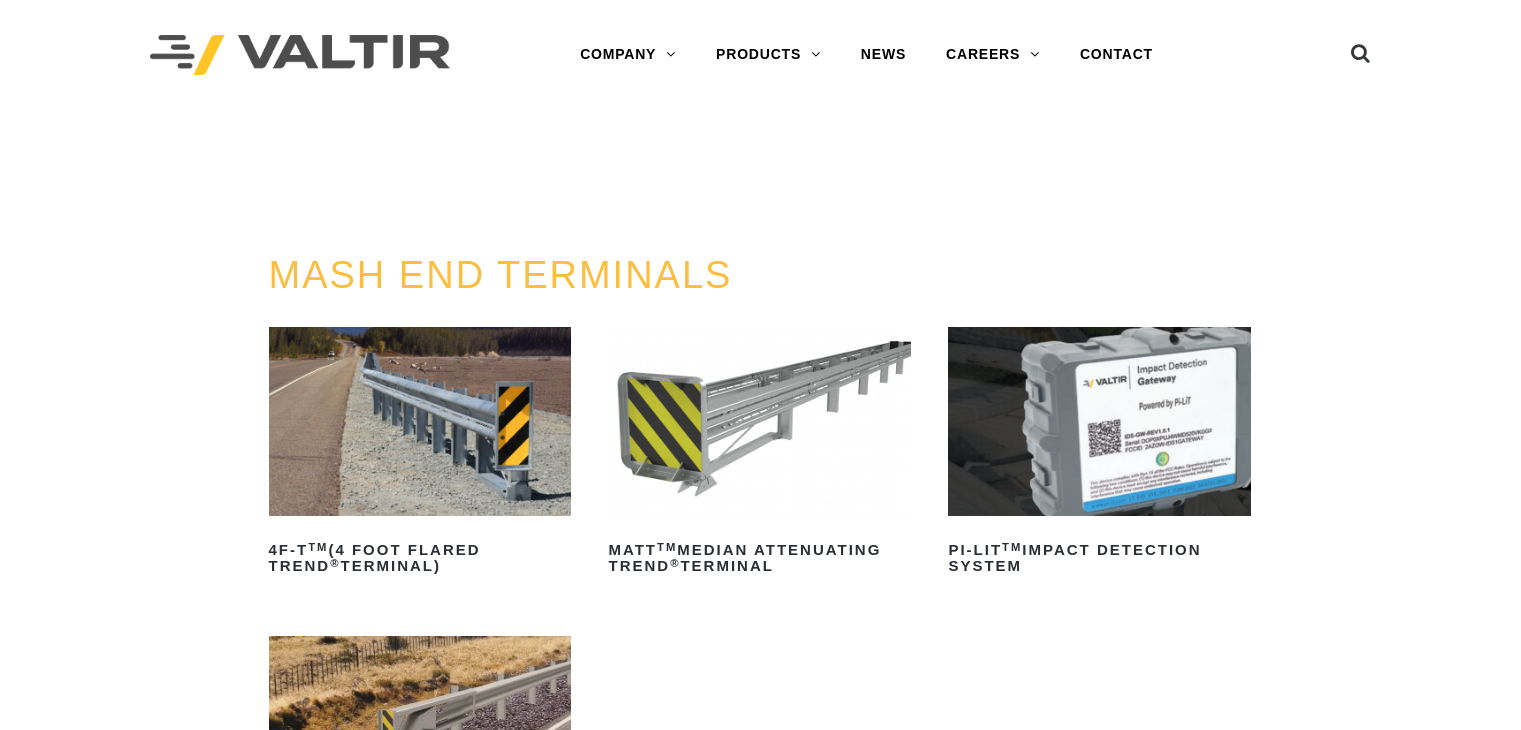 scroll, scrollTop: 0, scrollLeft: 0, axis: both 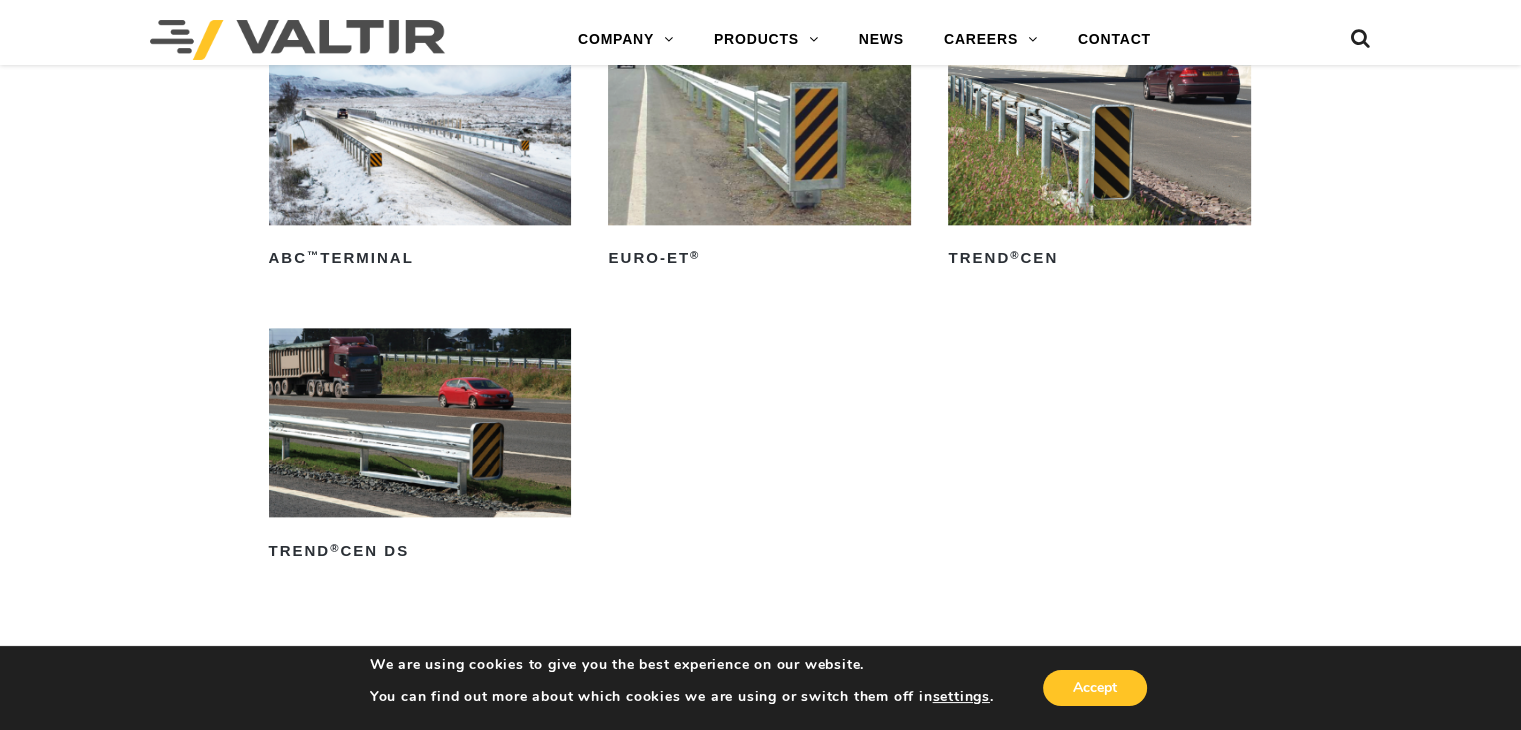 click at bounding box center [1099, 130] 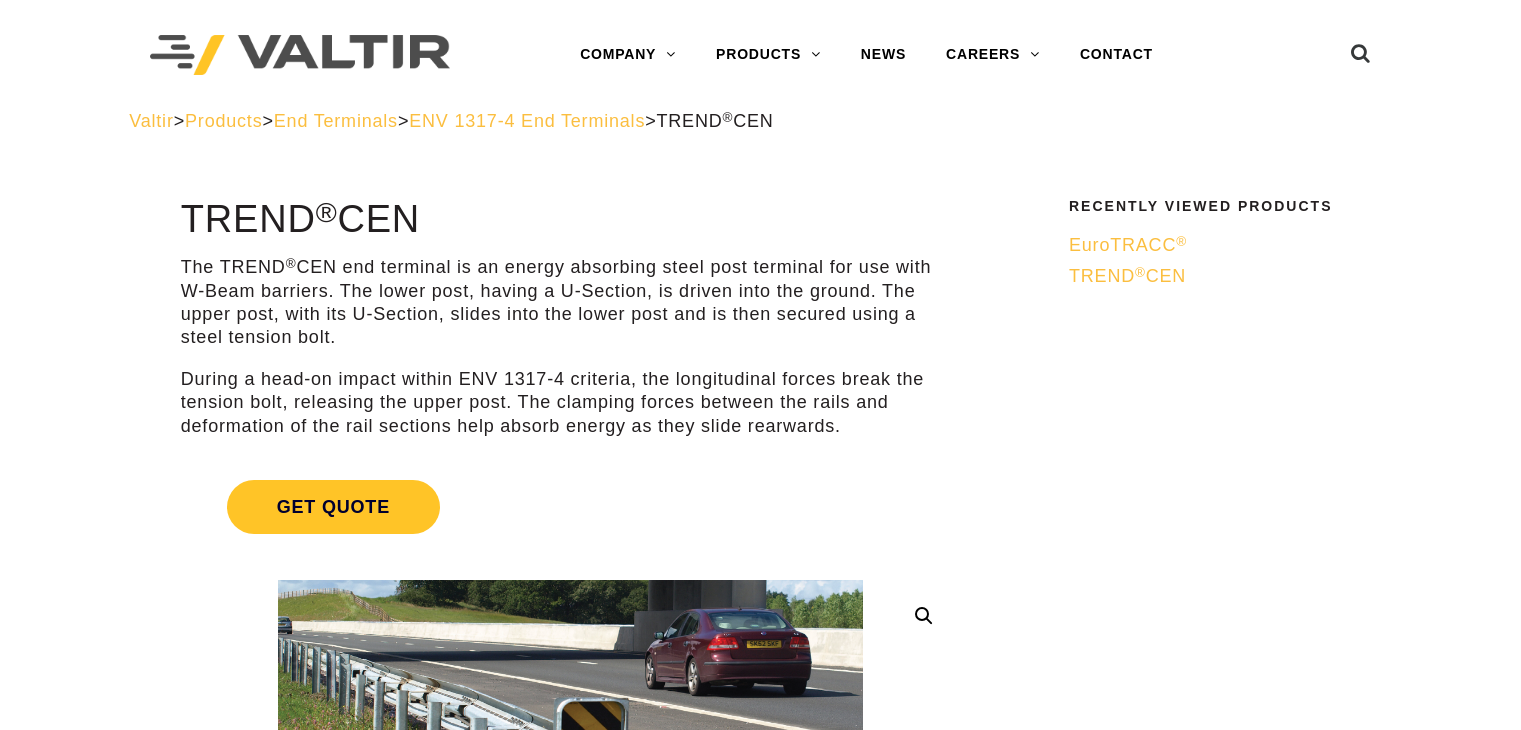 scroll, scrollTop: 0, scrollLeft: 0, axis: both 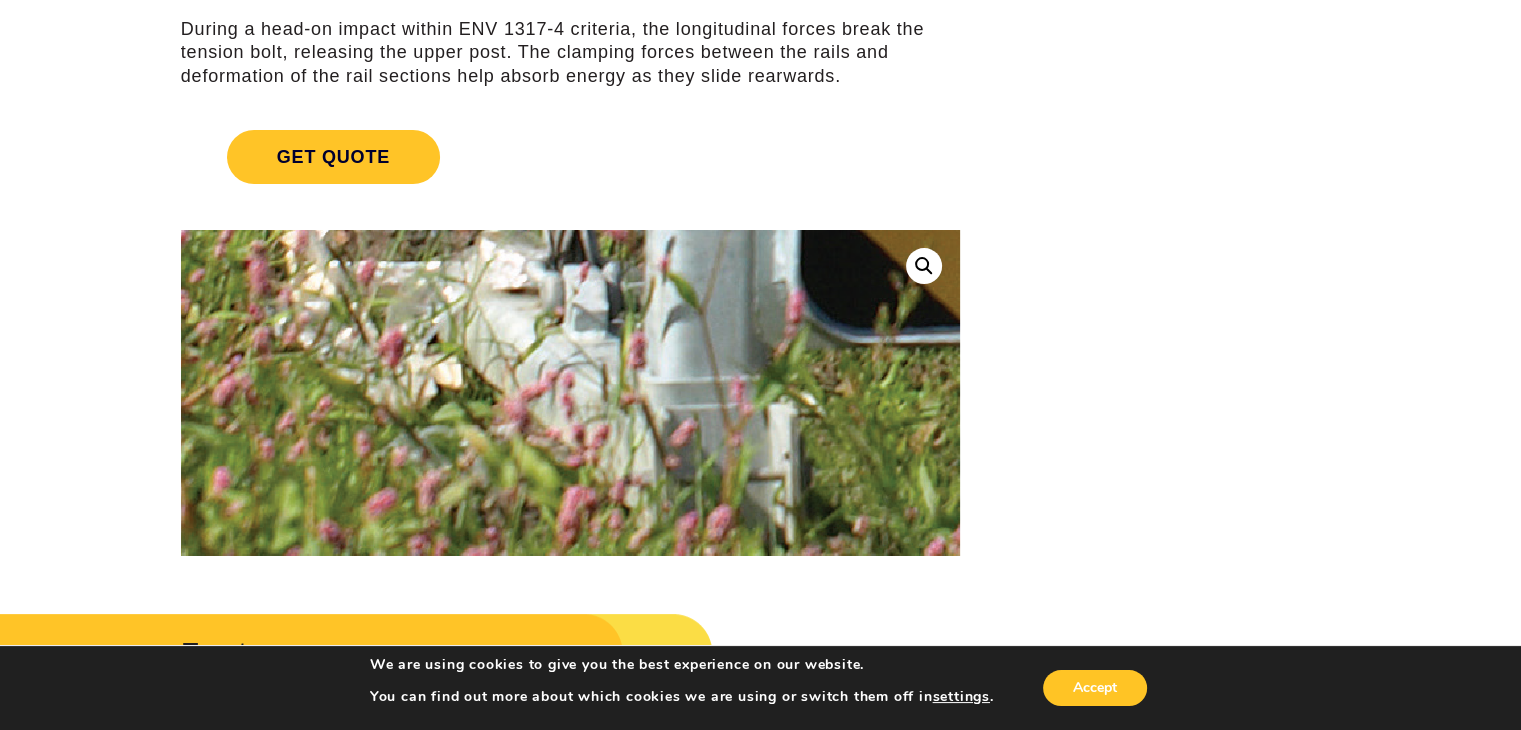 click at bounding box center [863, -339] 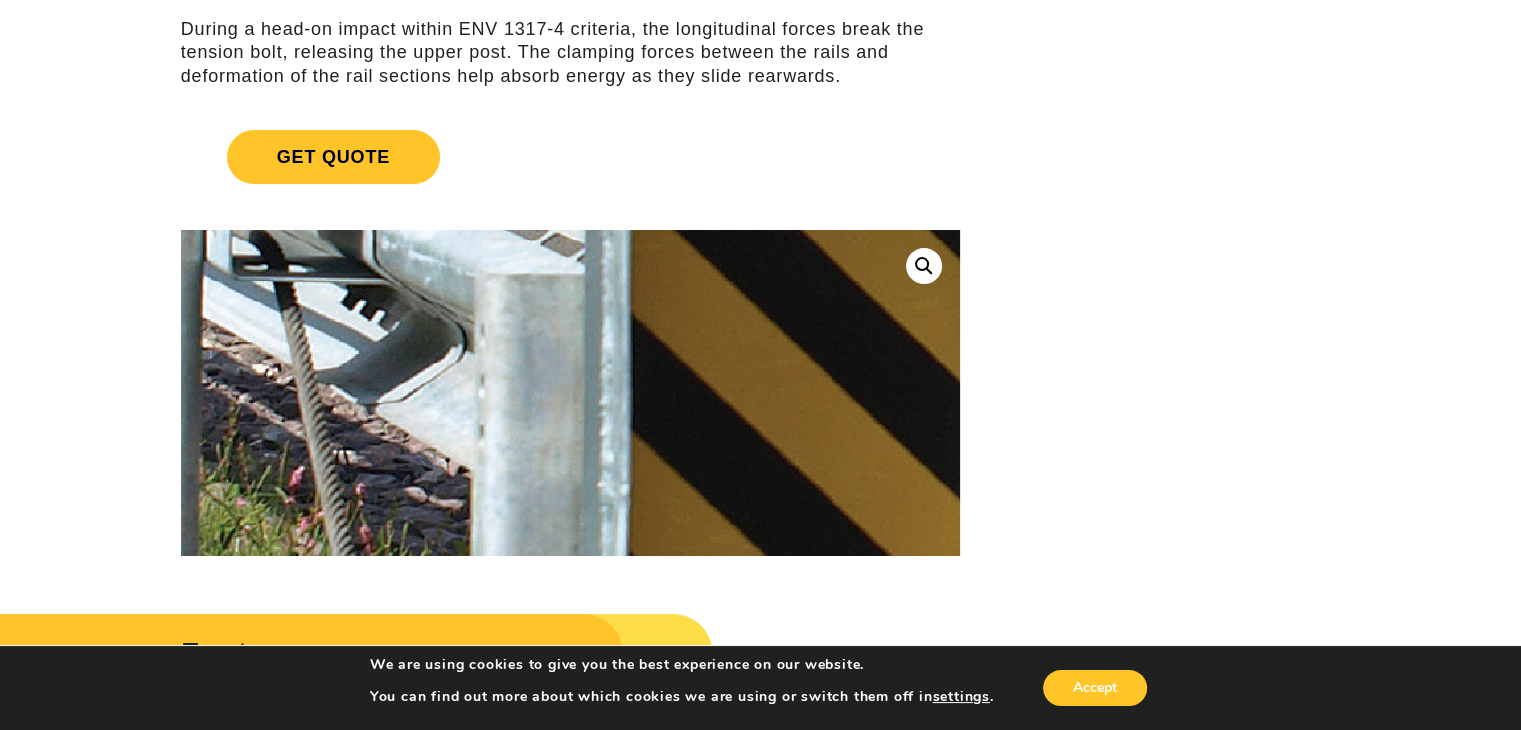 click at bounding box center (684, 273) 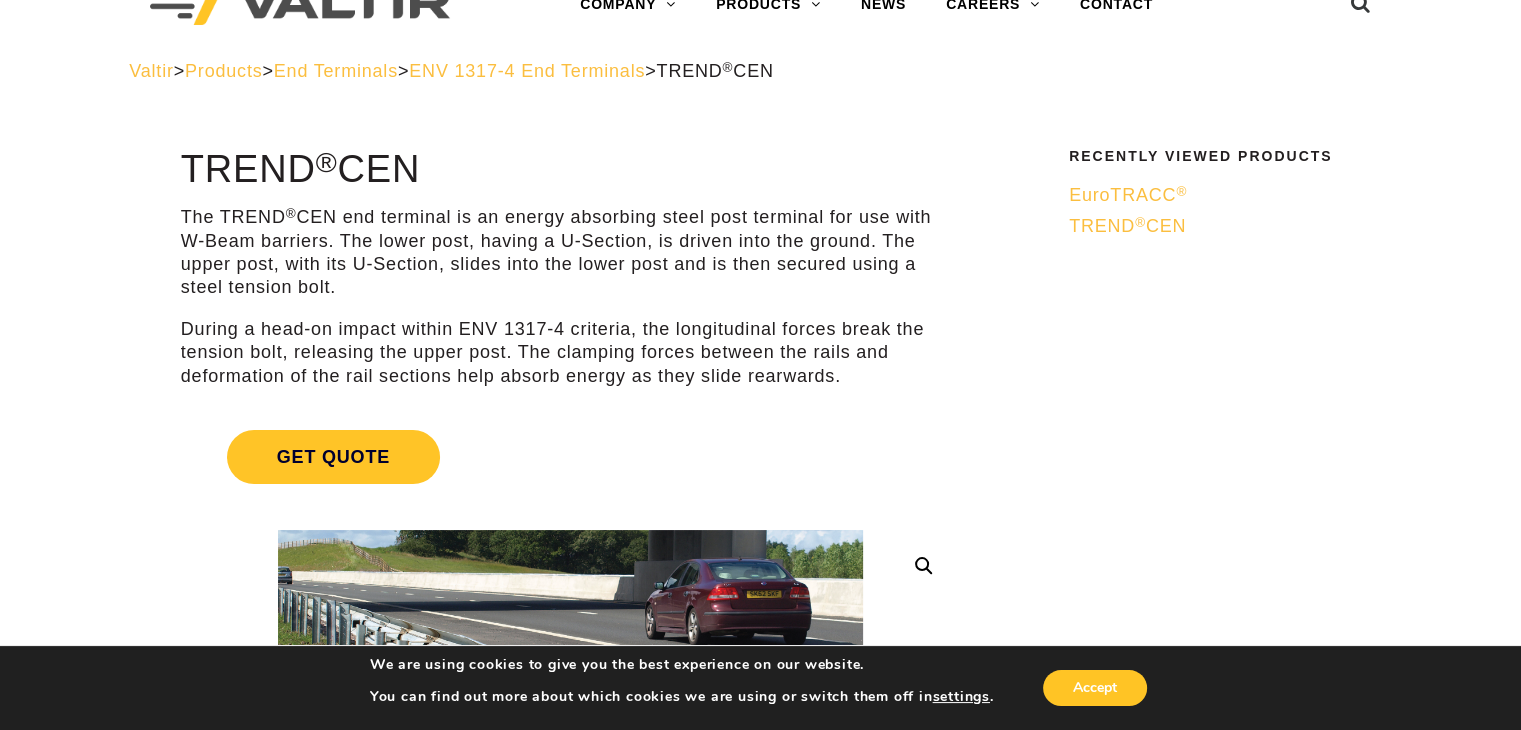 scroll, scrollTop: 42, scrollLeft: 0, axis: vertical 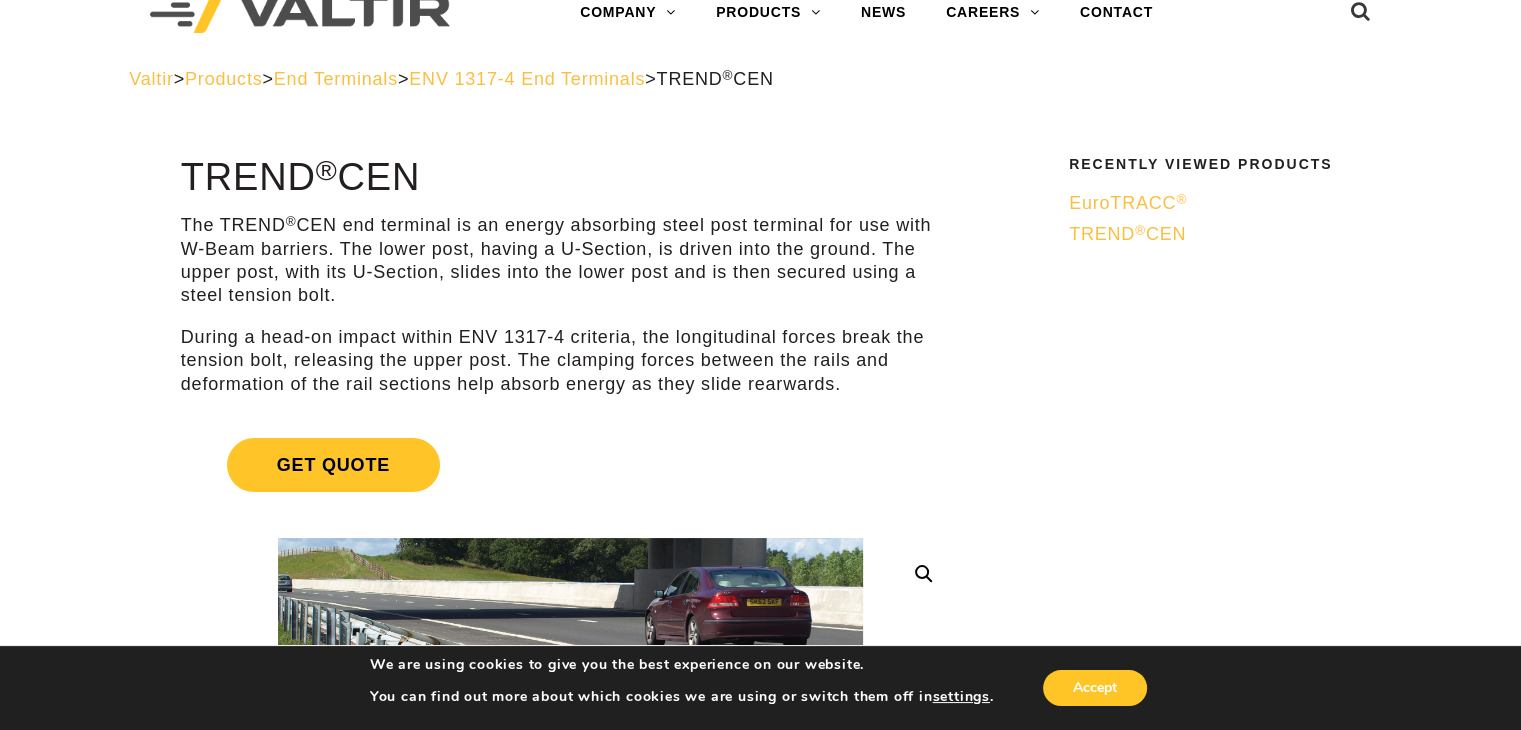 drag, startPoint x: 484, startPoint y: 160, endPoint x: 168, endPoint y: 186, distance: 317.0678 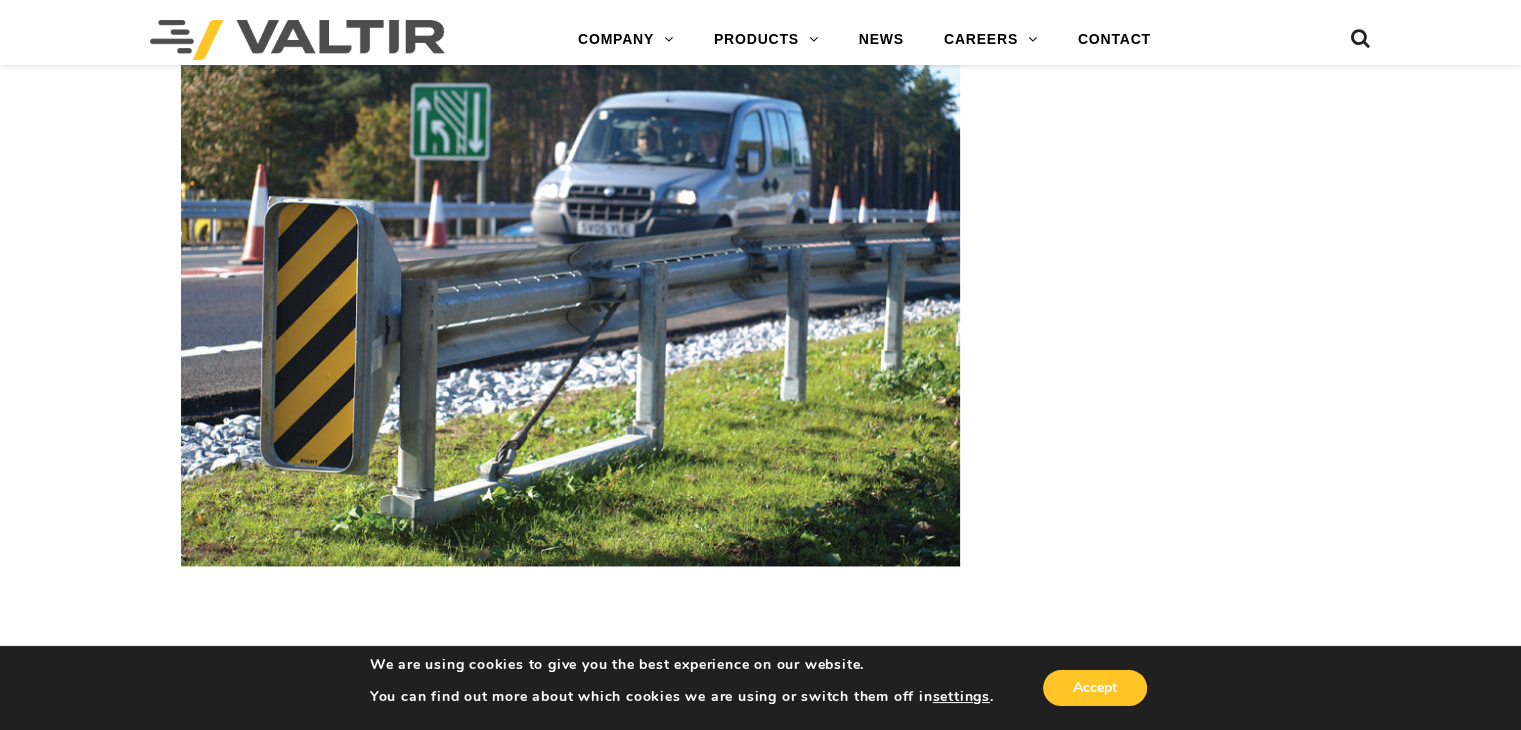 scroll, scrollTop: 2852, scrollLeft: 0, axis: vertical 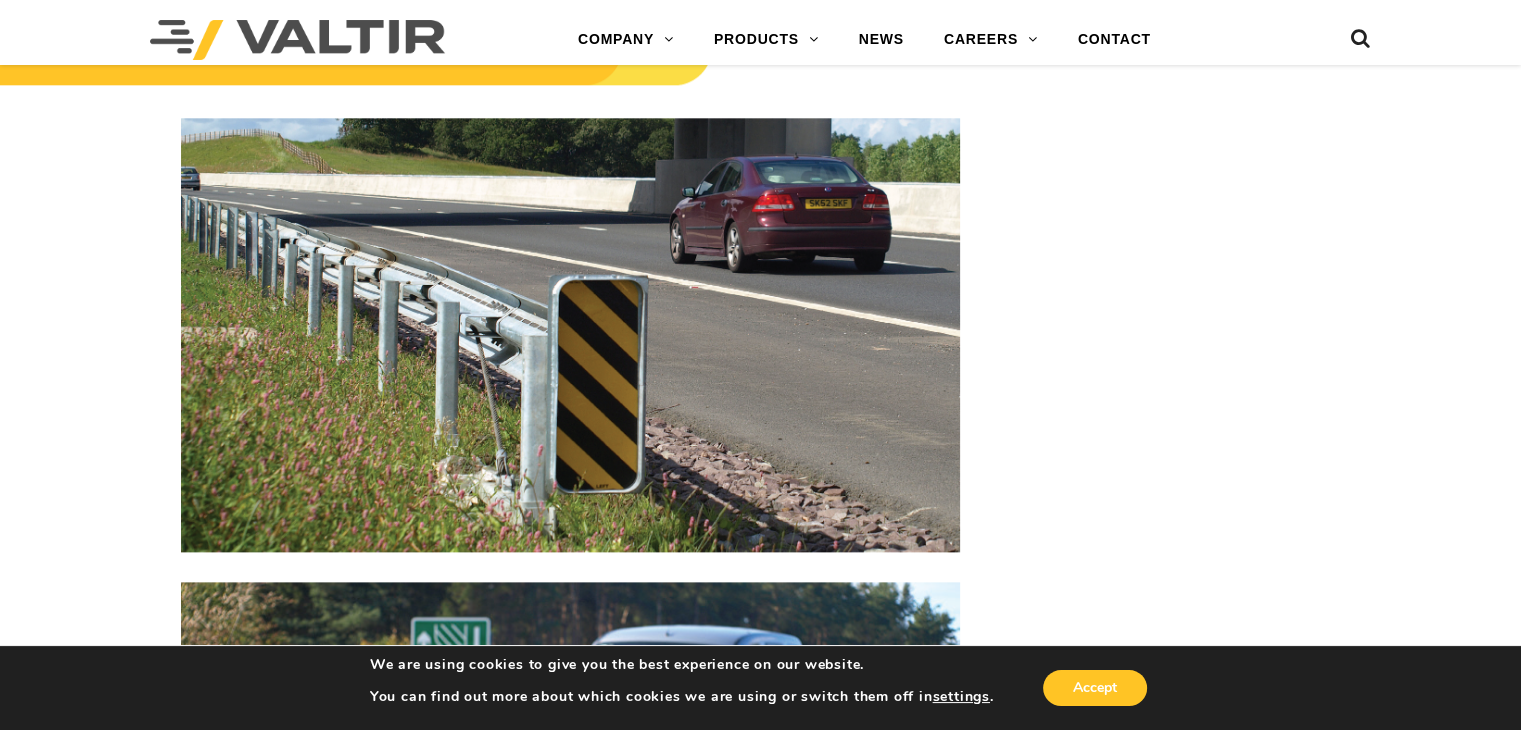 drag, startPoint x: 612, startPoint y: 224, endPoint x: 433, endPoint y: 286, distance: 189.43336 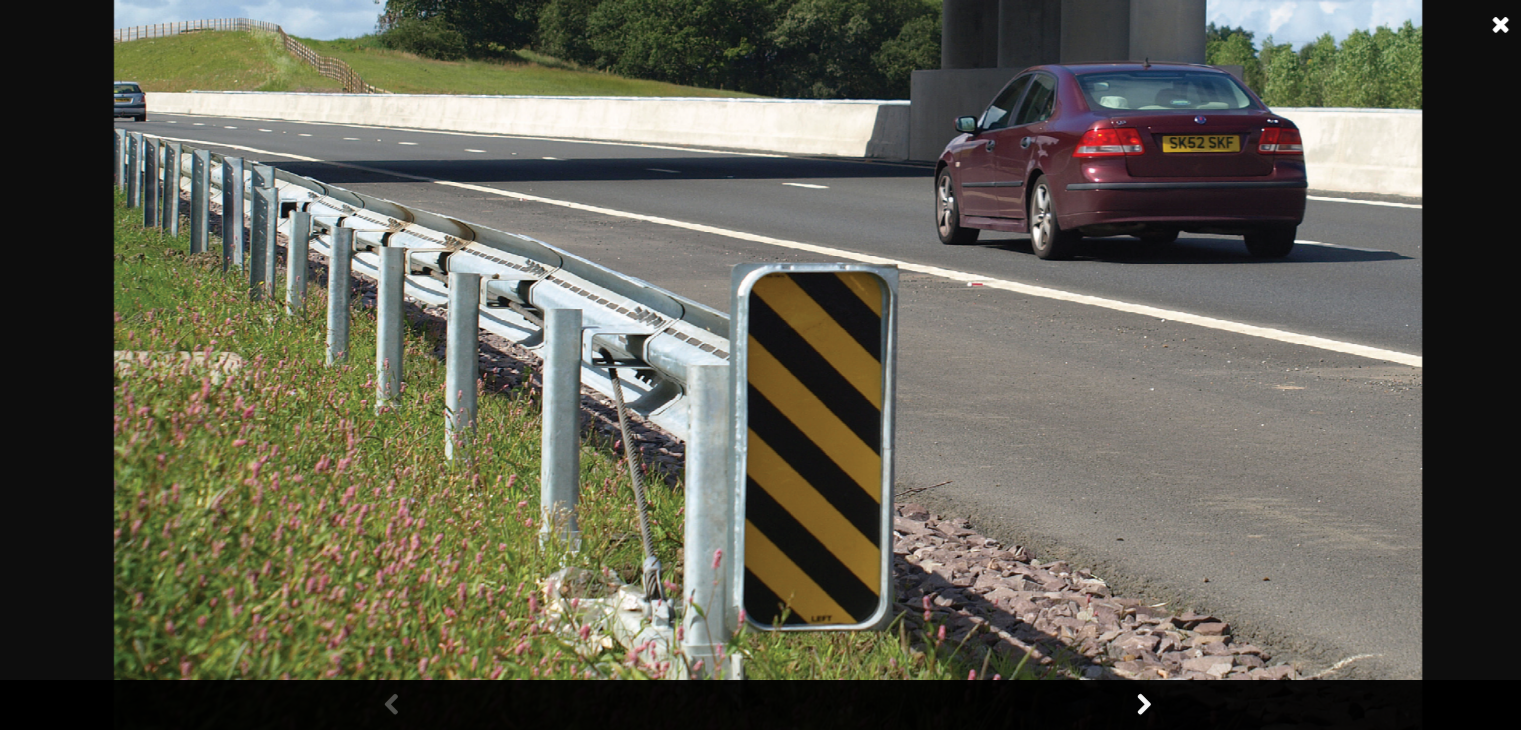 scroll, scrollTop: 2564, scrollLeft: 0, axis: vertical 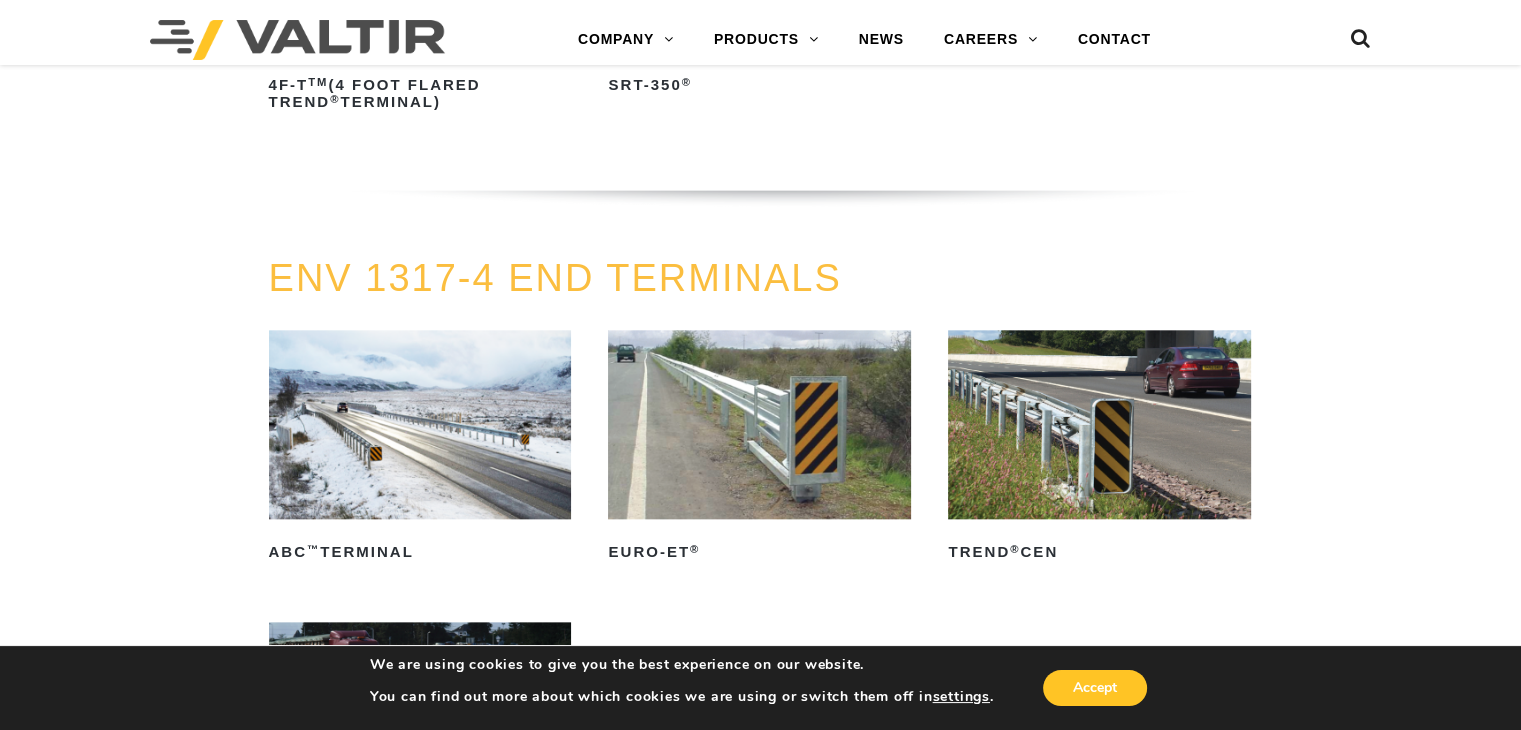 click at bounding box center [1099, 424] 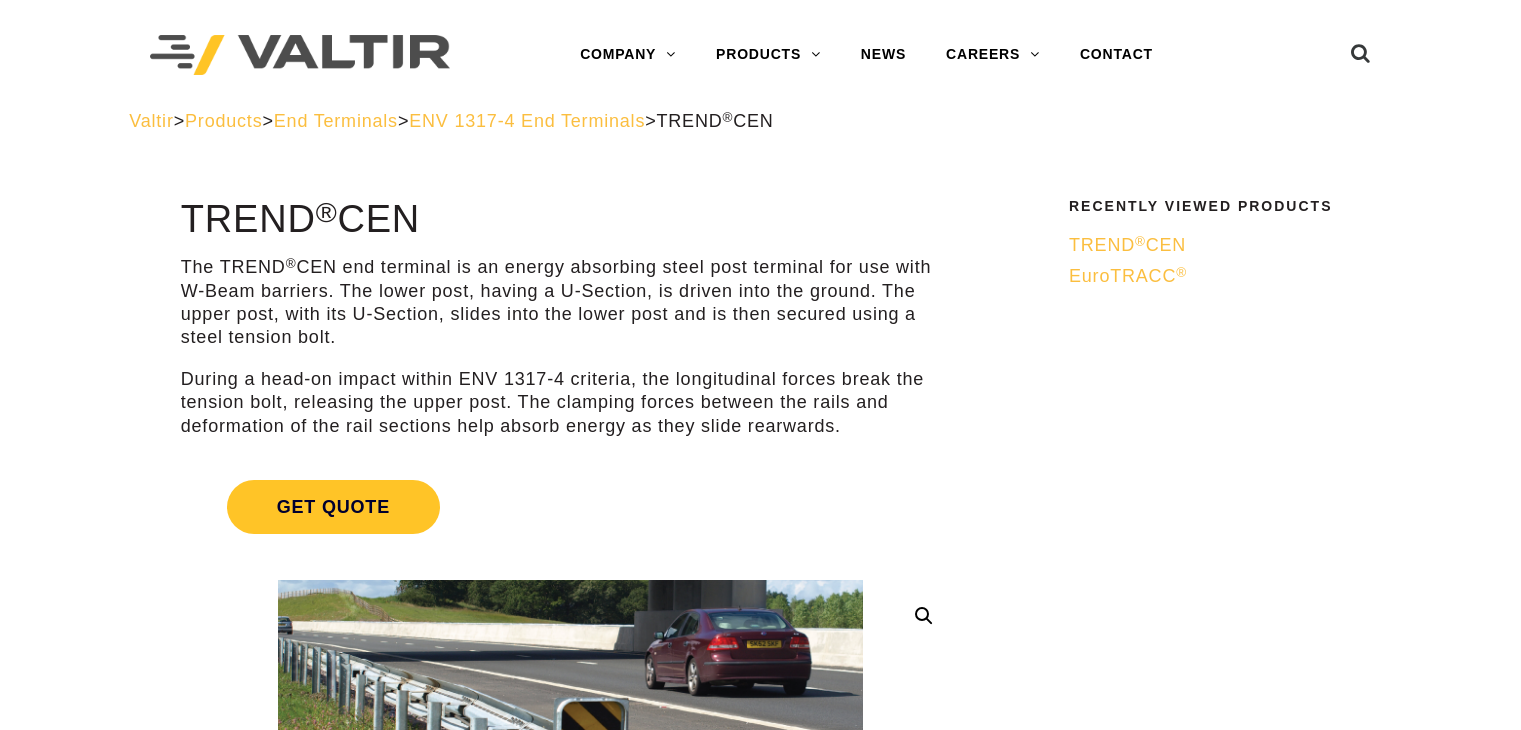 scroll, scrollTop: 0, scrollLeft: 0, axis: both 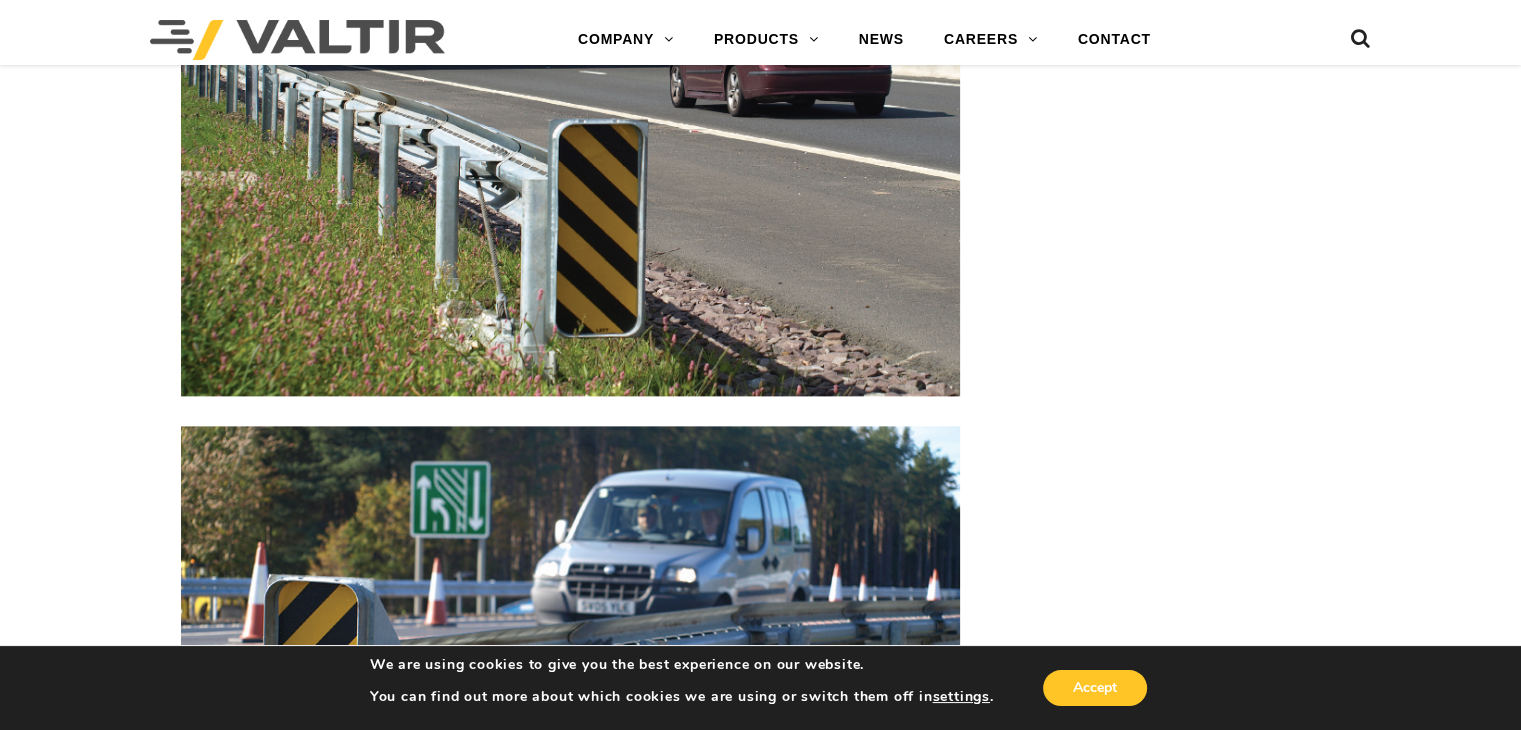 click at bounding box center [570, 684] 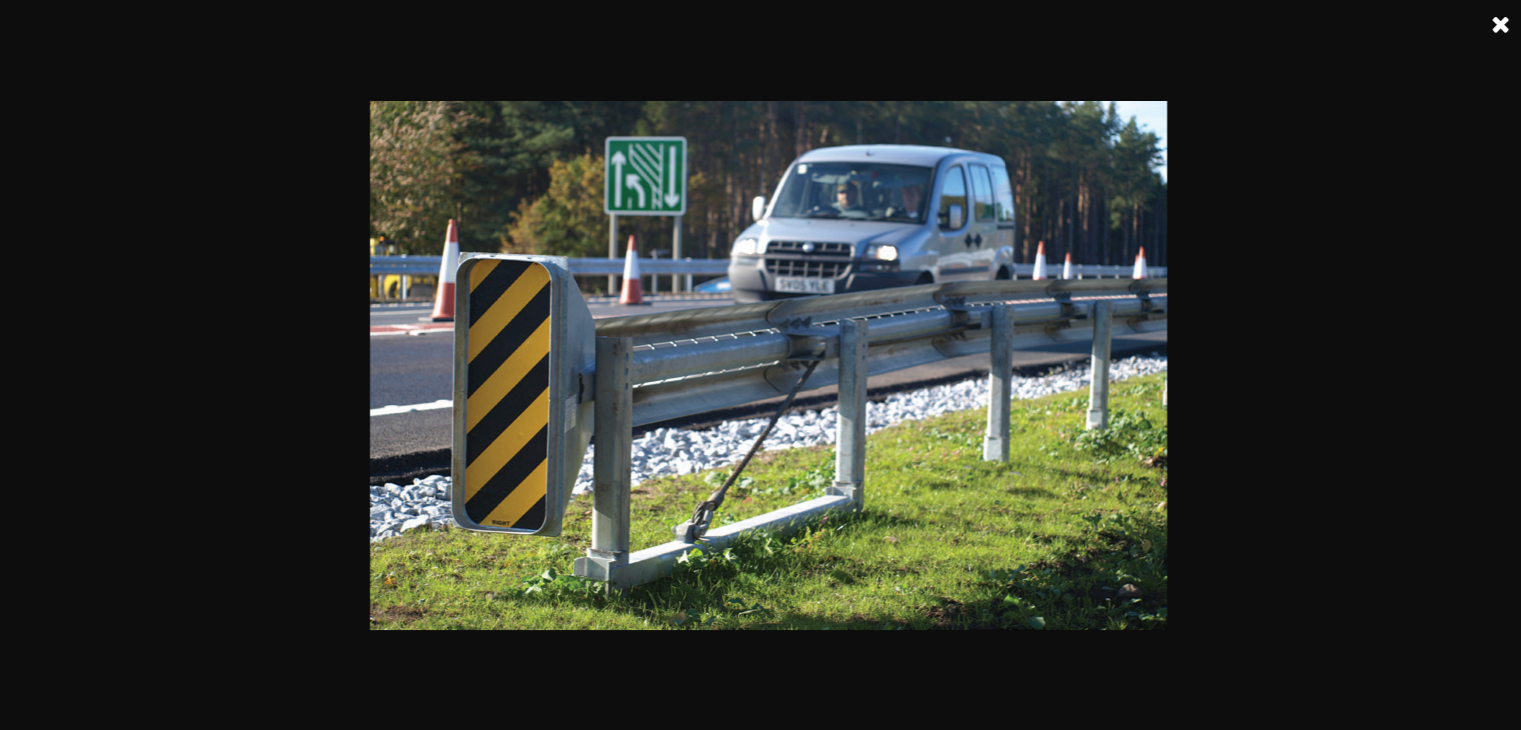 click at bounding box center (1501, 25) 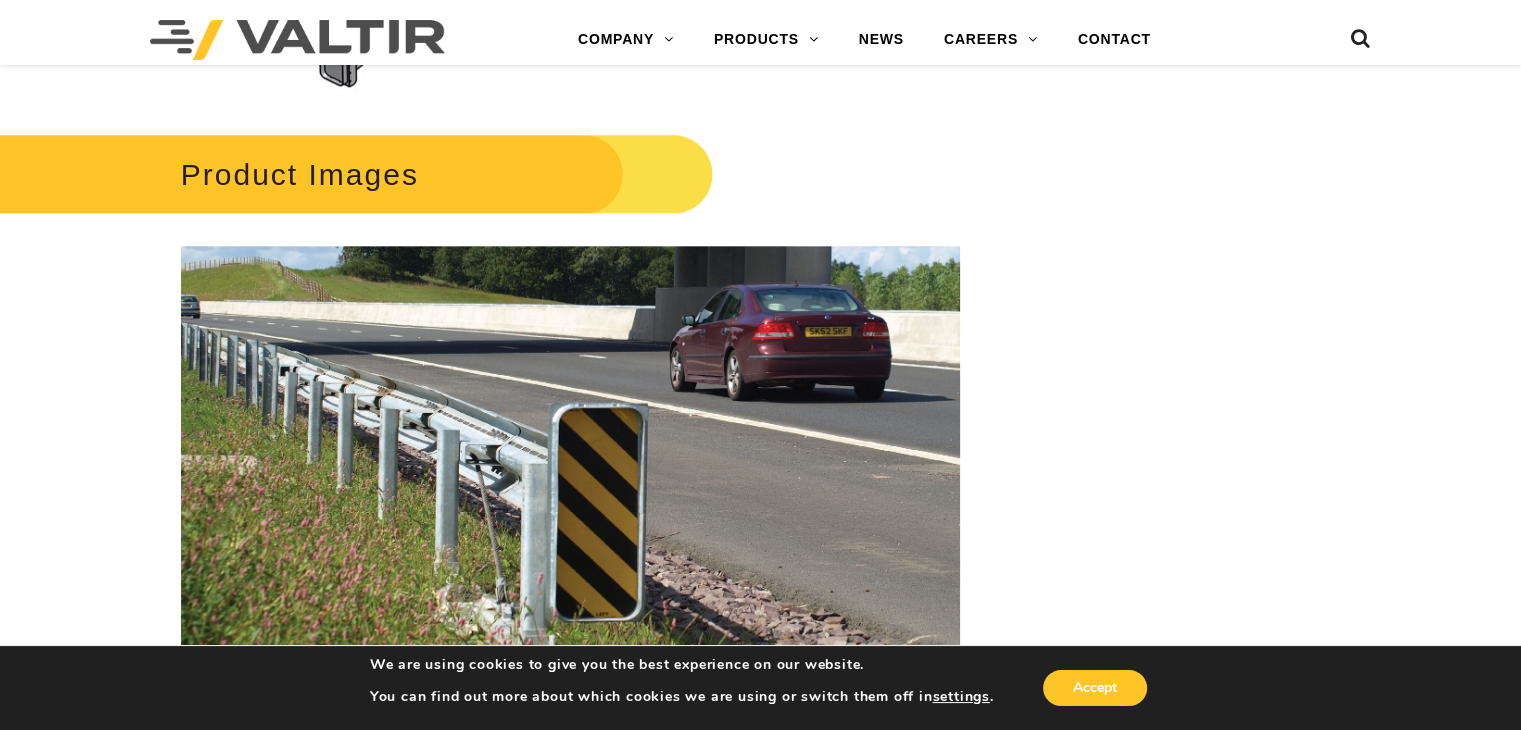 scroll, scrollTop: 2176, scrollLeft: 0, axis: vertical 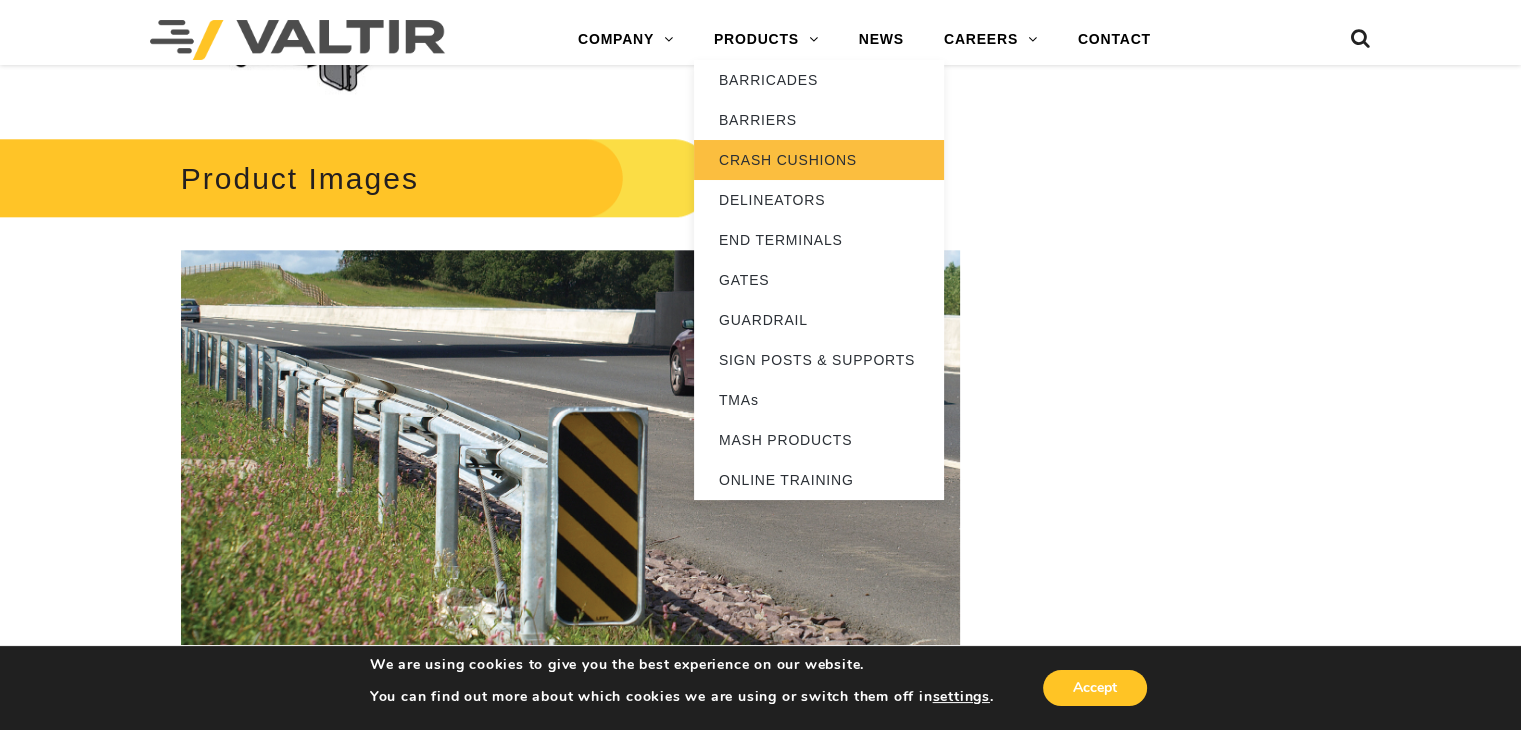 click on "CRASH CUSHIONS" at bounding box center [819, 160] 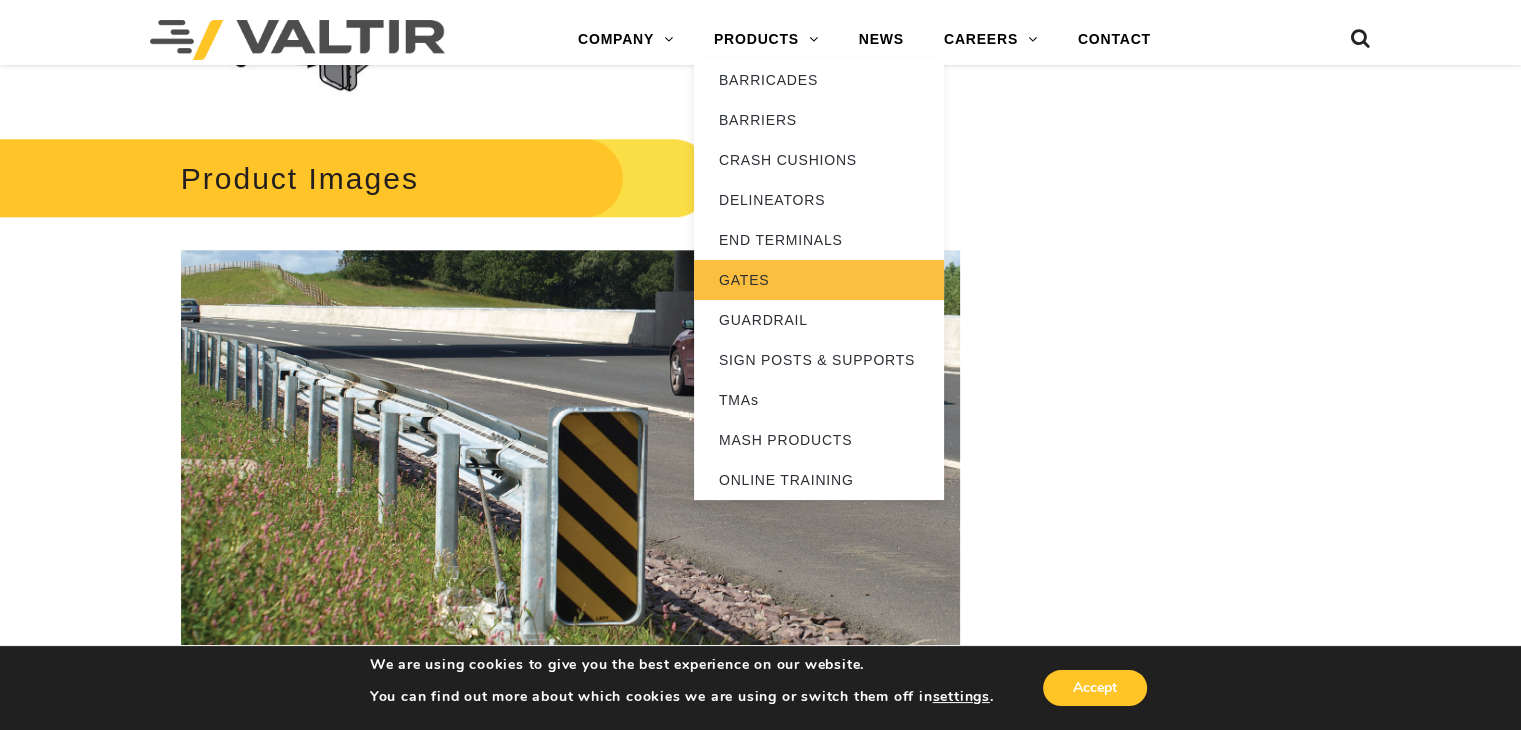 scroll, scrollTop: 2308, scrollLeft: 0, axis: vertical 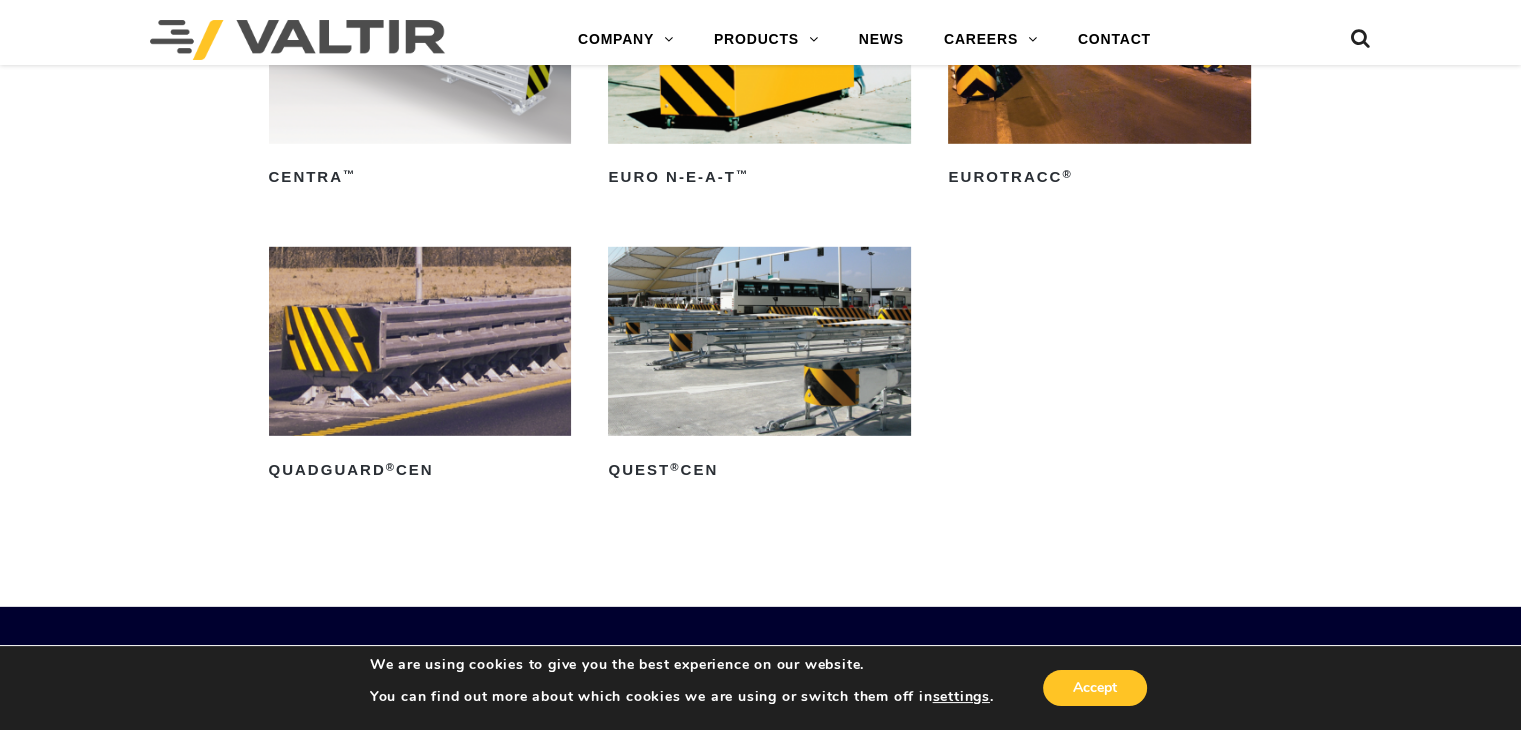 click at bounding box center (420, 341) 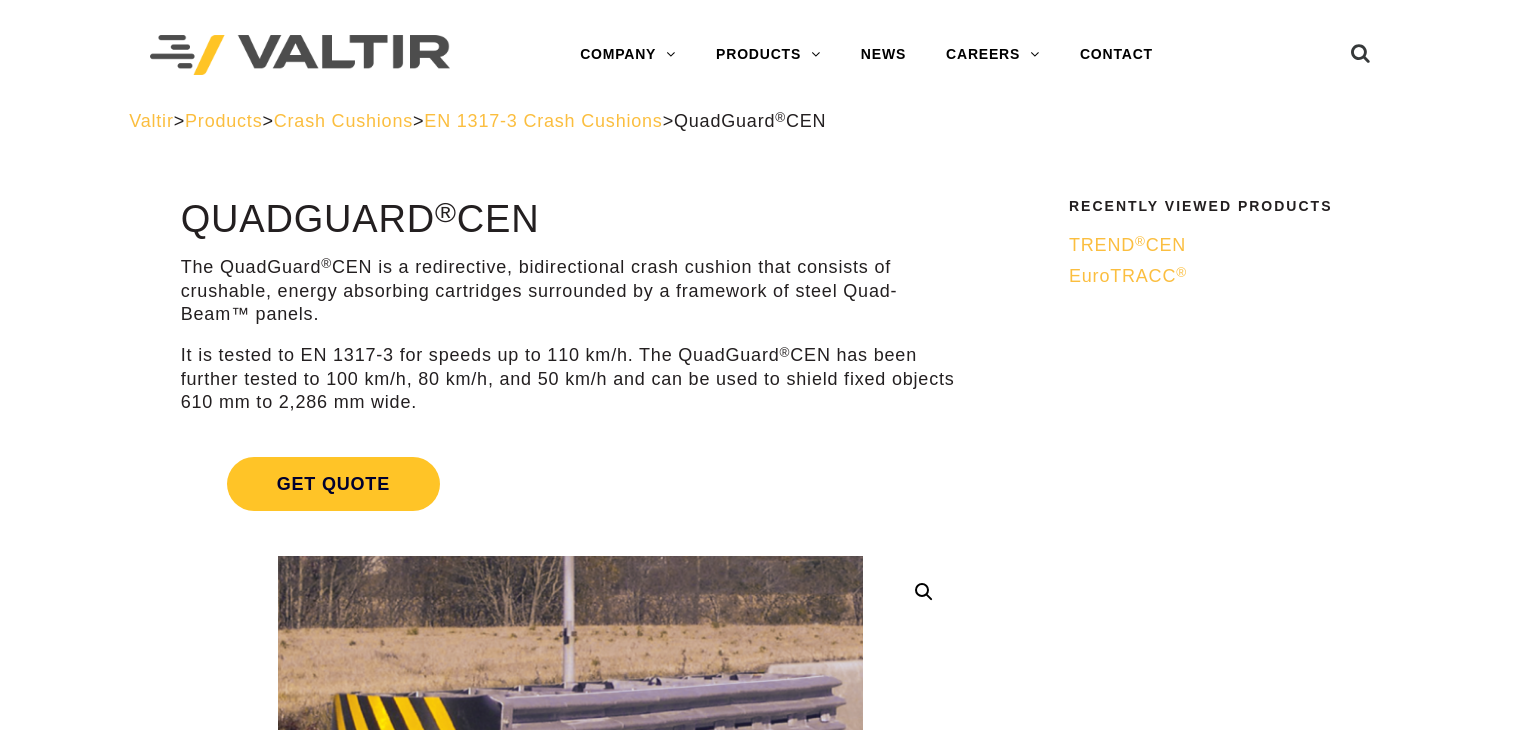 scroll, scrollTop: 0, scrollLeft: 0, axis: both 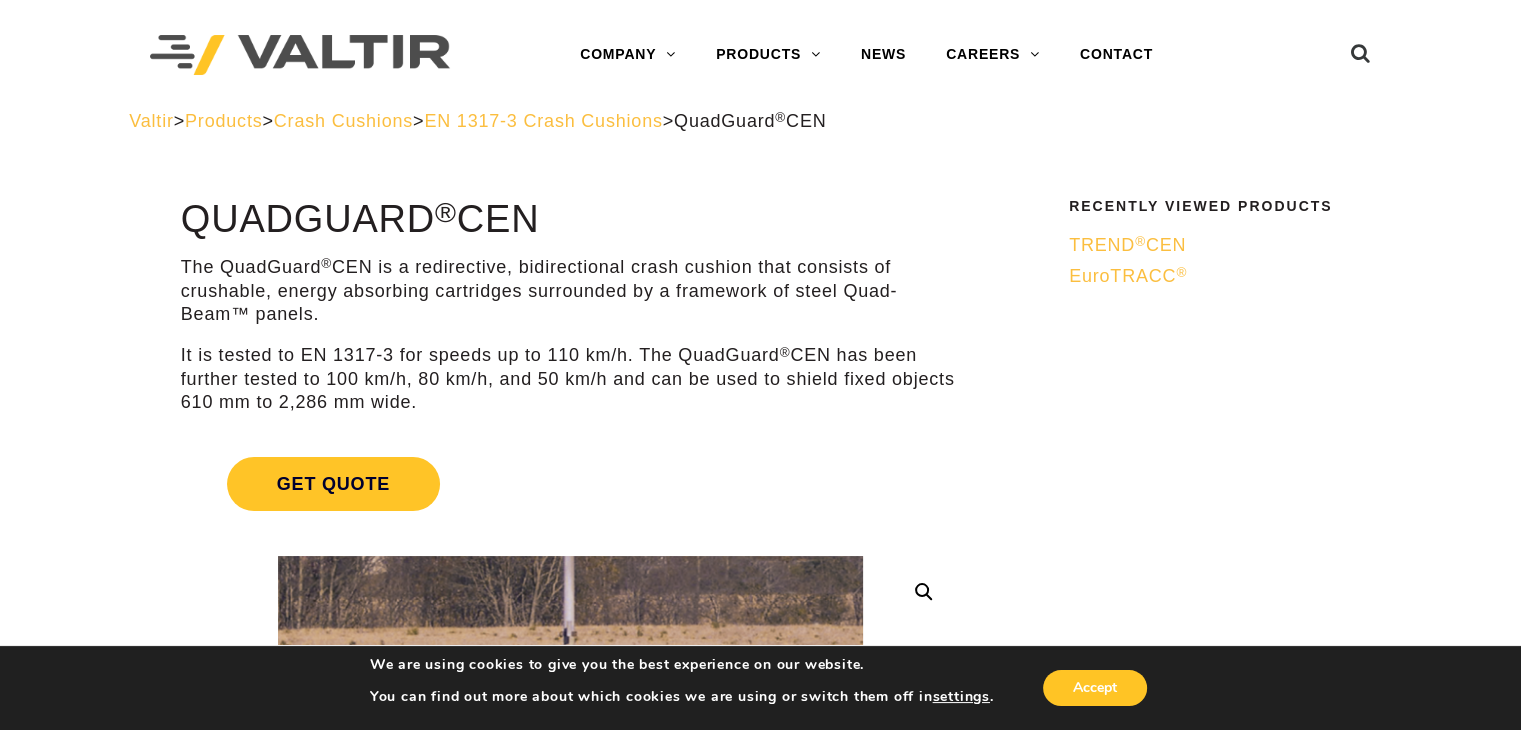 click on "QuadGuard ®  CEN" at bounding box center (570, 220) 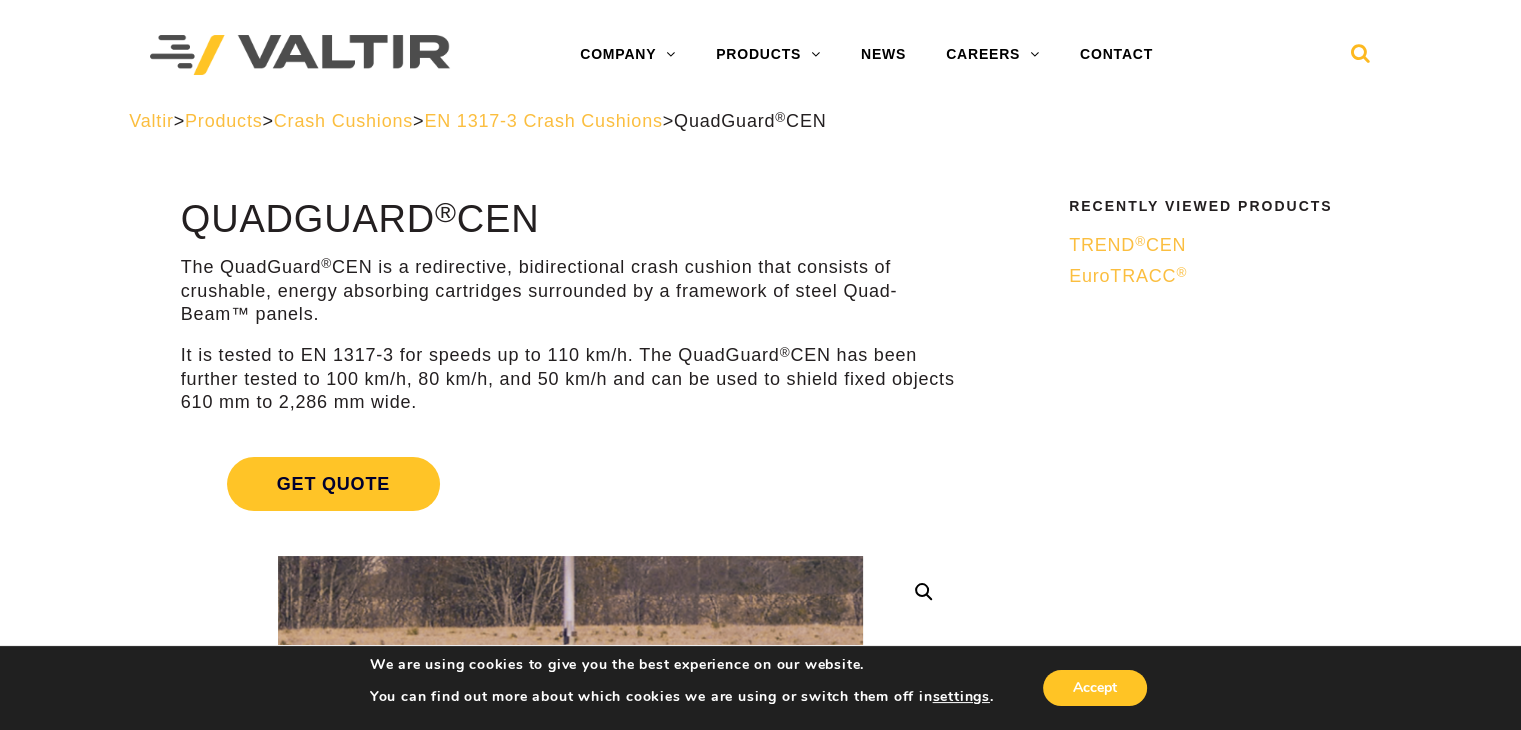 click at bounding box center (1361, 58) 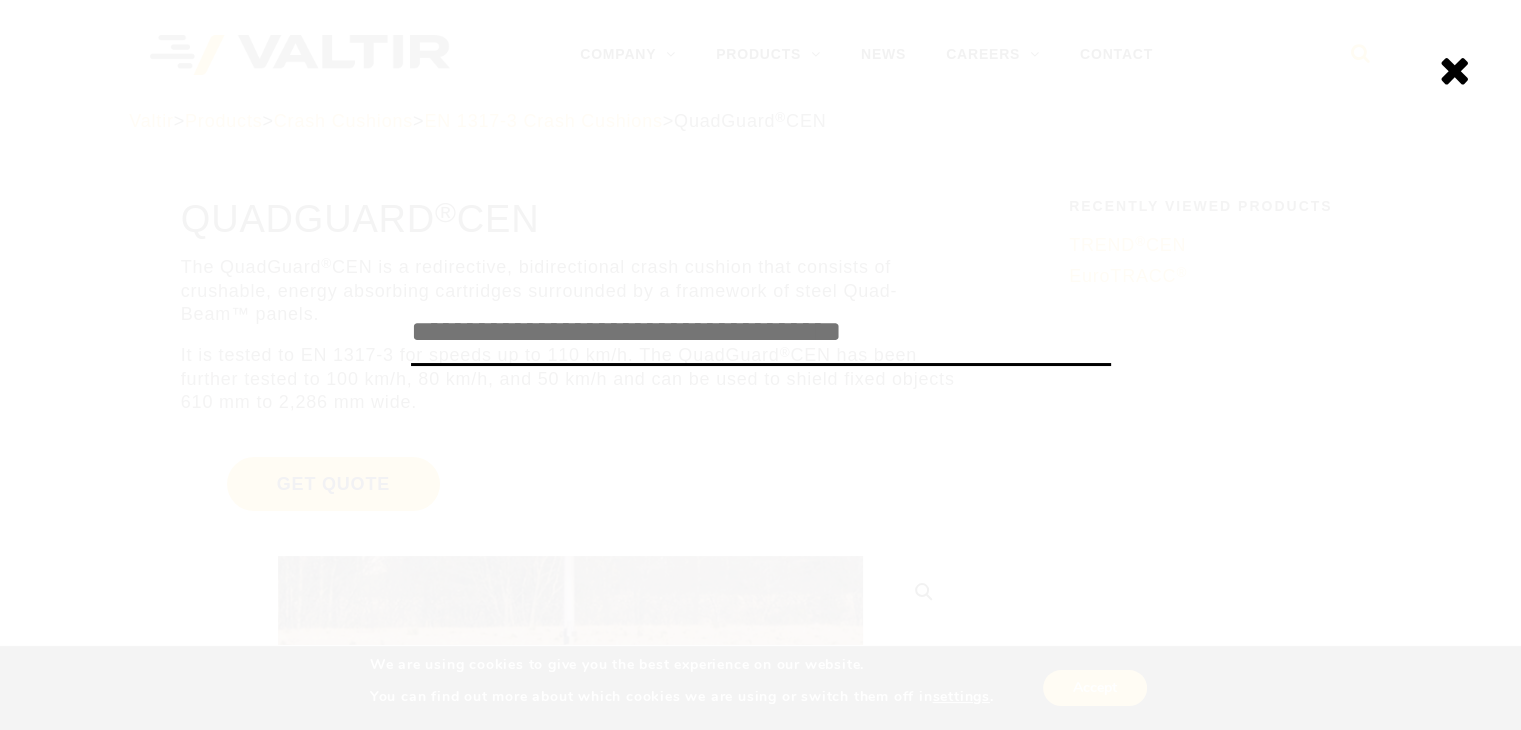 paste on "*********" 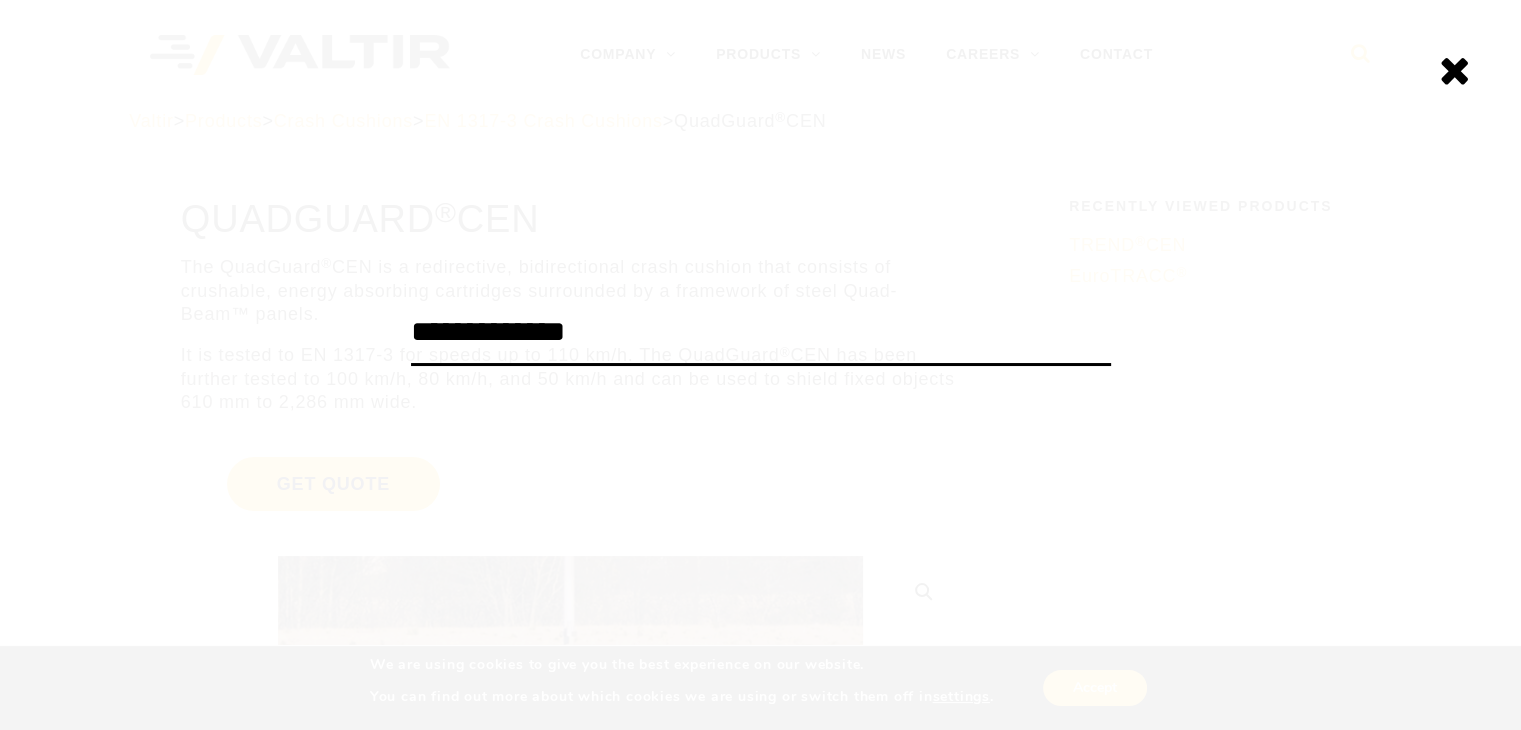 type on "**********" 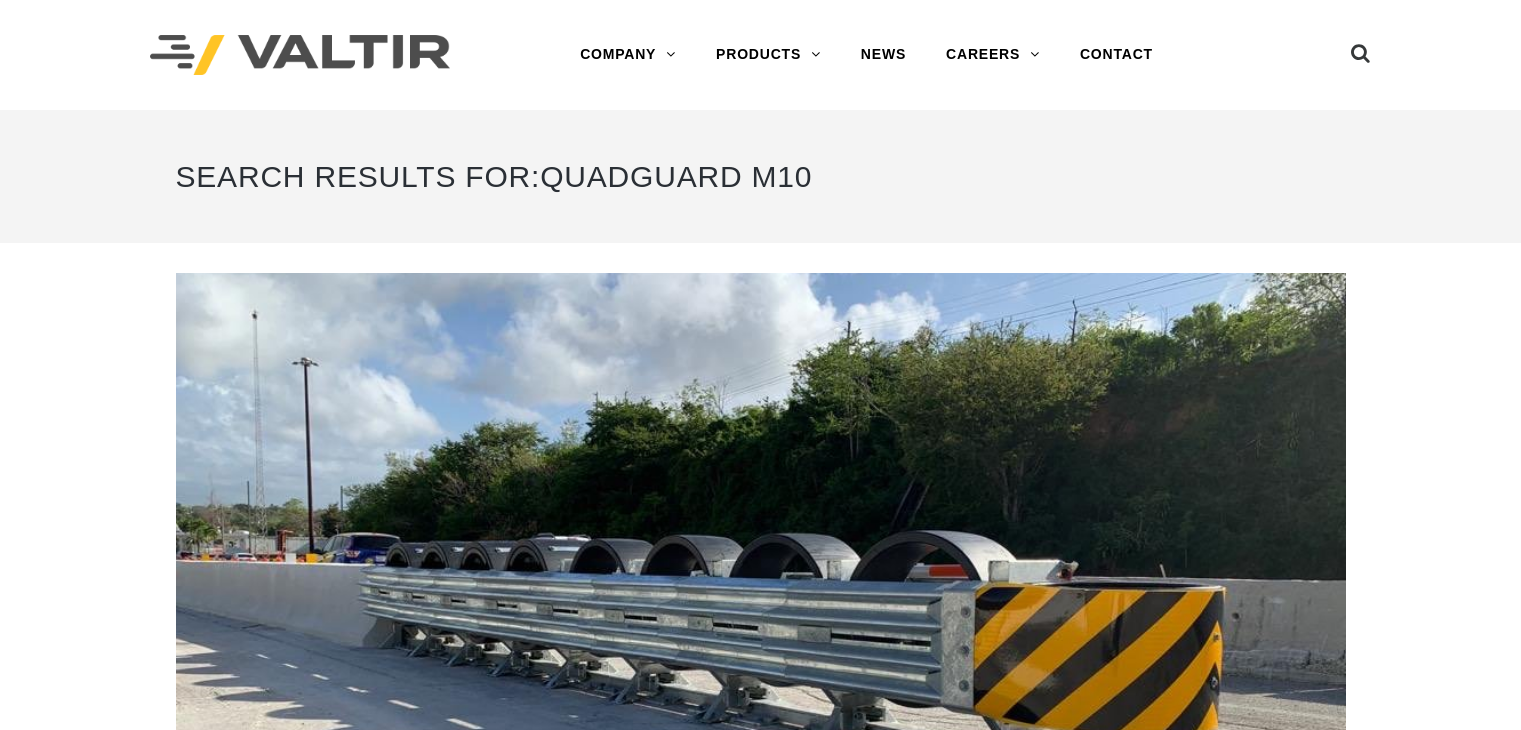 scroll, scrollTop: 0, scrollLeft: 0, axis: both 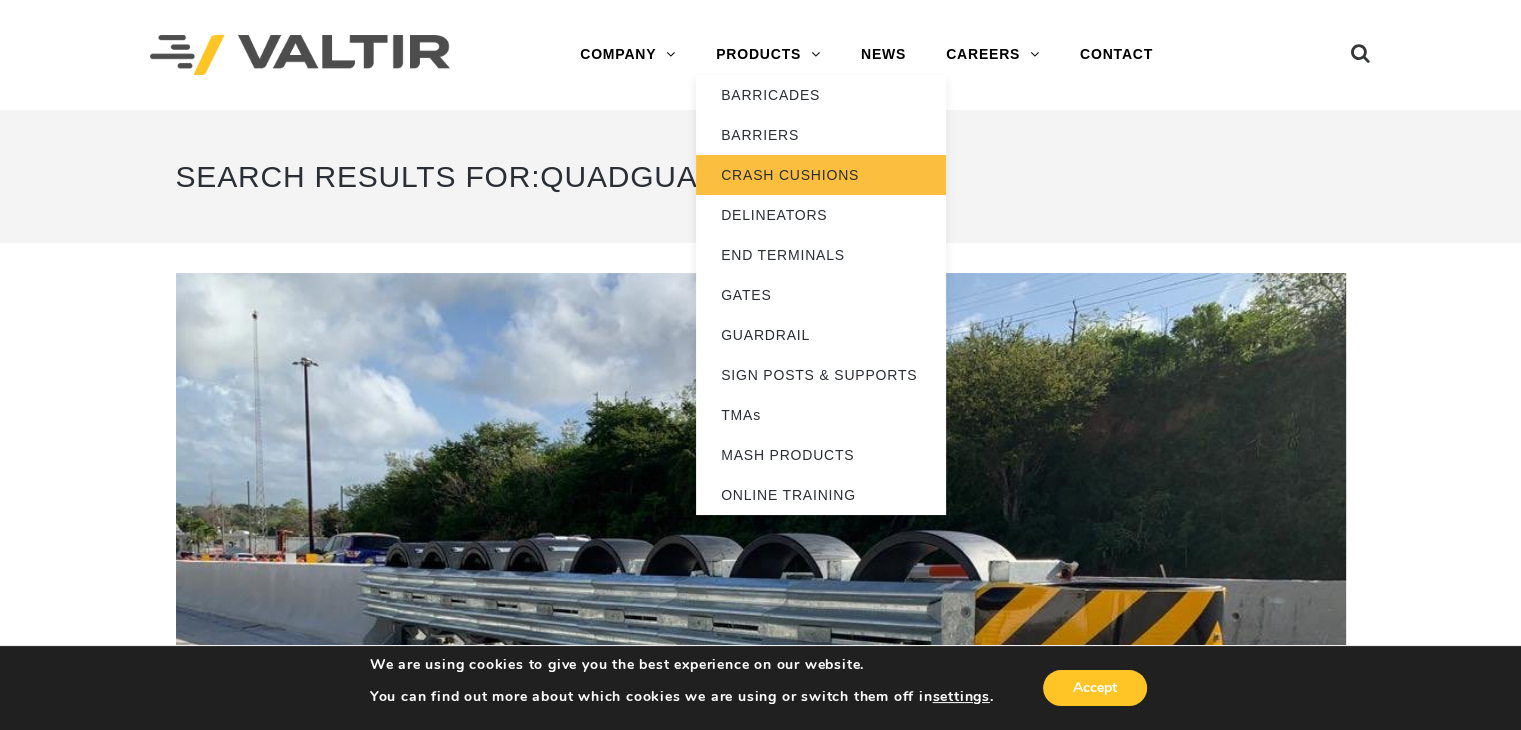 click on "CRASH CUSHIONS" at bounding box center [821, 175] 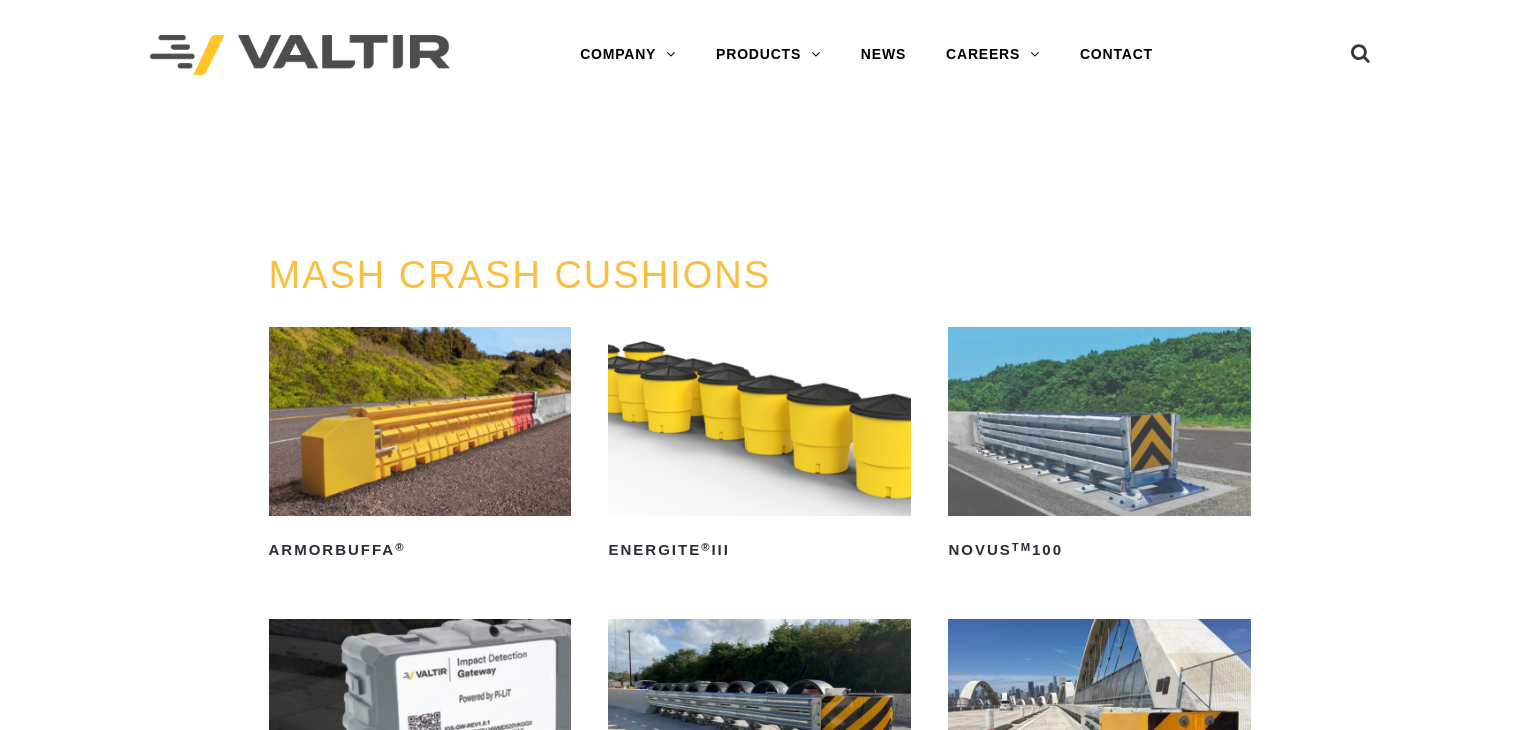 scroll, scrollTop: 0, scrollLeft: 0, axis: both 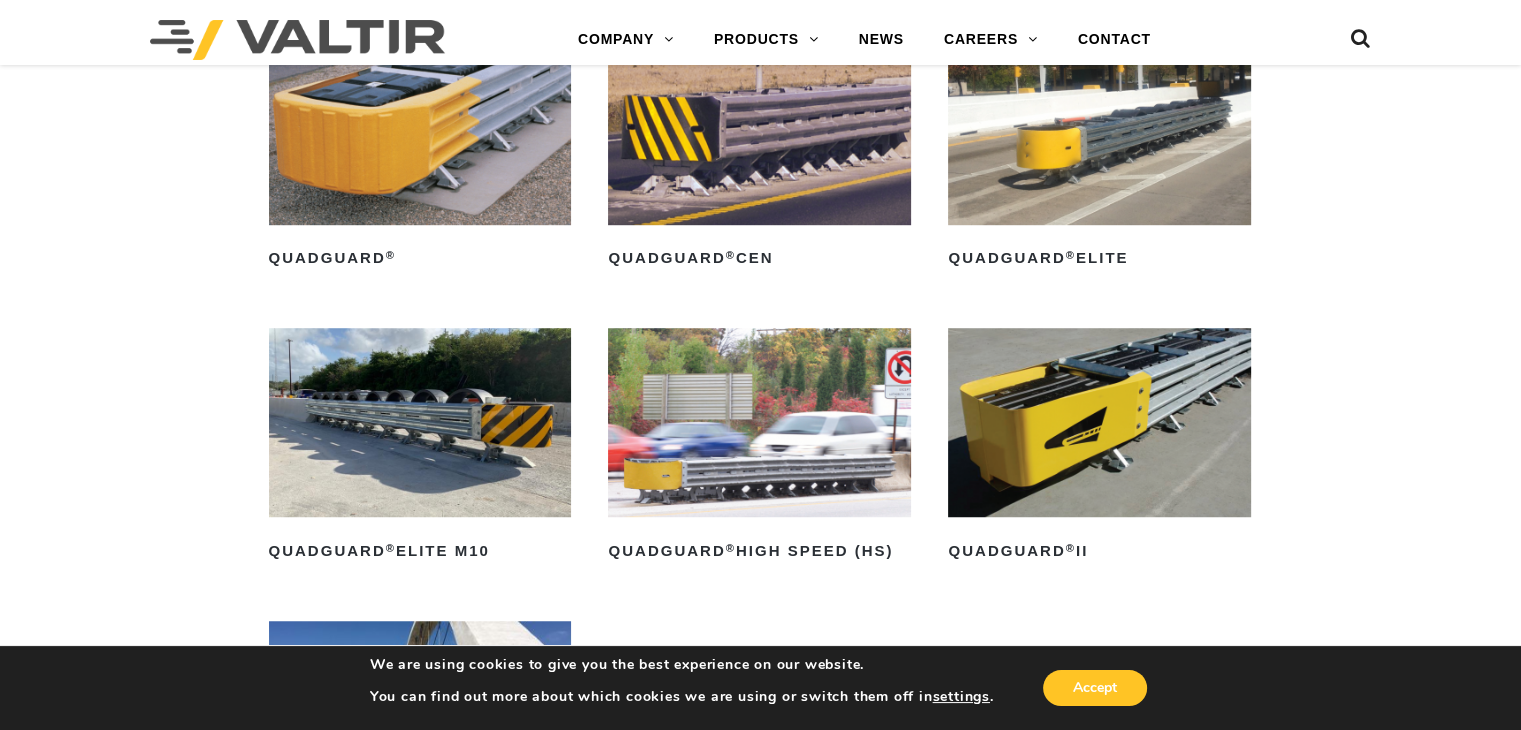 click at bounding box center [759, 130] 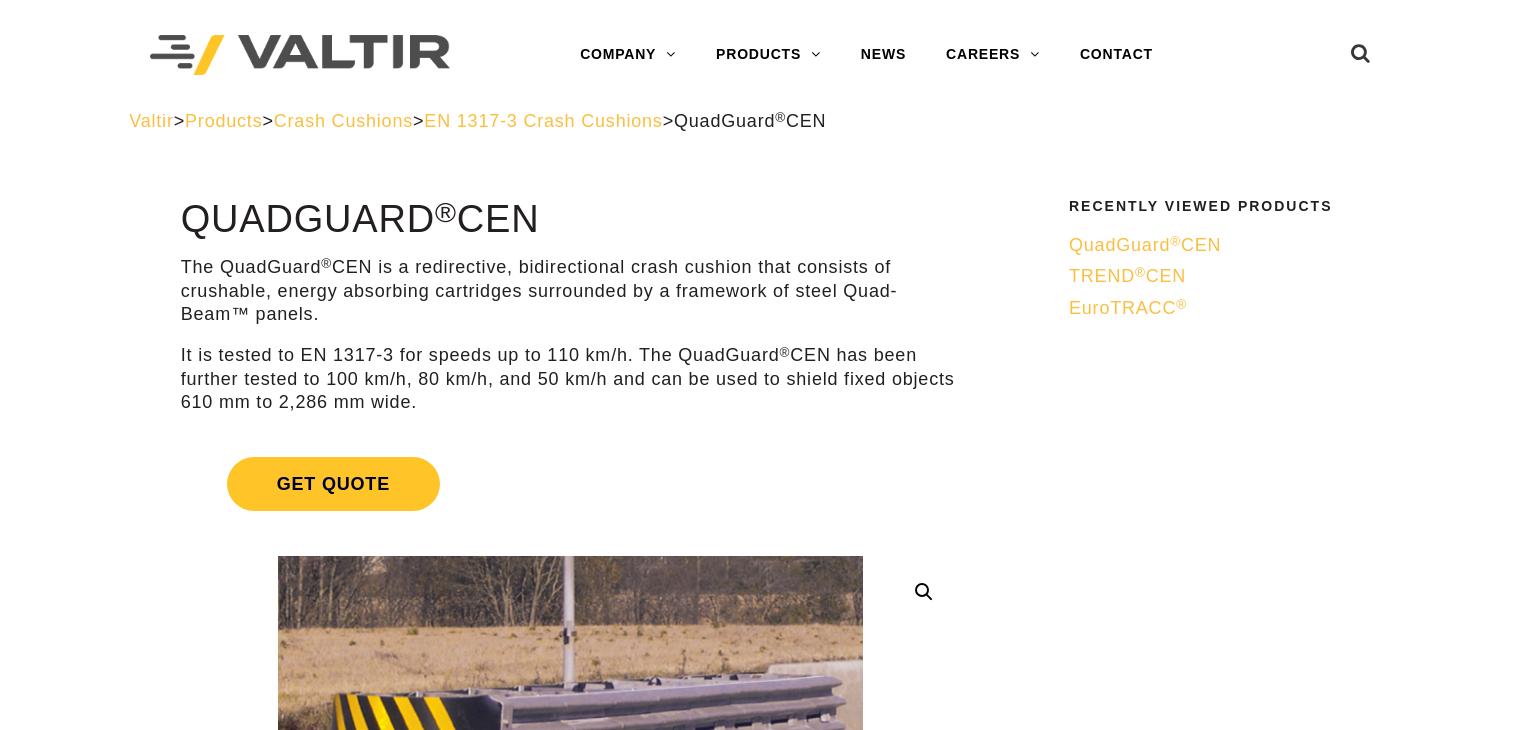 scroll, scrollTop: 0, scrollLeft: 0, axis: both 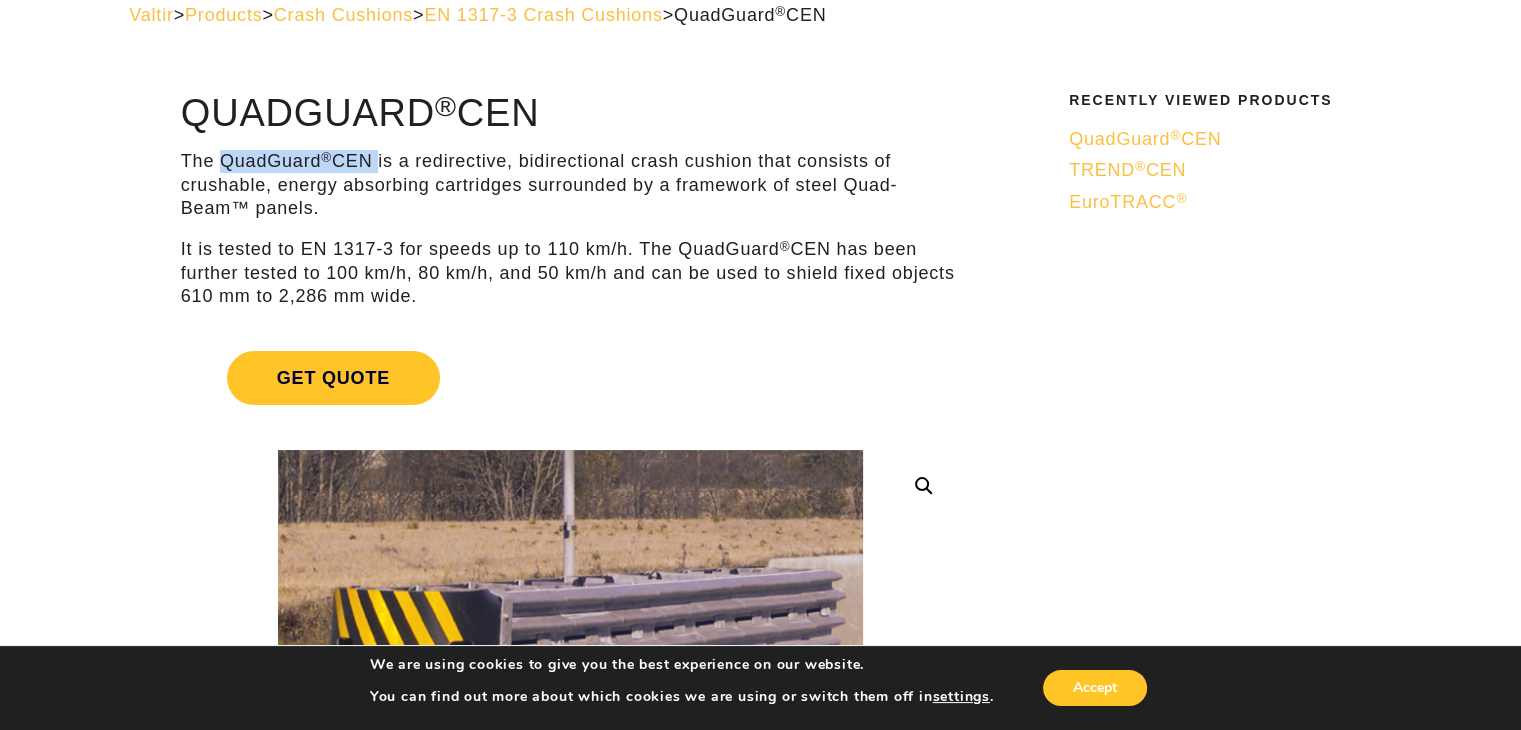 drag, startPoint x: 224, startPoint y: 154, endPoint x: 379, endPoint y: 158, distance: 155.0516 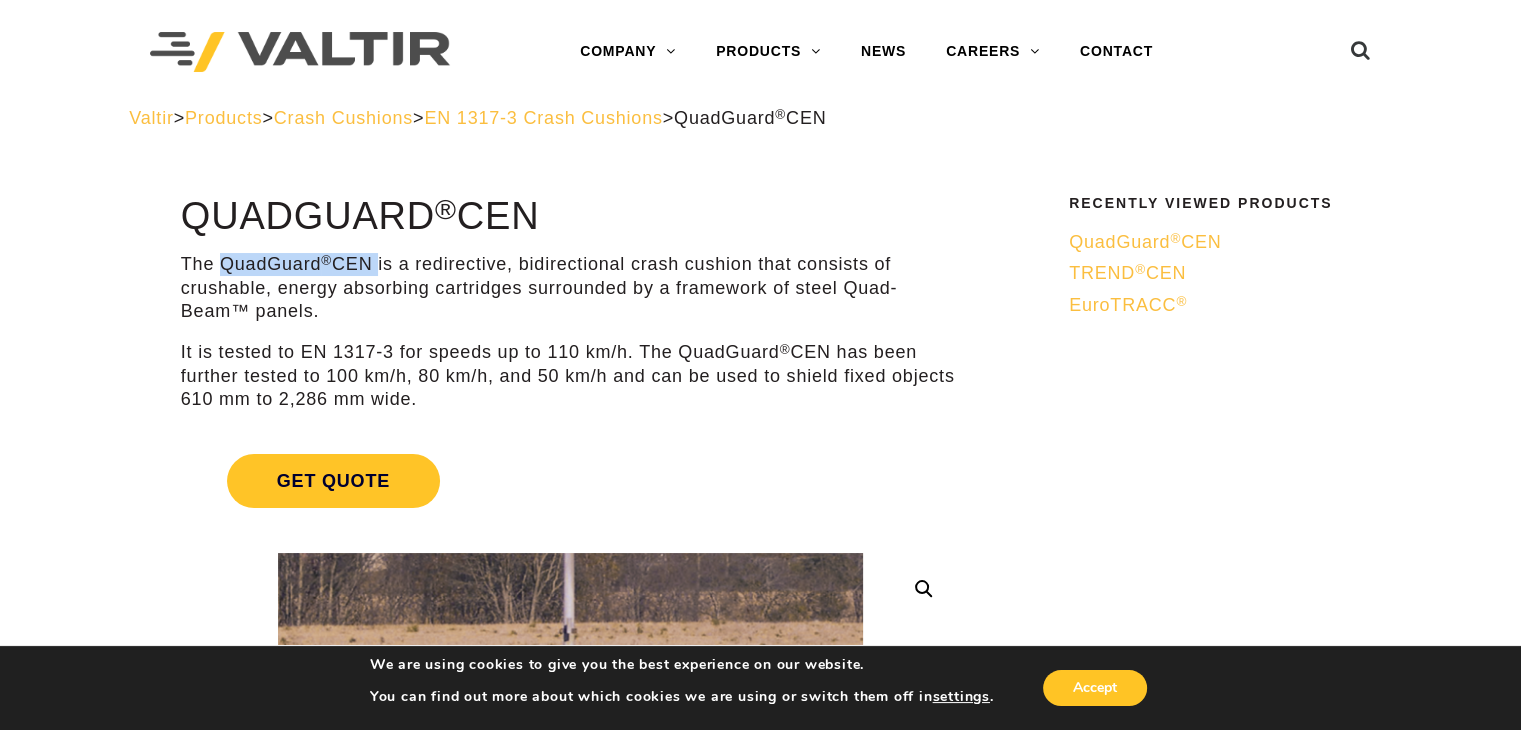 scroll, scrollTop: 0, scrollLeft: 0, axis: both 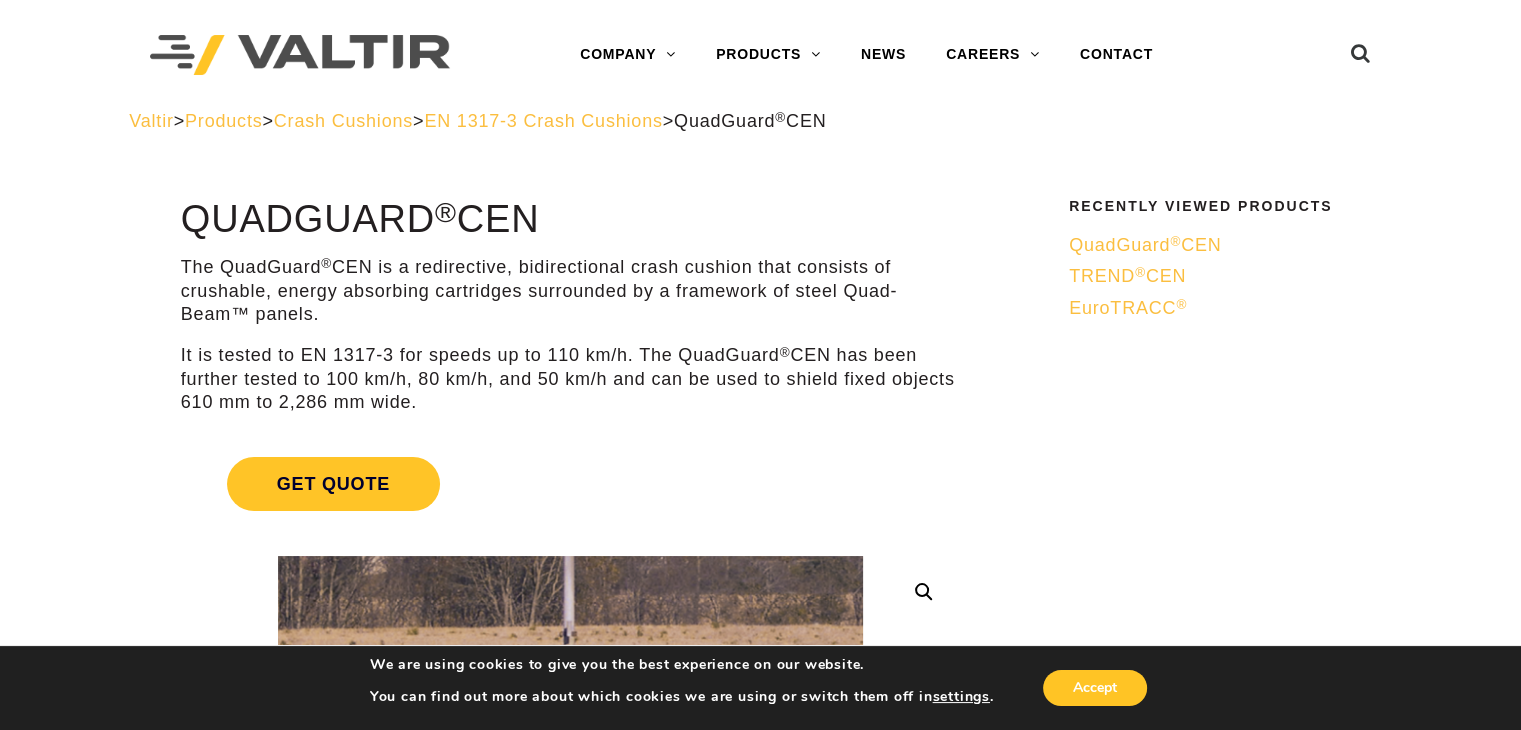 click on "The QuadGuard ®  CEN is a redirective, bidirectional crash cushion that consists of crushable, energy absorbing cartridges surrounded by a framework of steel Quad-Beam™ panels.
It is tested to EN 1317-3 for speeds up to 110 km/h. The QuadGuard ®  CEN has been further tested to 100 km/h, 80 km/h, and 50 km/h and can be used to shield fixed objects 610 mm to 2,286 mm wide." at bounding box center (570, 335) 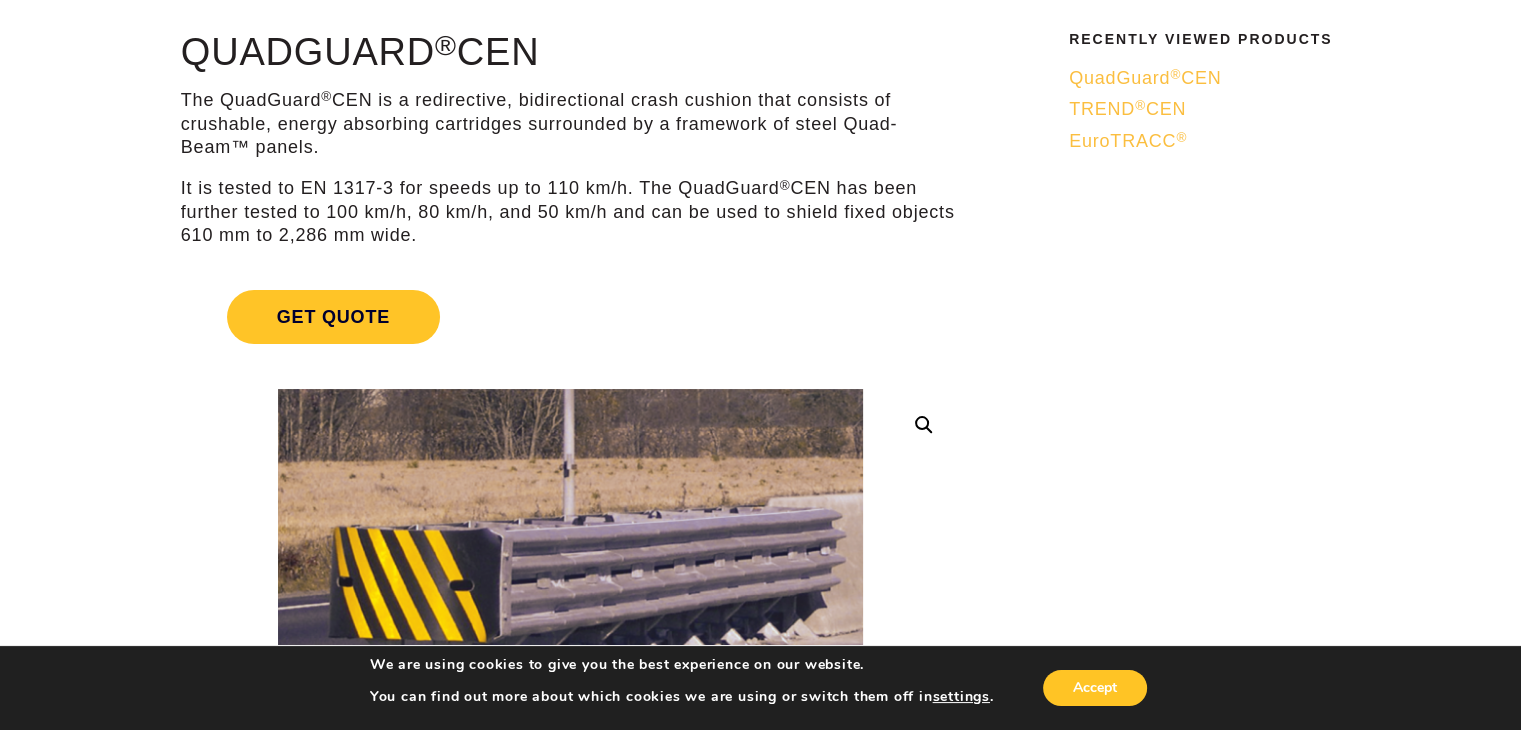 scroll, scrollTop: 0, scrollLeft: 0, axis: both 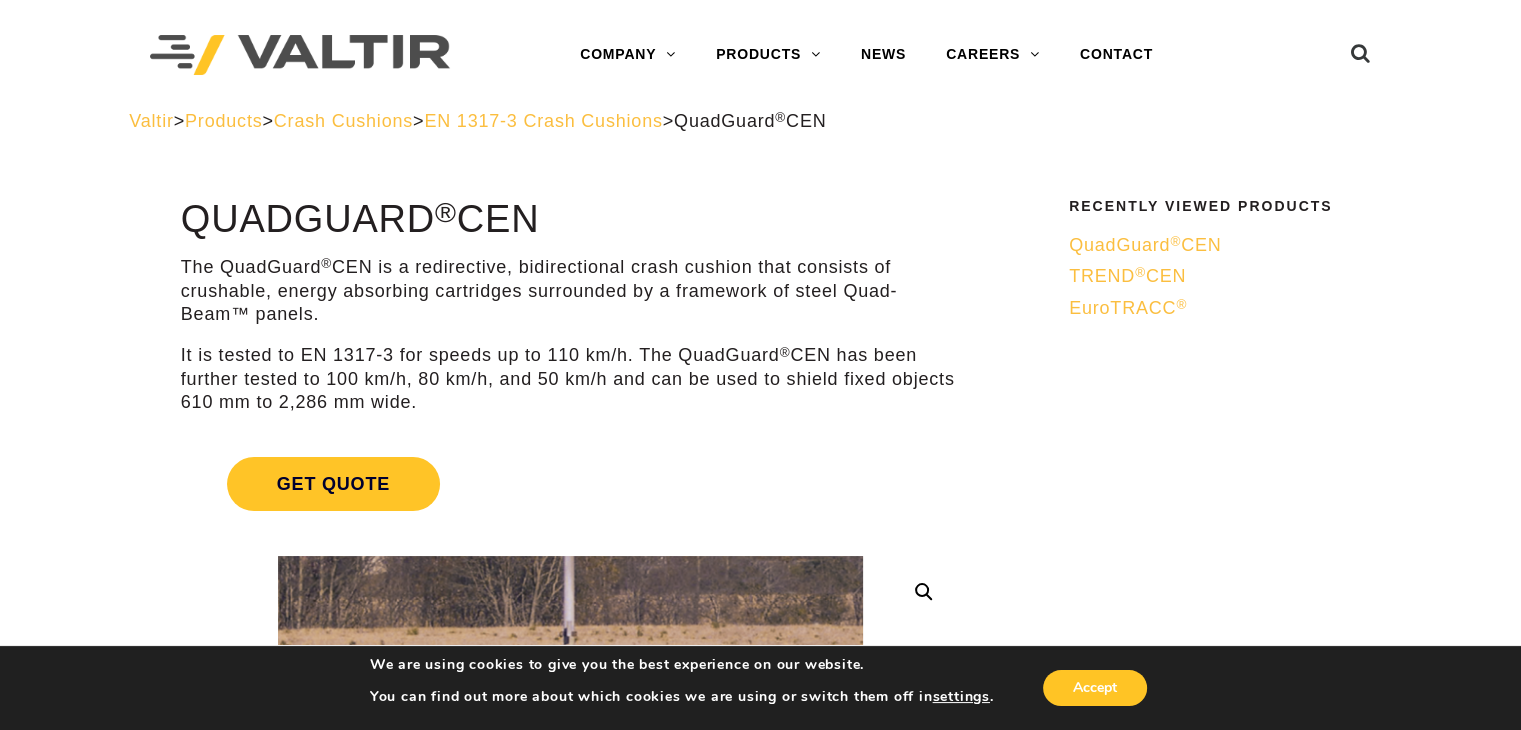 click on "EN 1317-3 Crash Cushions" at bounding box center (543, 121) 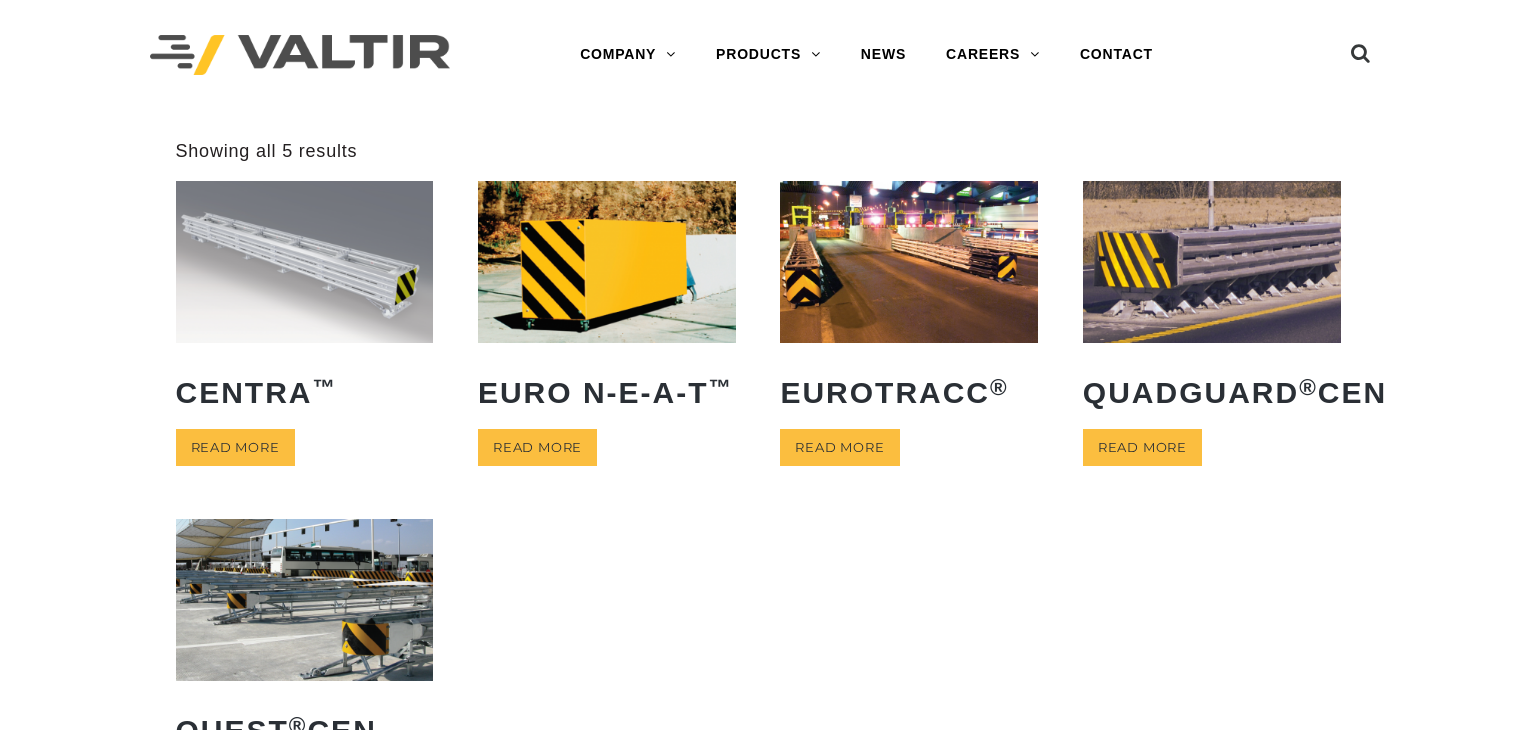 scroll, scrollTop: 0, scrollLeft: 0, axis: both 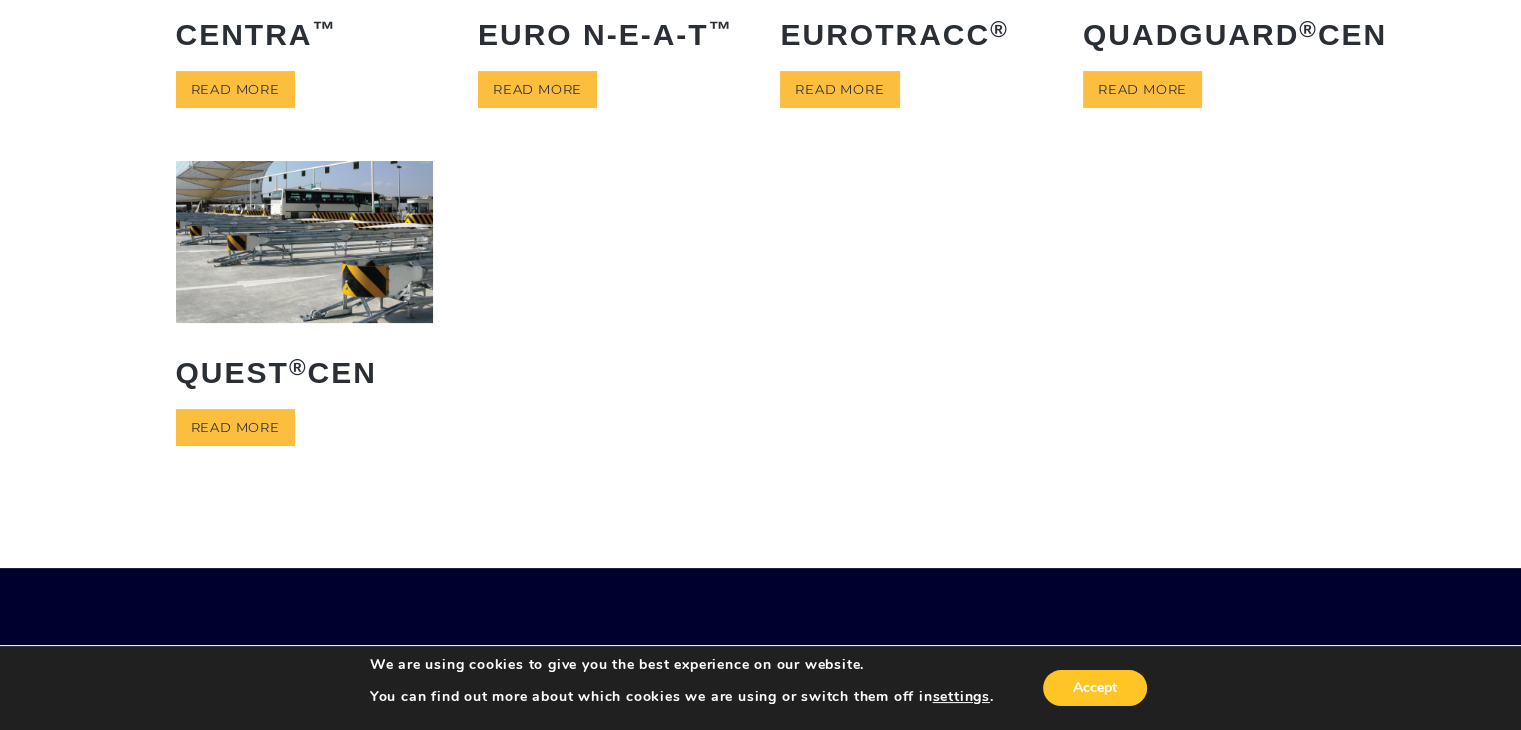 click at bounding box center (305, 241) 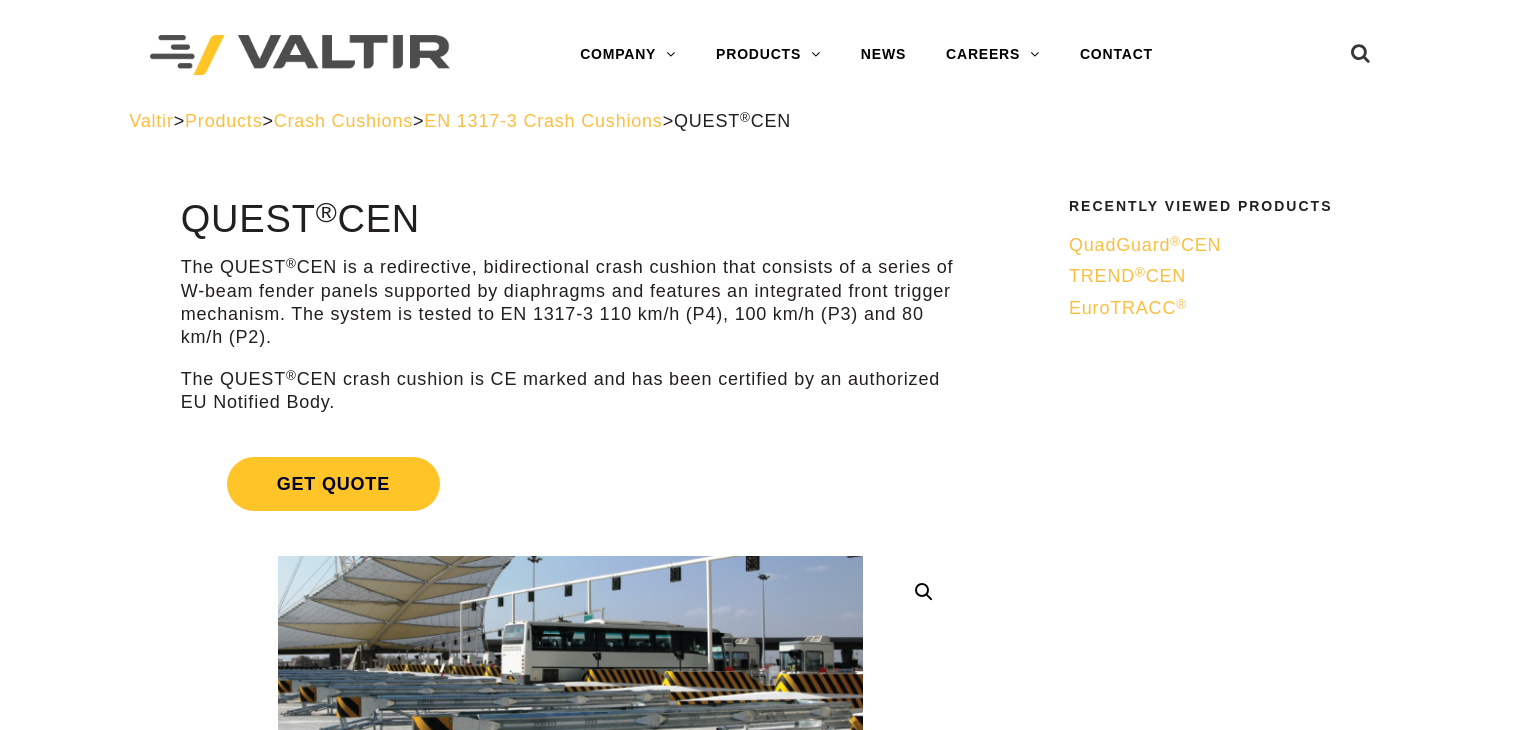 scroll, scrollTop: 0, scrollLeft: 0, axis: both 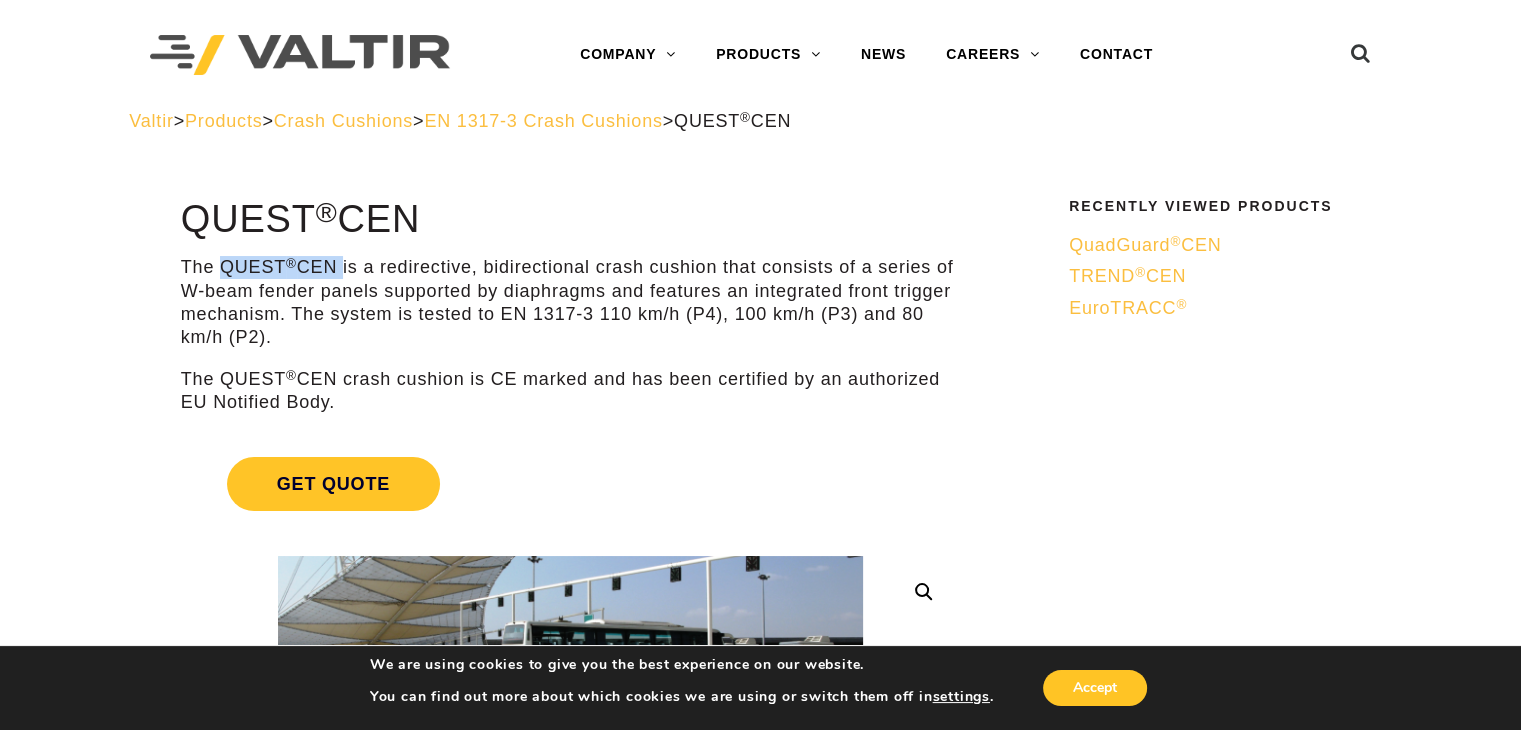 drag, startPoint x: 221, startPoint y: 264, endPoint x: 343, endPoint y: 269, distance: 122.10242 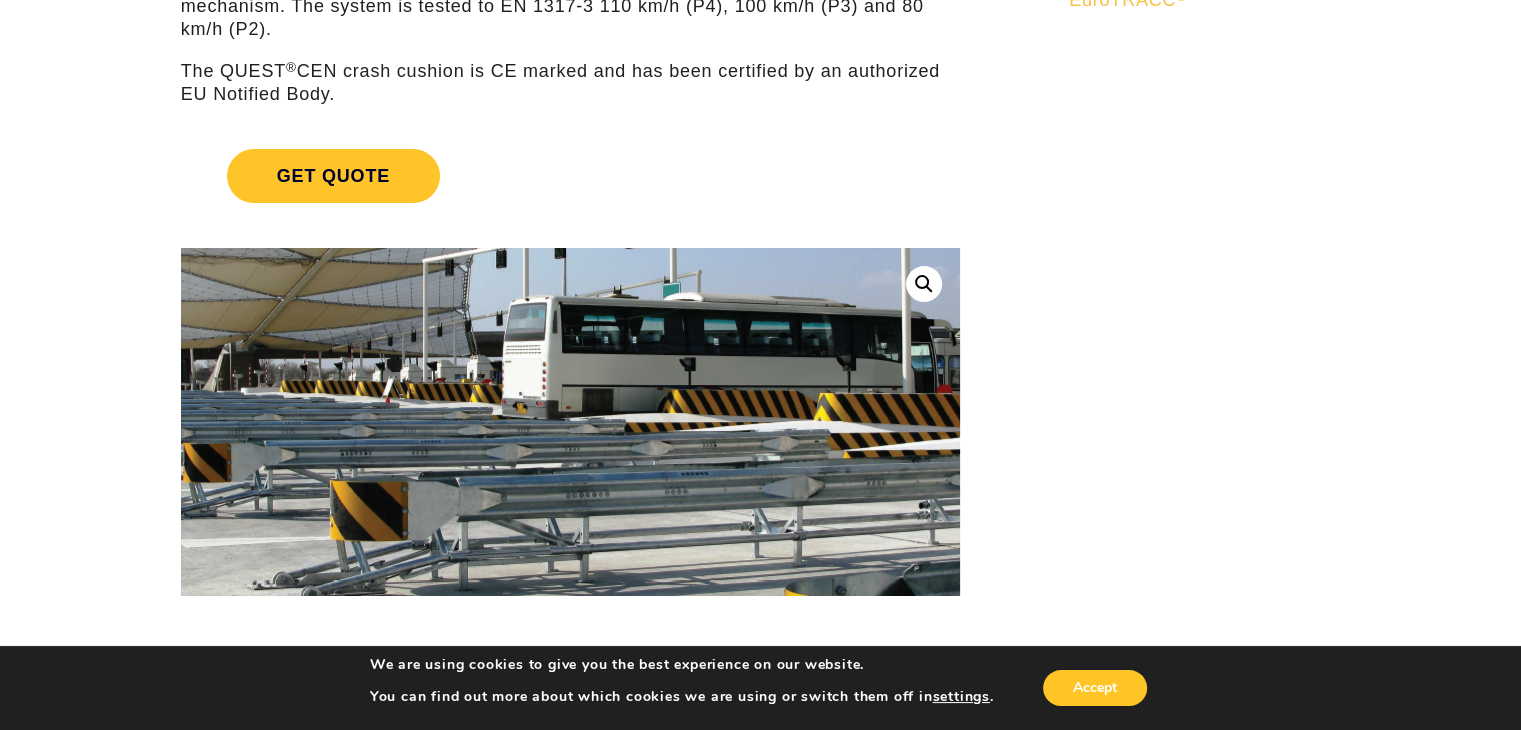 scroll, scrollTop: 0, scrollLeft: 0, axis: both 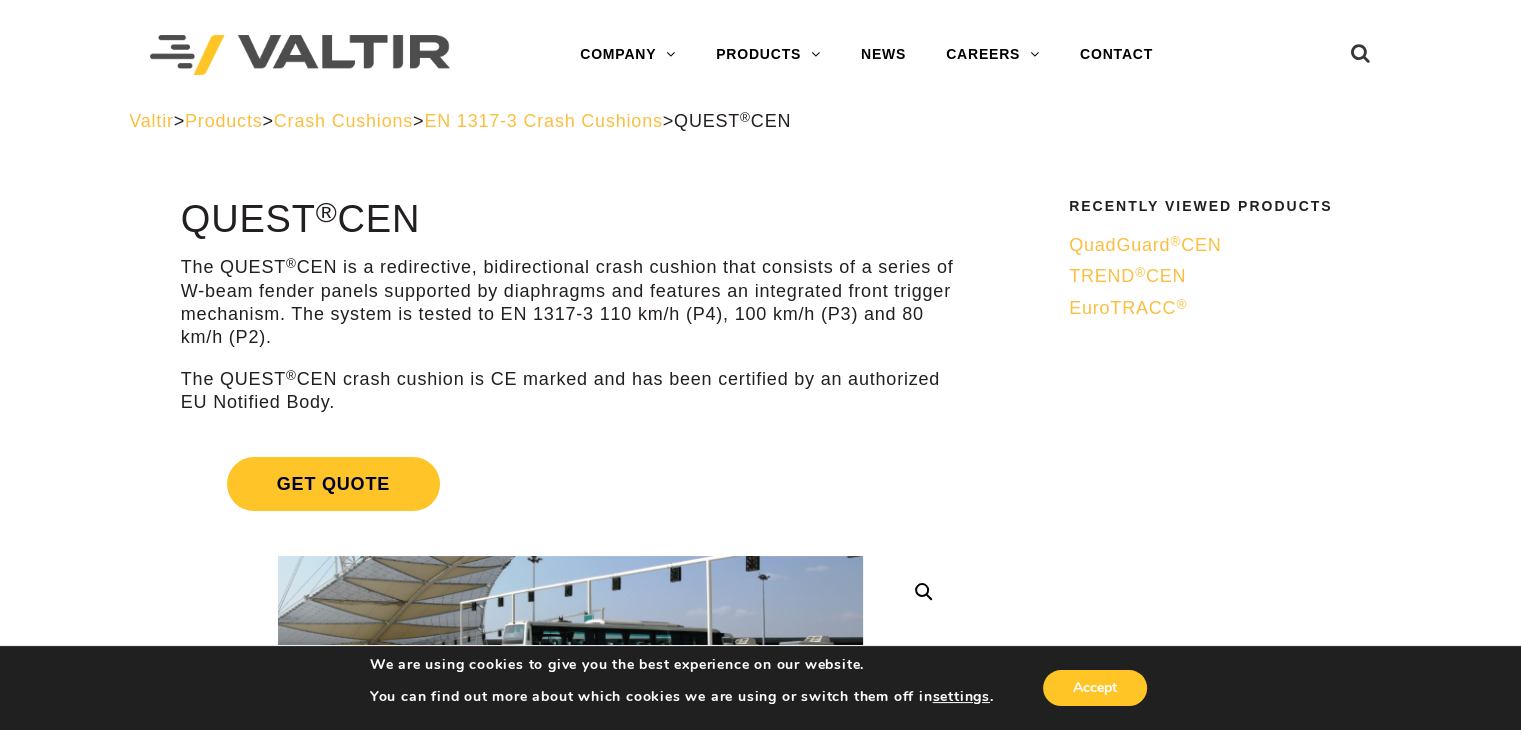 click on "Valtir   >   Products   >   Crash Cushions   >   EN 1317-3 Crash Cushions   >   QUEST ®  CEN" at bounding box center (760, 136) 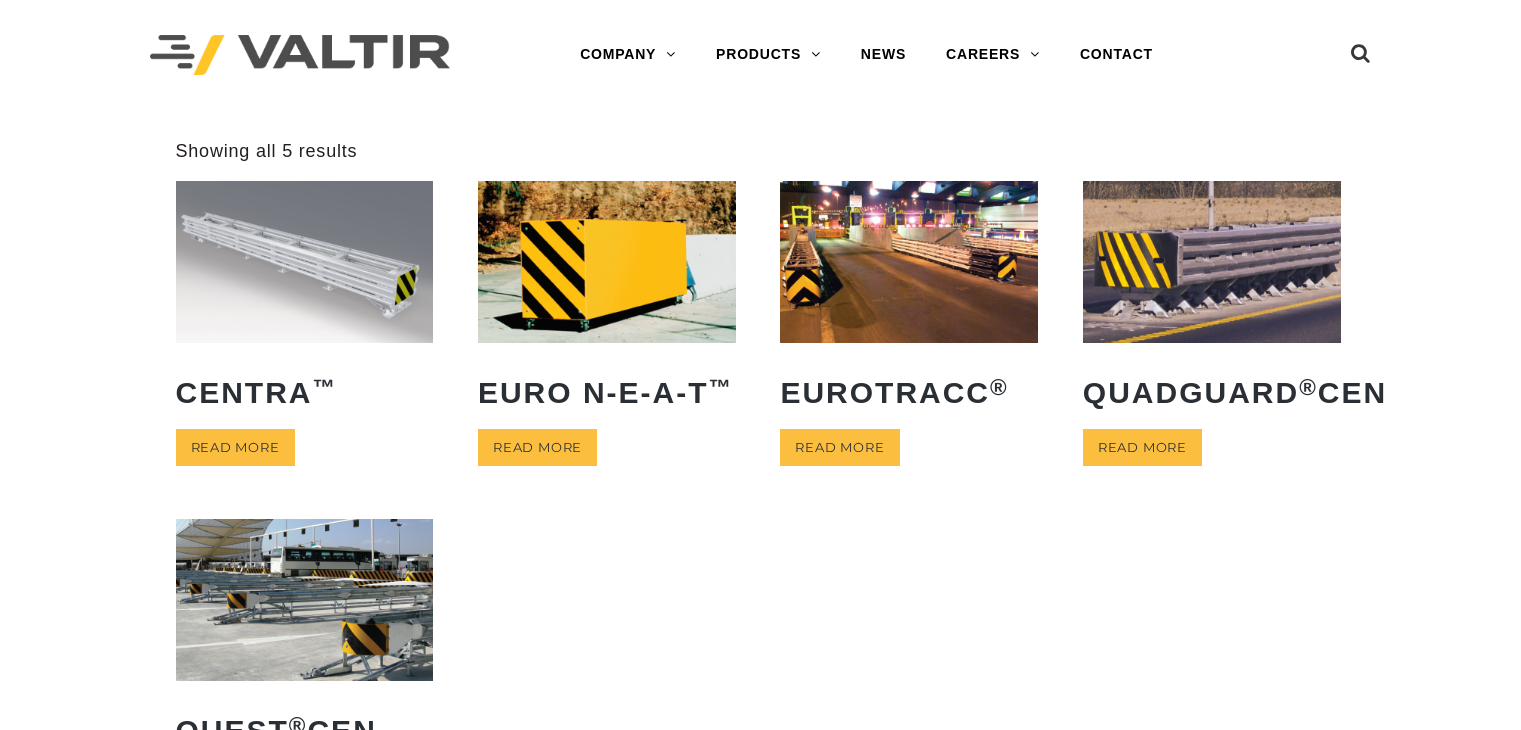 scroll, scrollTop: 0, scrollLeft: 0, axis: both 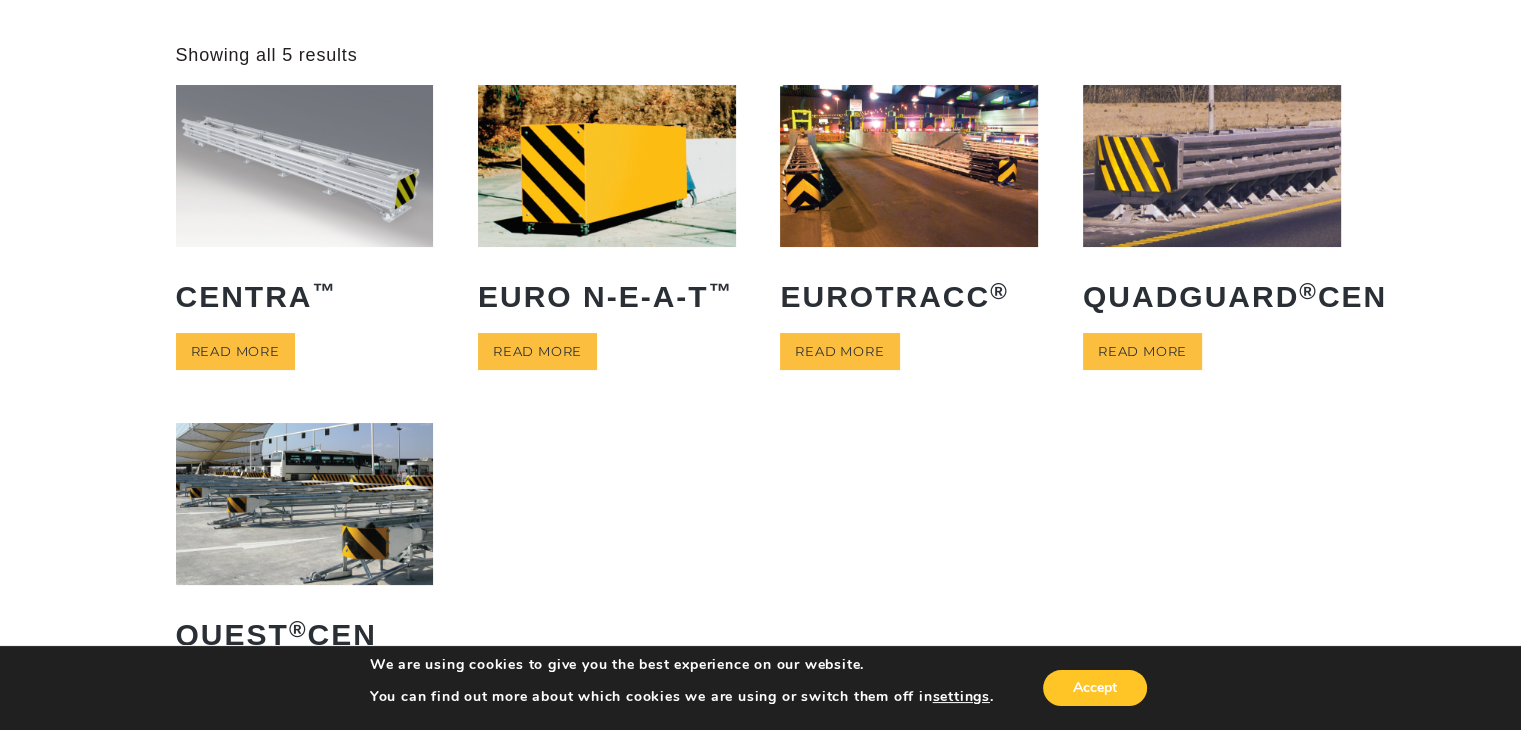 click at bounding box center (1212, 165) 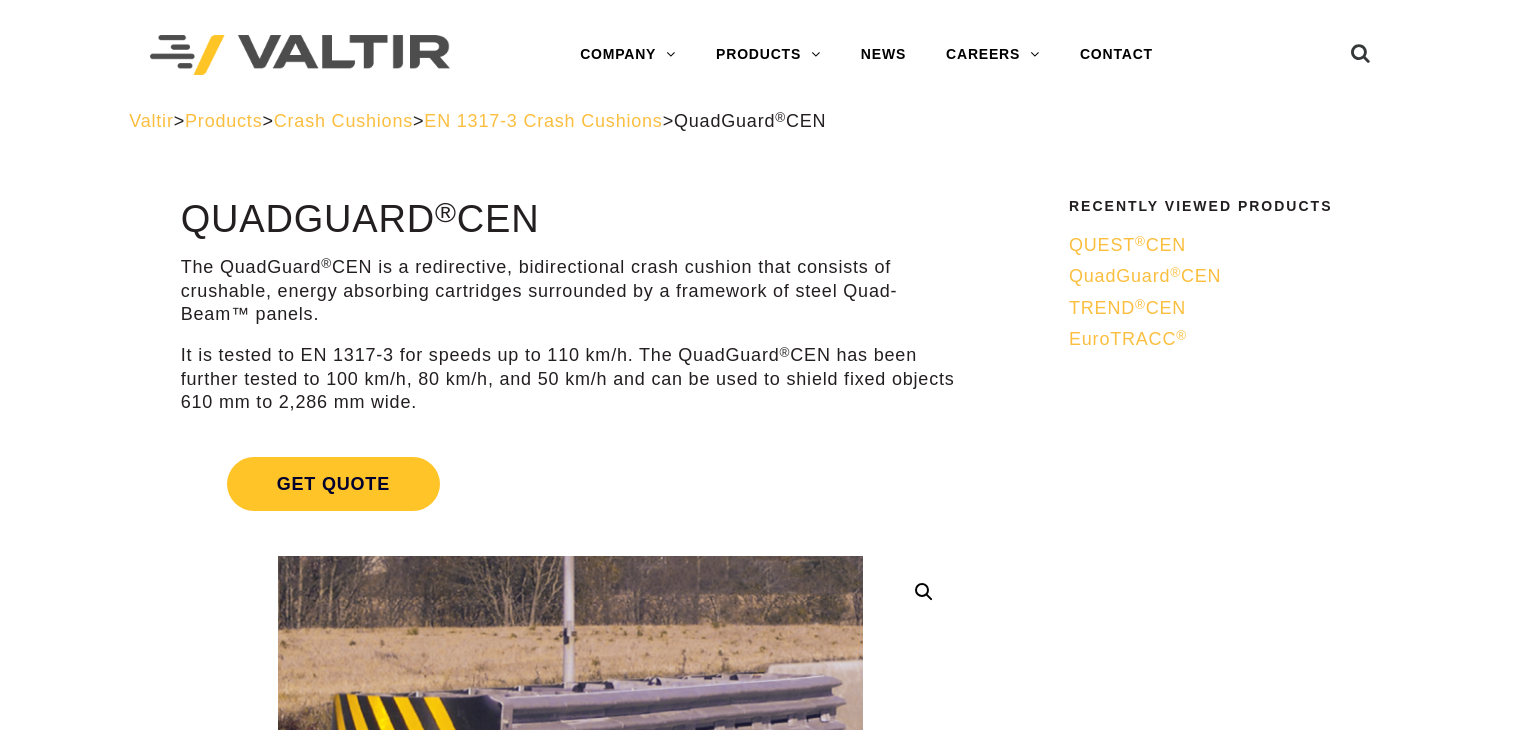 scroll, scrollTop: 0, scrollLeft: 0, axis: both 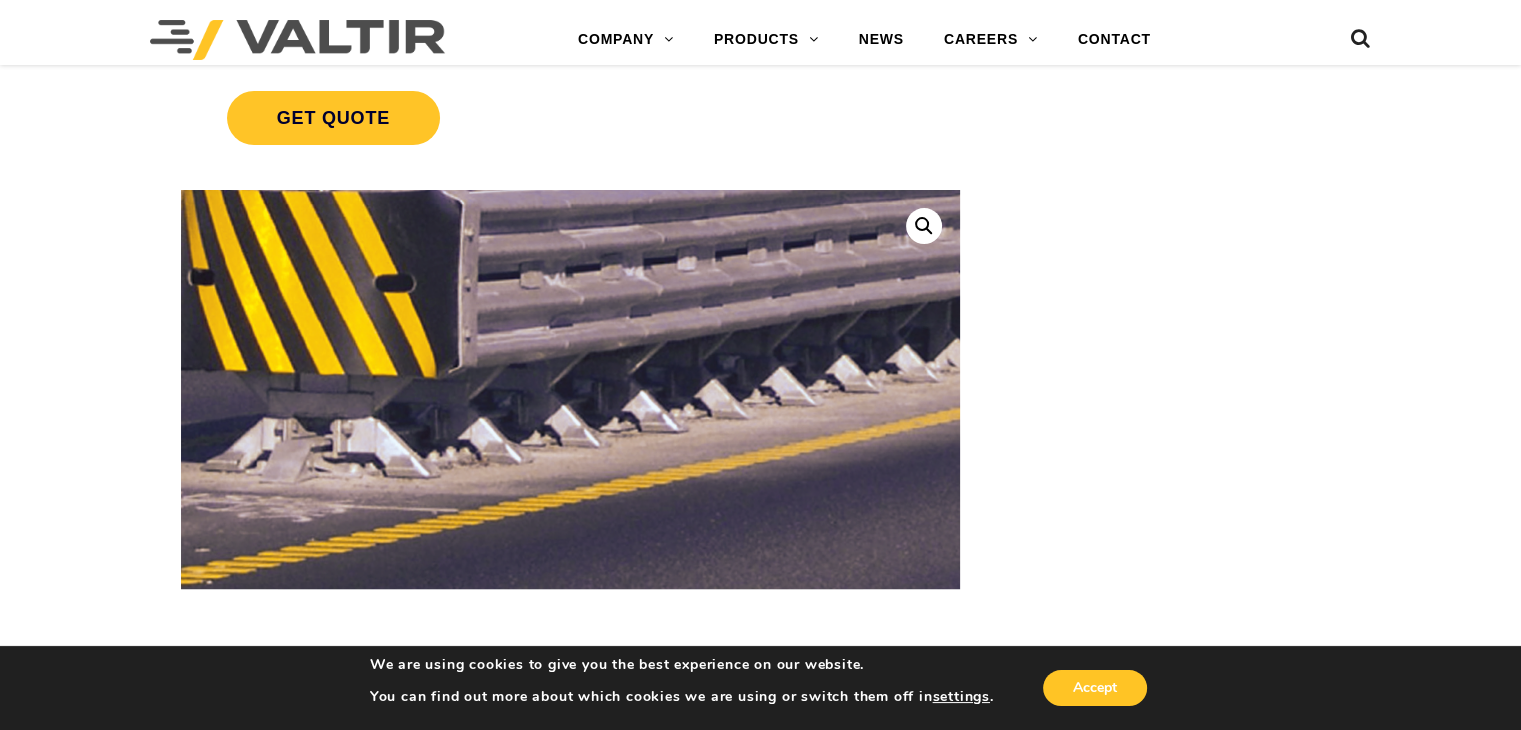 click at bounding box center [576, 288] 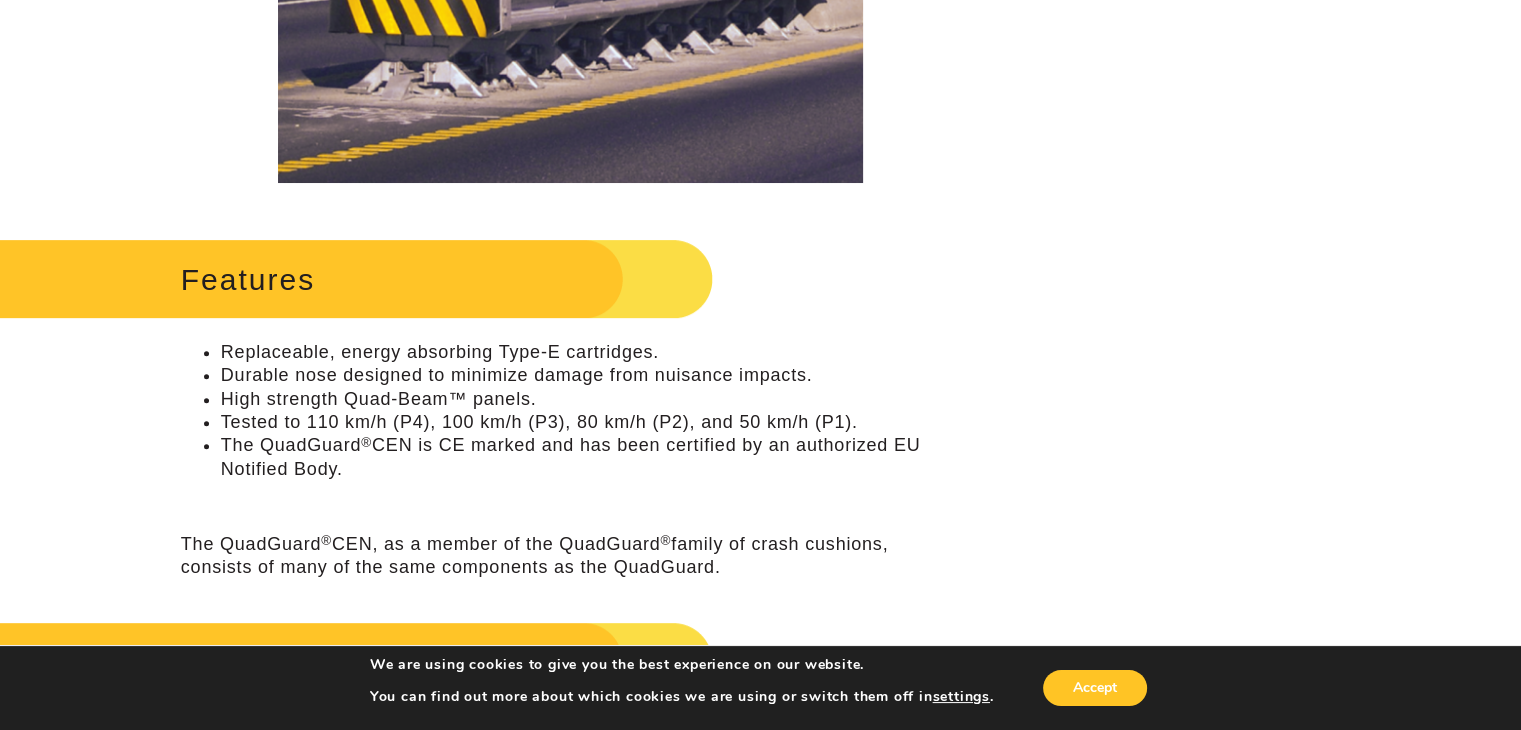 scroll, scrollTop: 0, scrollLeft: 0, axis: both 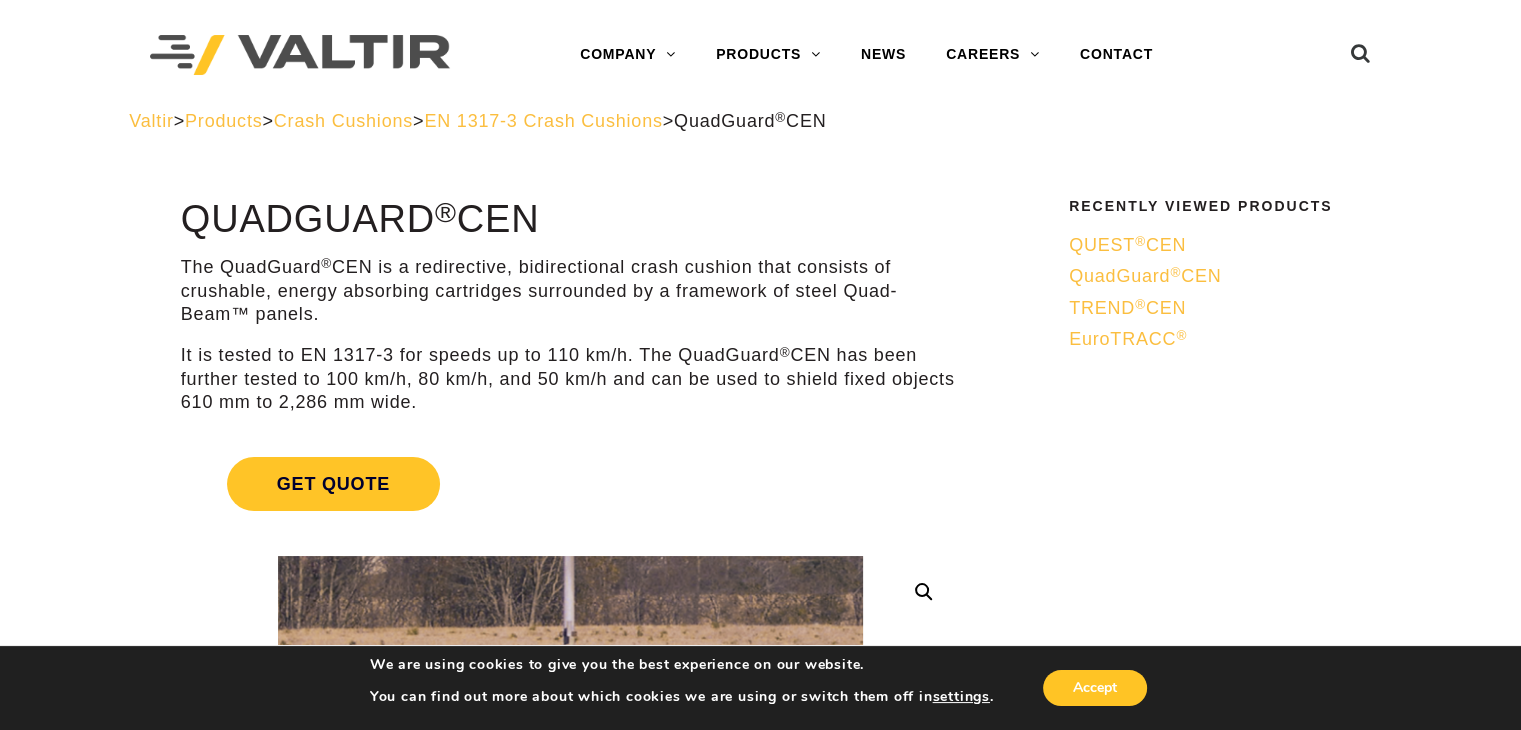 click on "EN 1317-3 Crash Cushions" at bounding box center (543, 121) 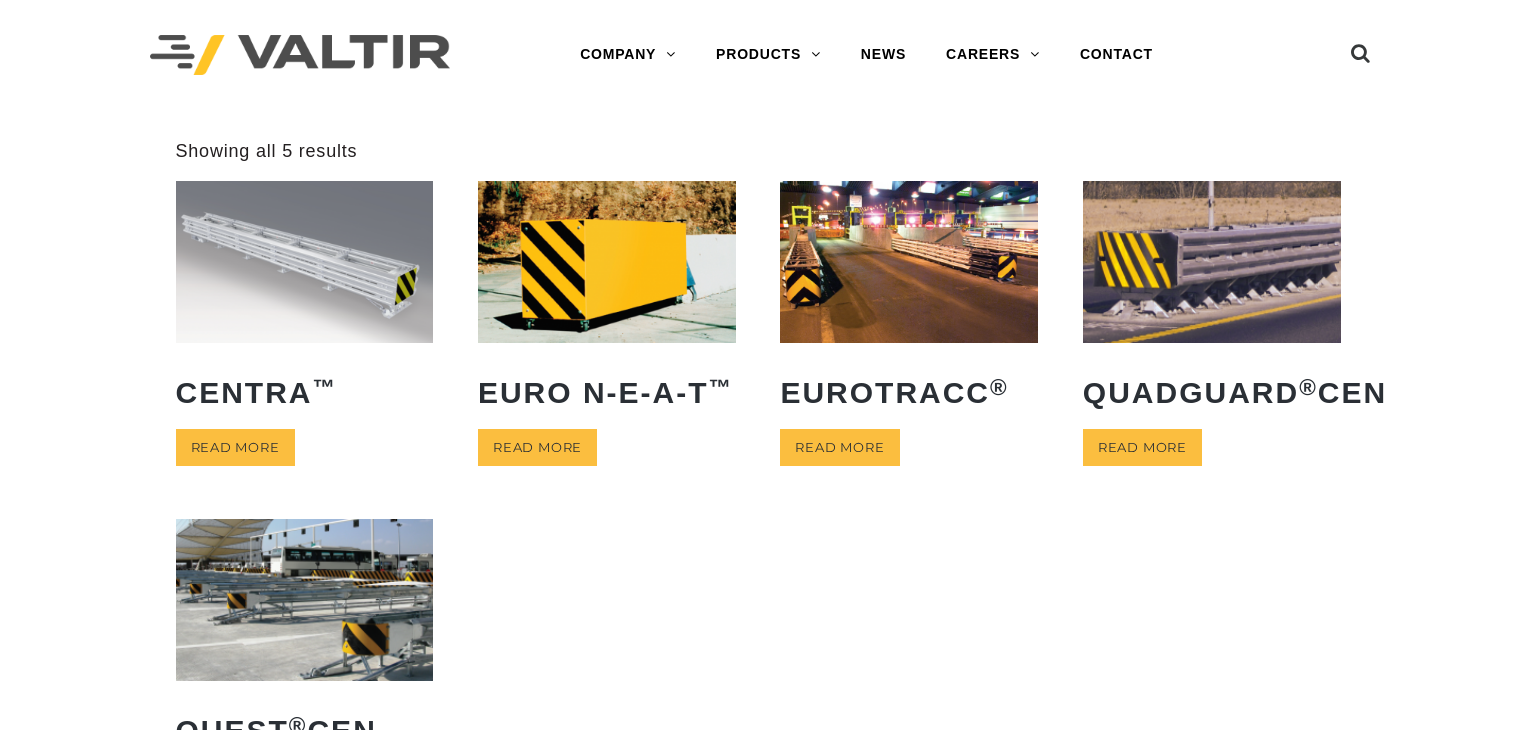 scroll, scrollTop: 279, scrollLeft: 0, axis: vertical 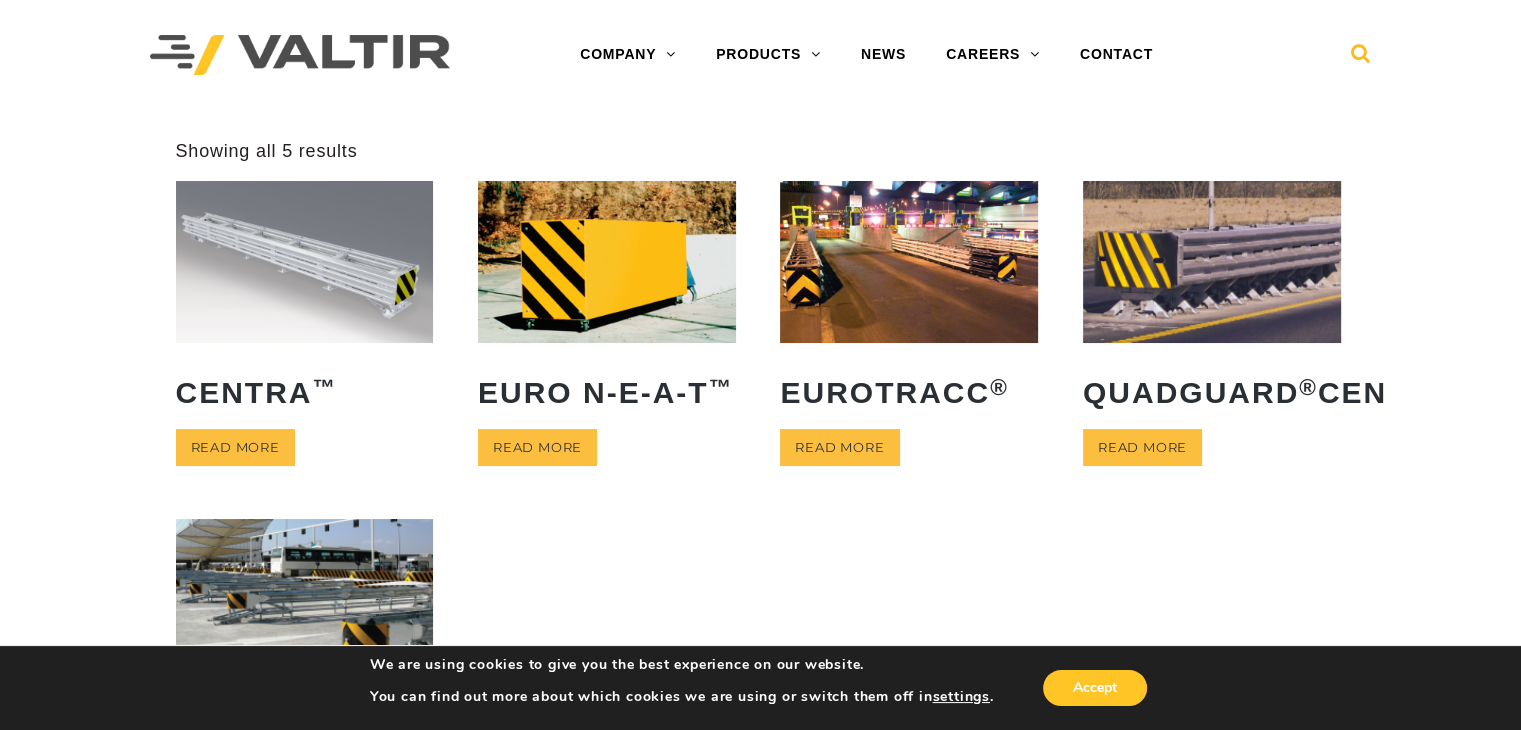 drag, startPoint x: 1374, startPoint y: 56, endPoint x: 1360, endPoint y: 53, distance: 14.3178215 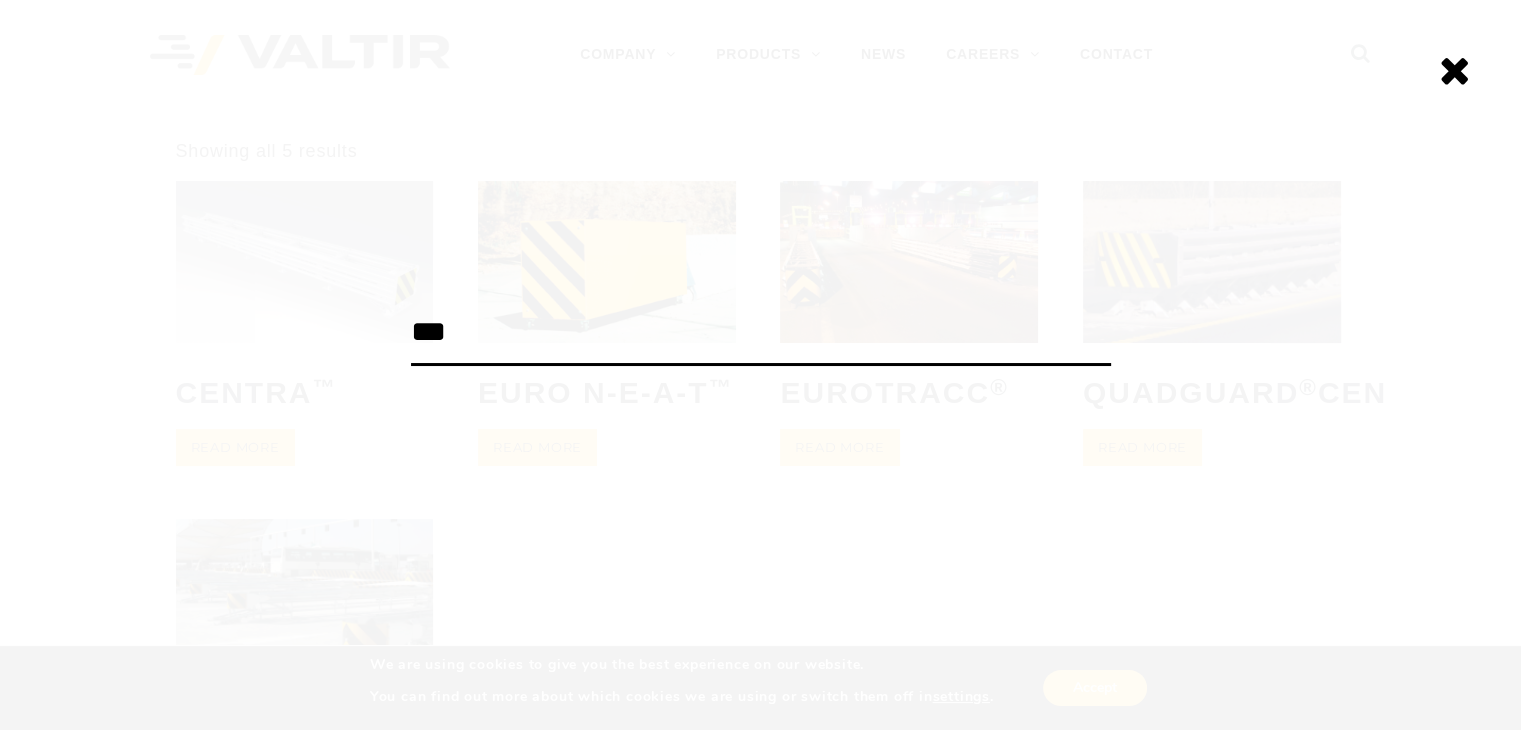 type on "***" 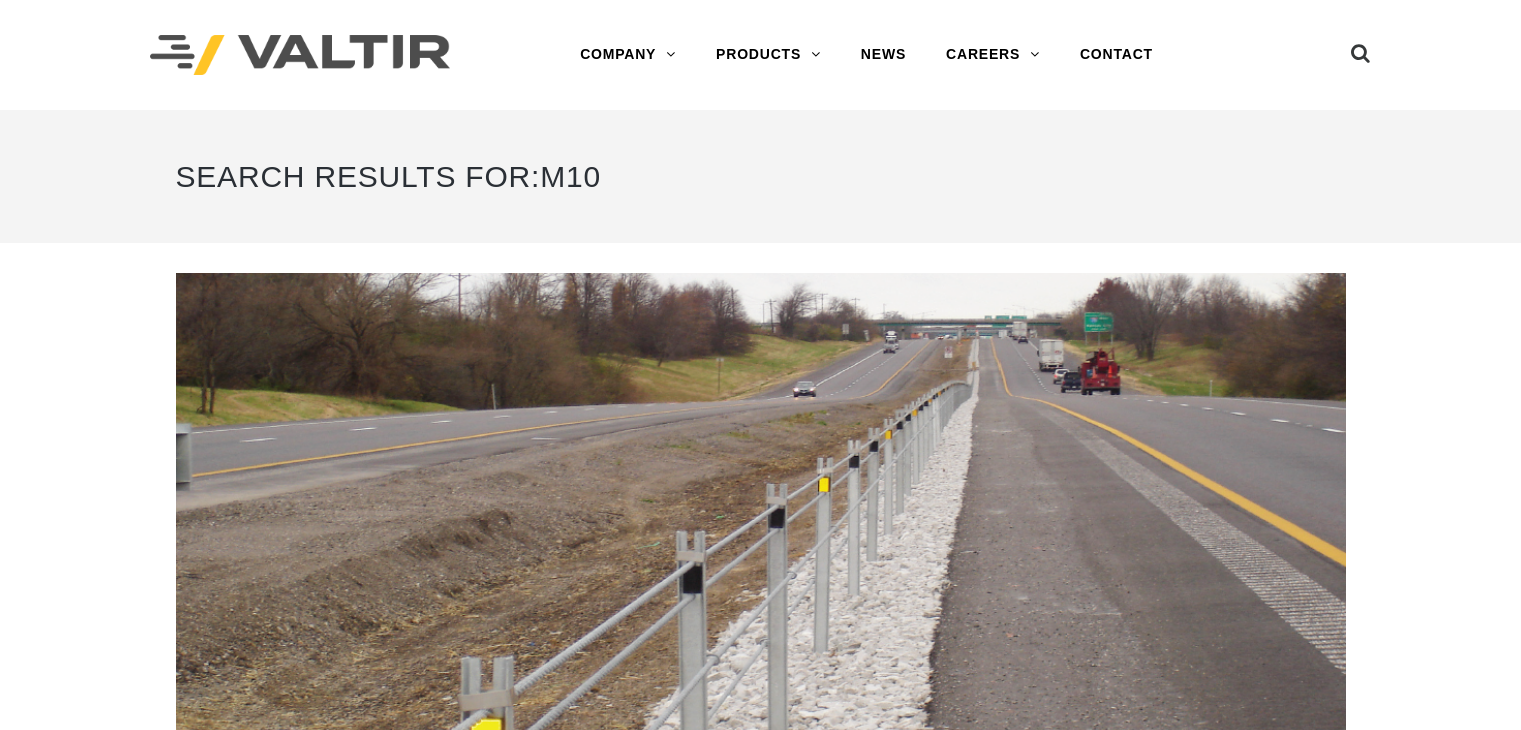 scroll, scrollTop: 0, scrollLeft: 0, axis: both 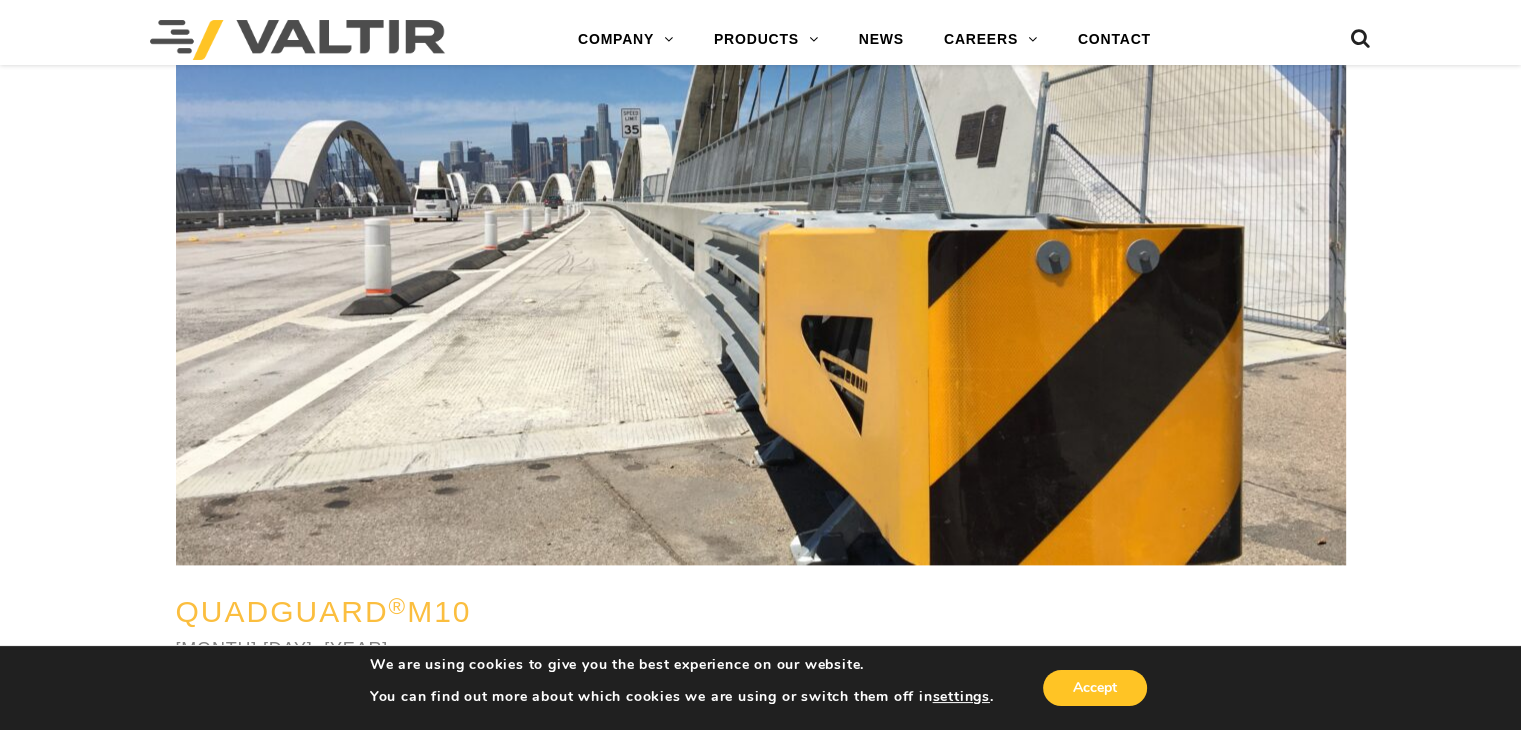 drag, startPoint x: 513, startPoint y: 600, endPoint x: 184, endPoint y: 603, distance: 329.01367 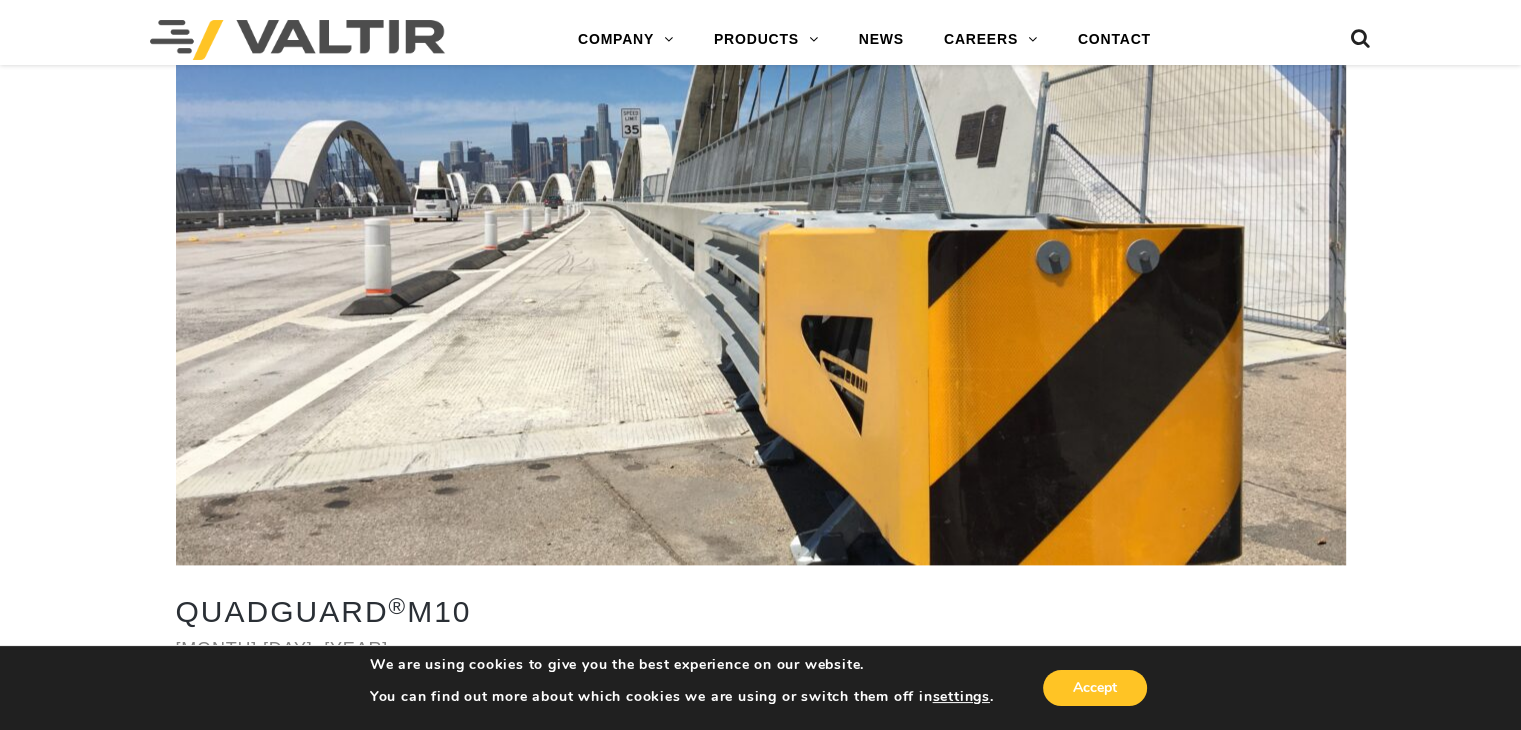 click at bounding box center [1333, 40] 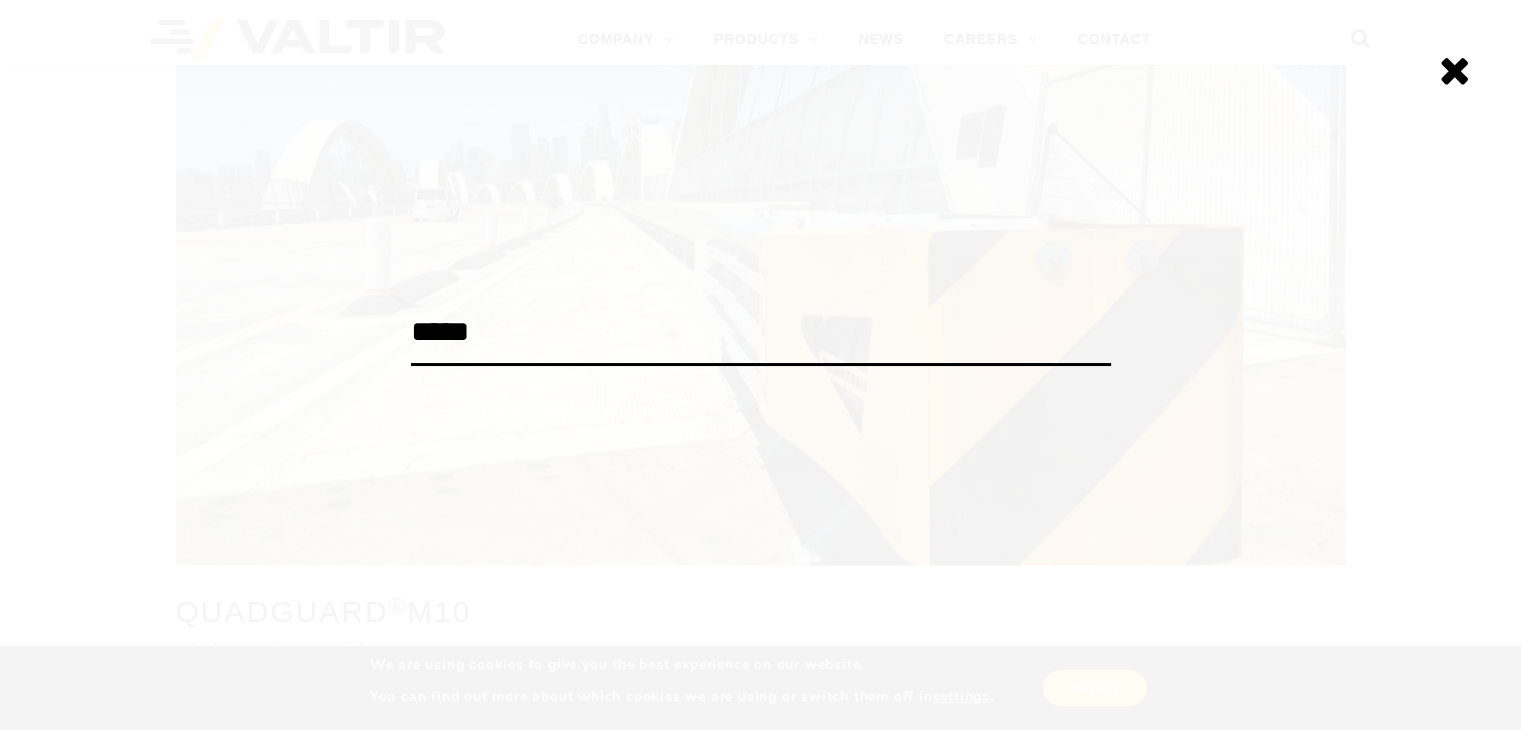 type on "*****" 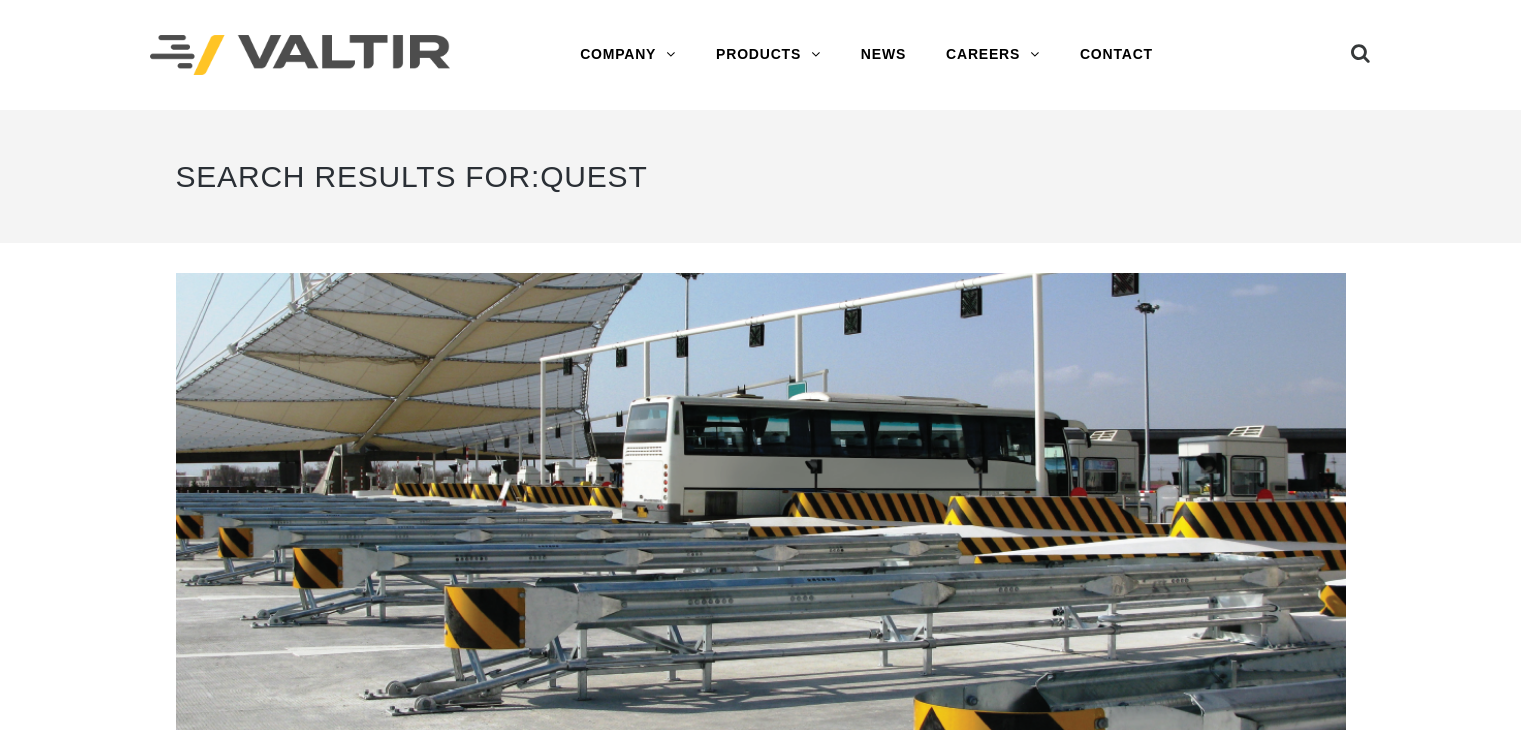 scroll, scrollTop: 0, scrollLeft: 0, axis: both 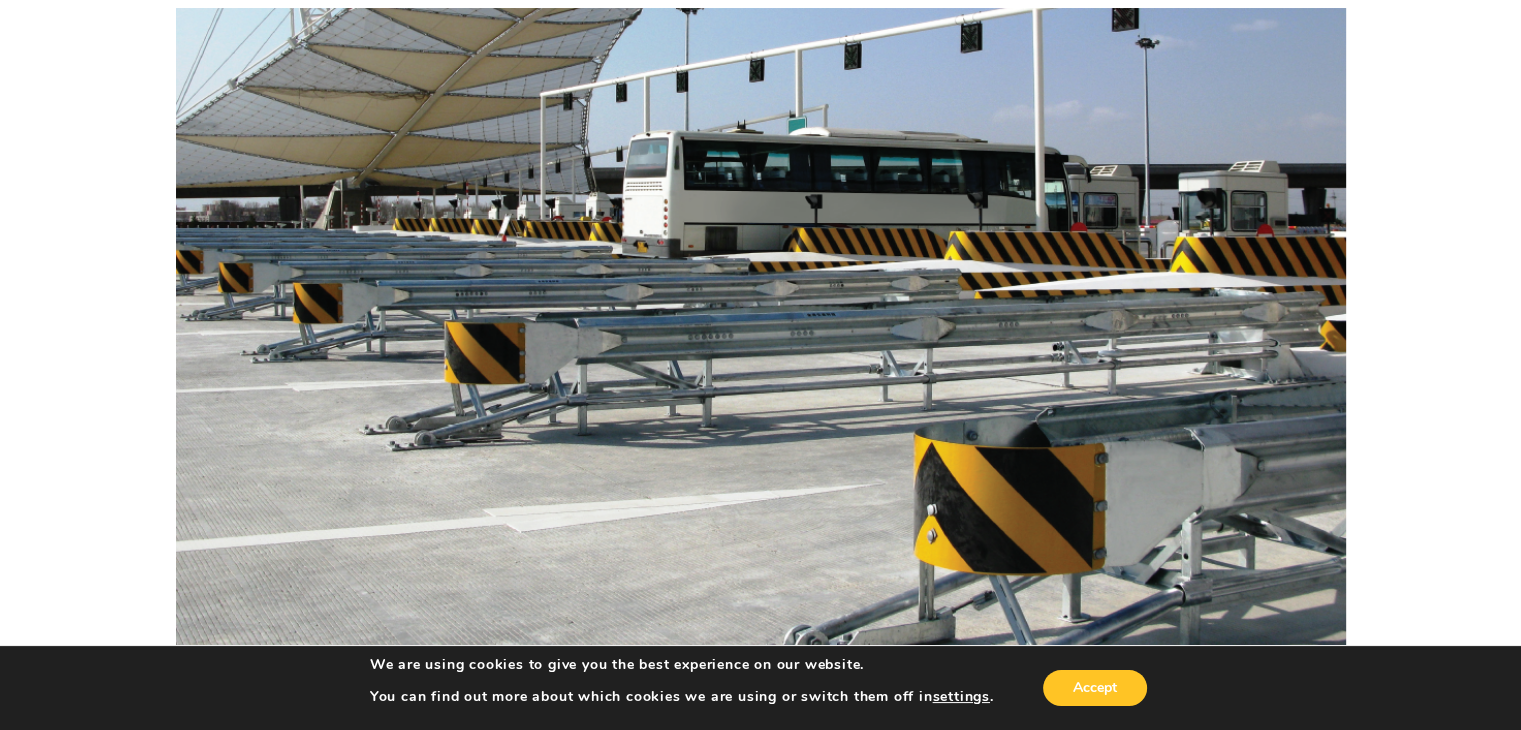 drag, startPoint x: 983, startPoint y: 385, endPoint x: 740, endPoint y: 333, distance: 248.50151 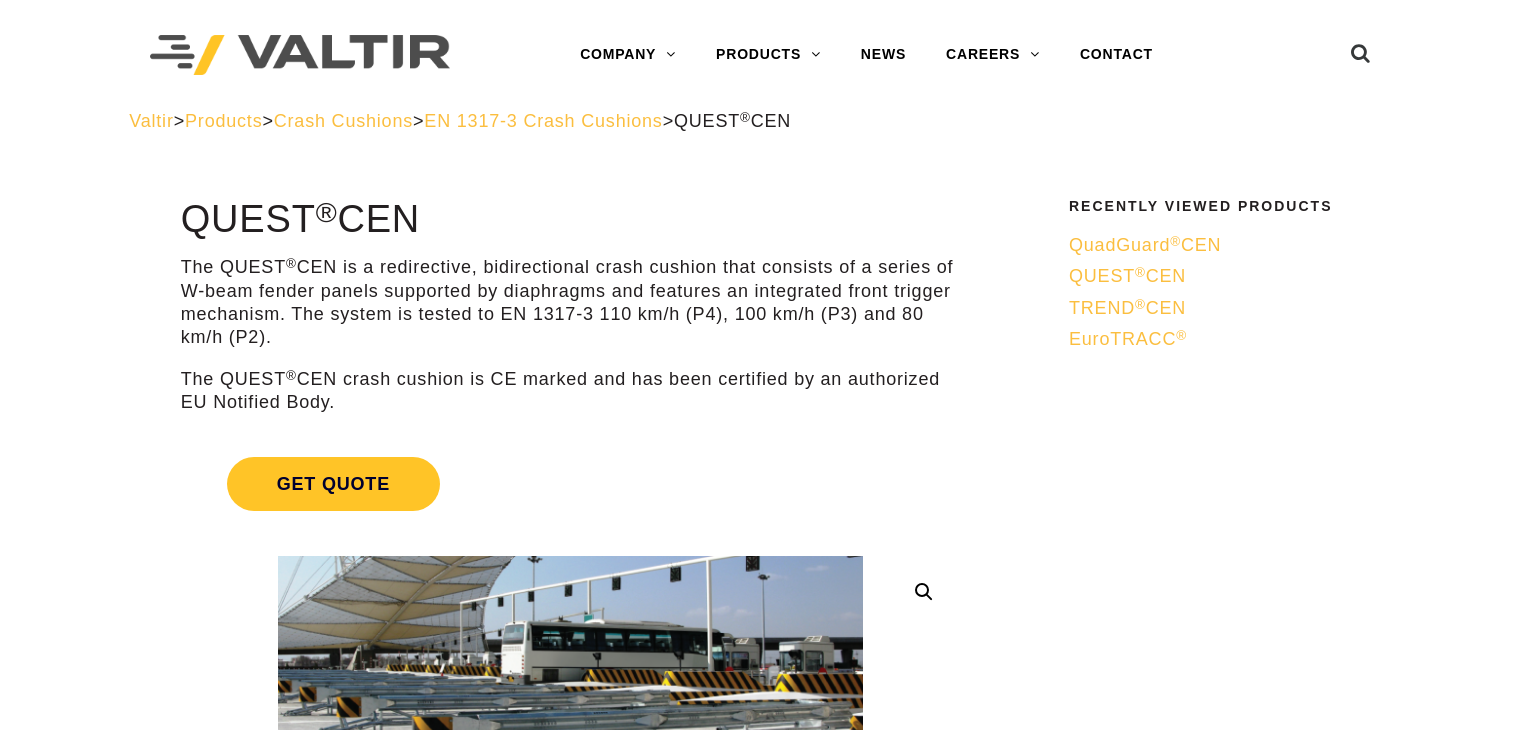 scroll, scrollTop: 0, scrollLeft: 0, axis: both 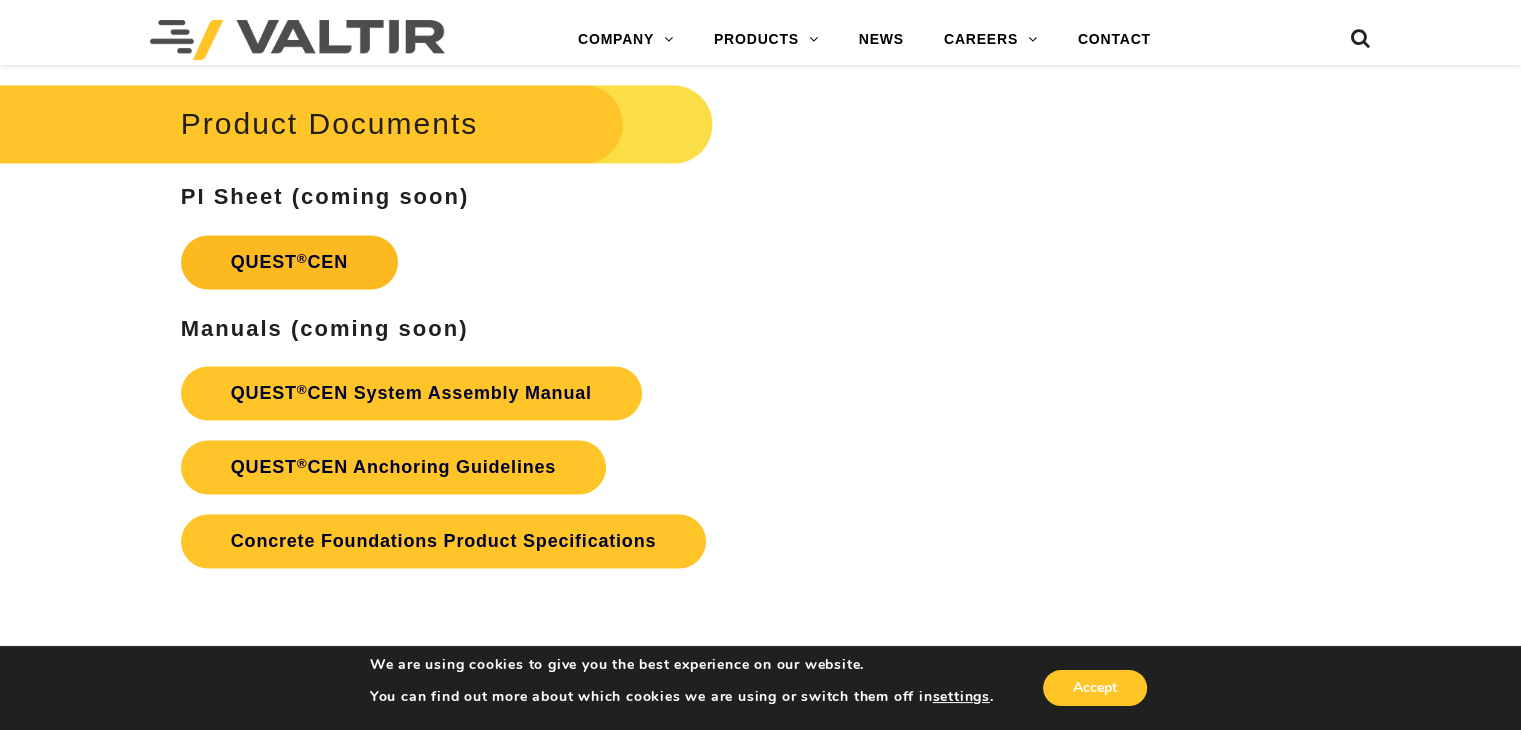 drag, startPoint x: 312, startPoint y: 258, endPoint x: 252, endPoint y: 261, distance: 60.074955 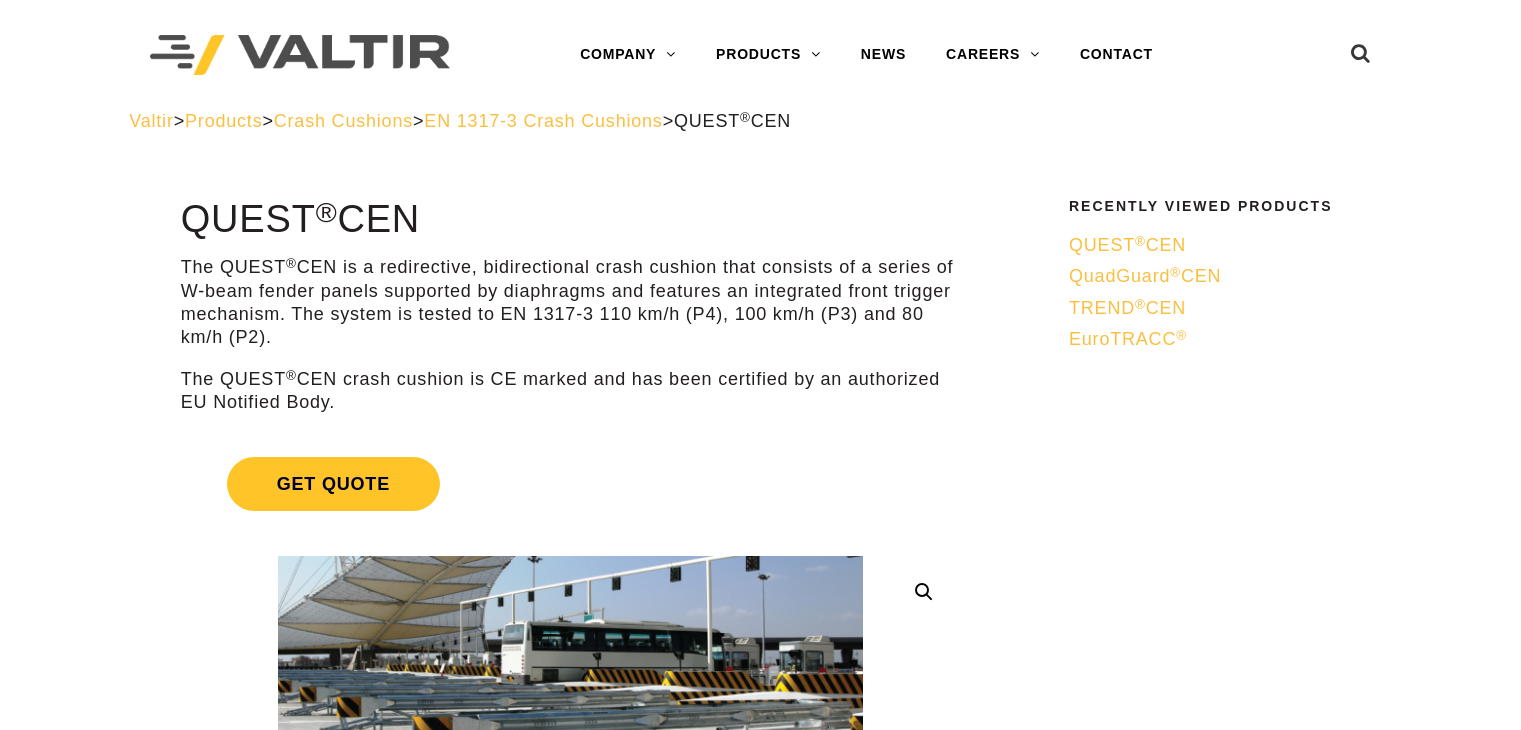 scroll, scrollTop: 0, scrollLeft: 0, axis: both 